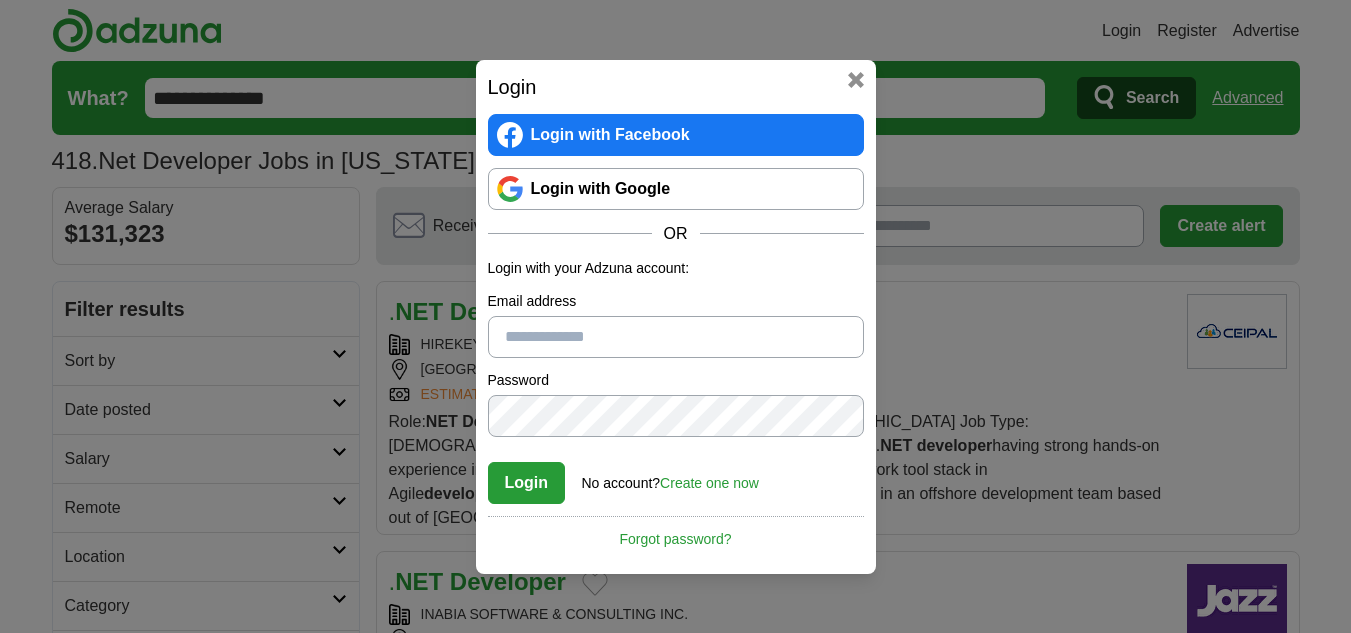 scroll, scrollTop: 0, scrollLeft: 0, axis: both 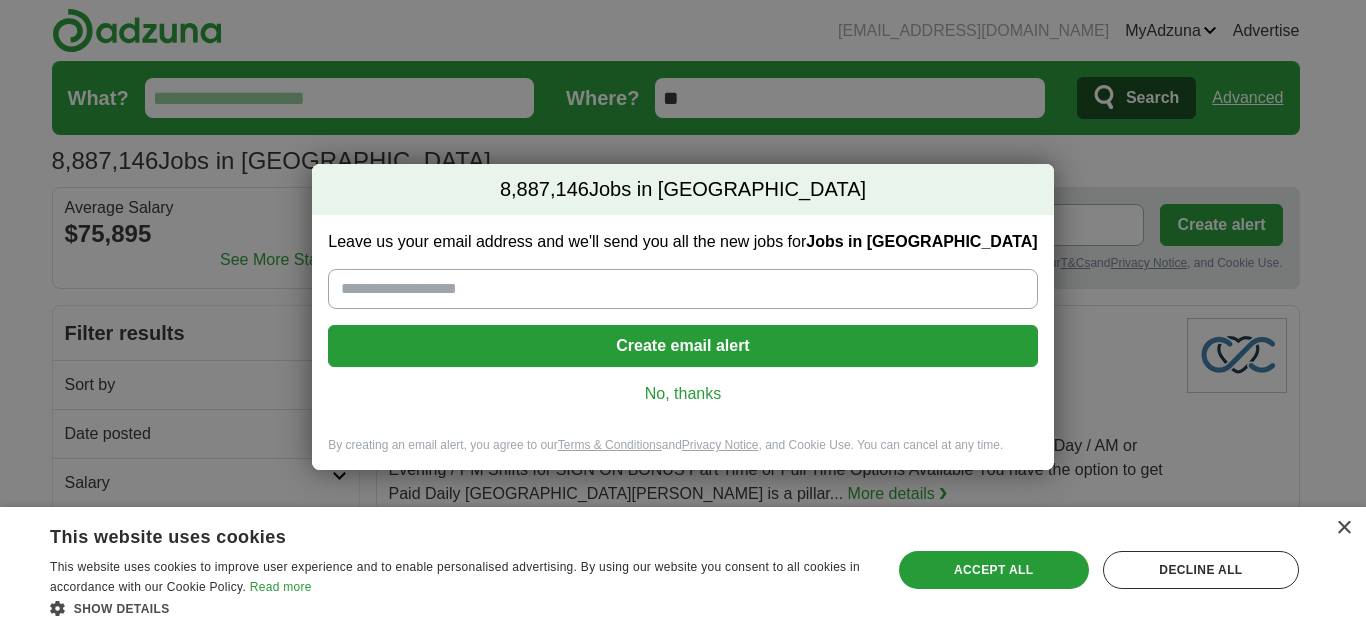 click on "No, thanks" at bounding box center [682, 394] 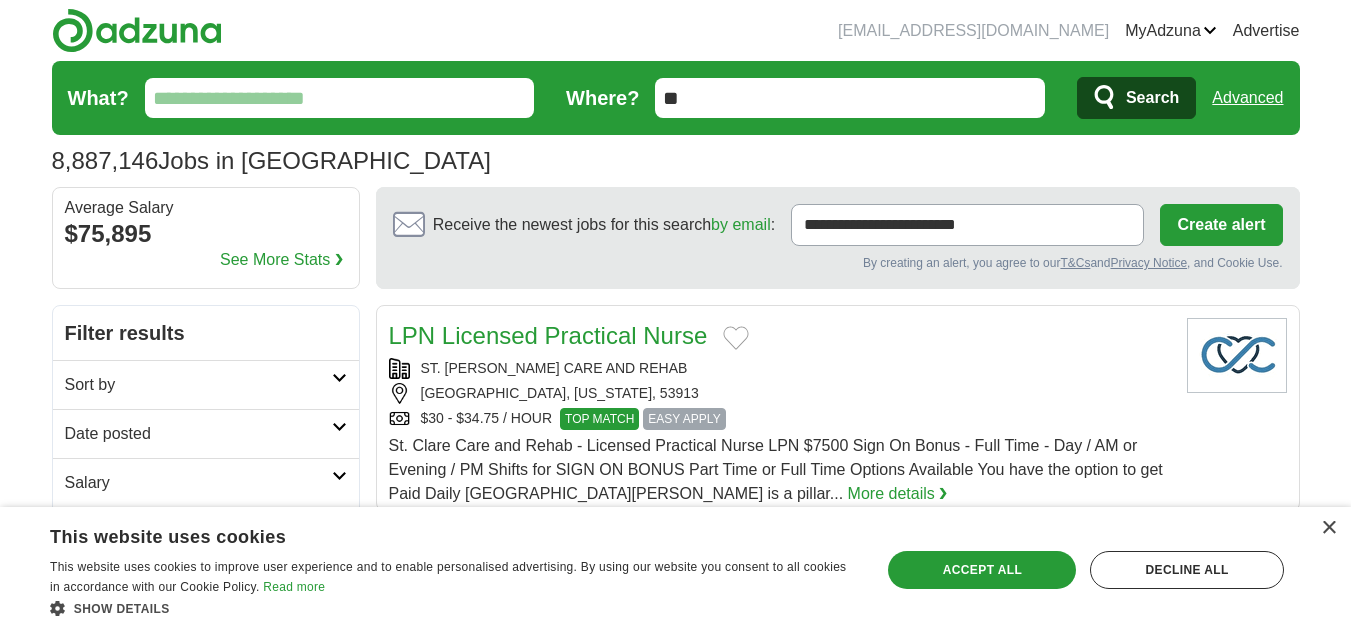 click on "What?" at bounding box center (340, 98) 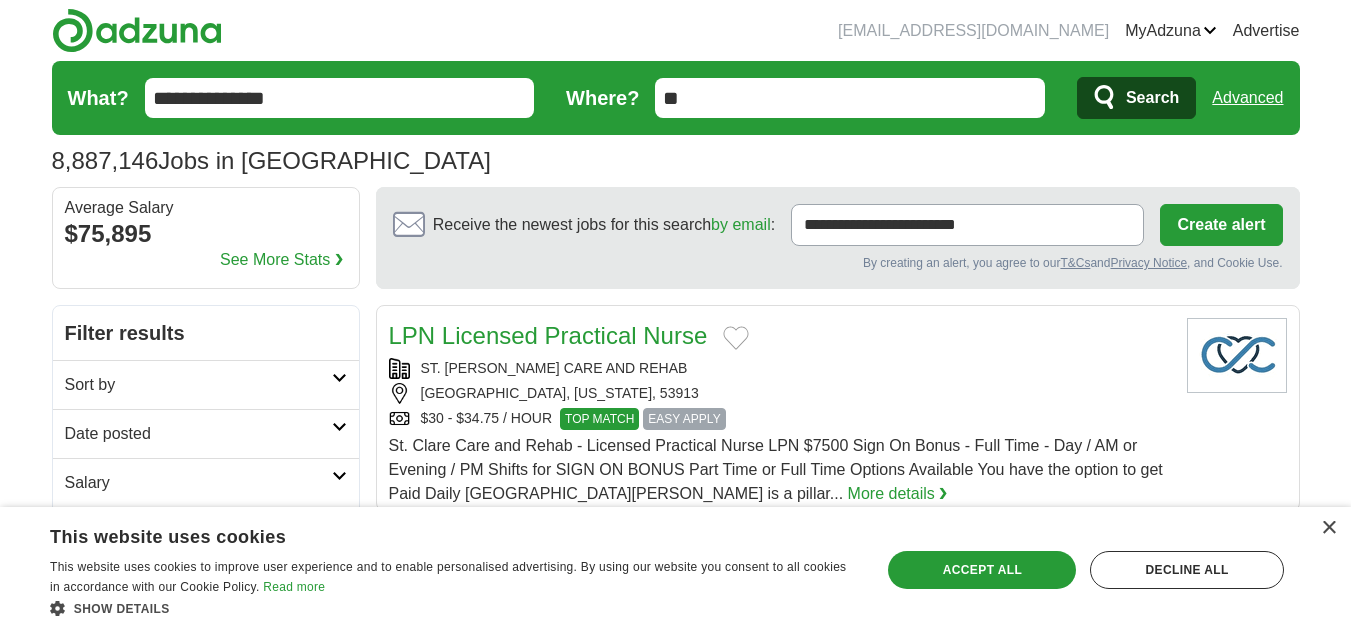 type on "**********" 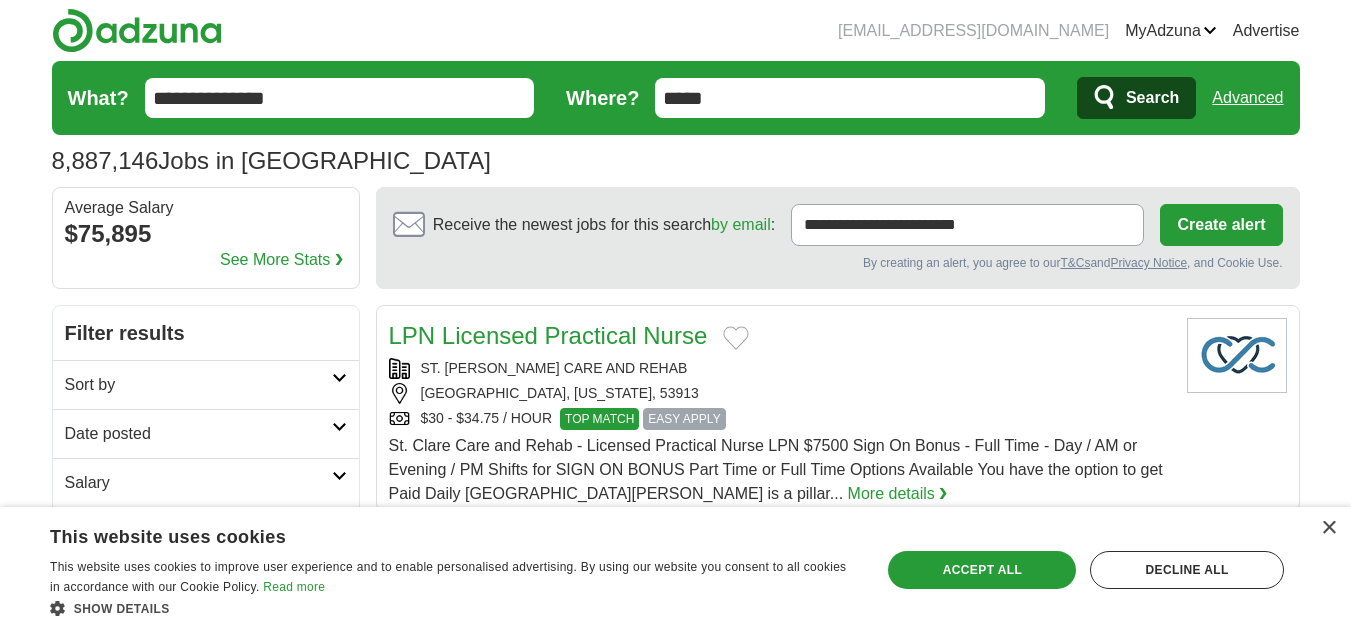 type on "*****" 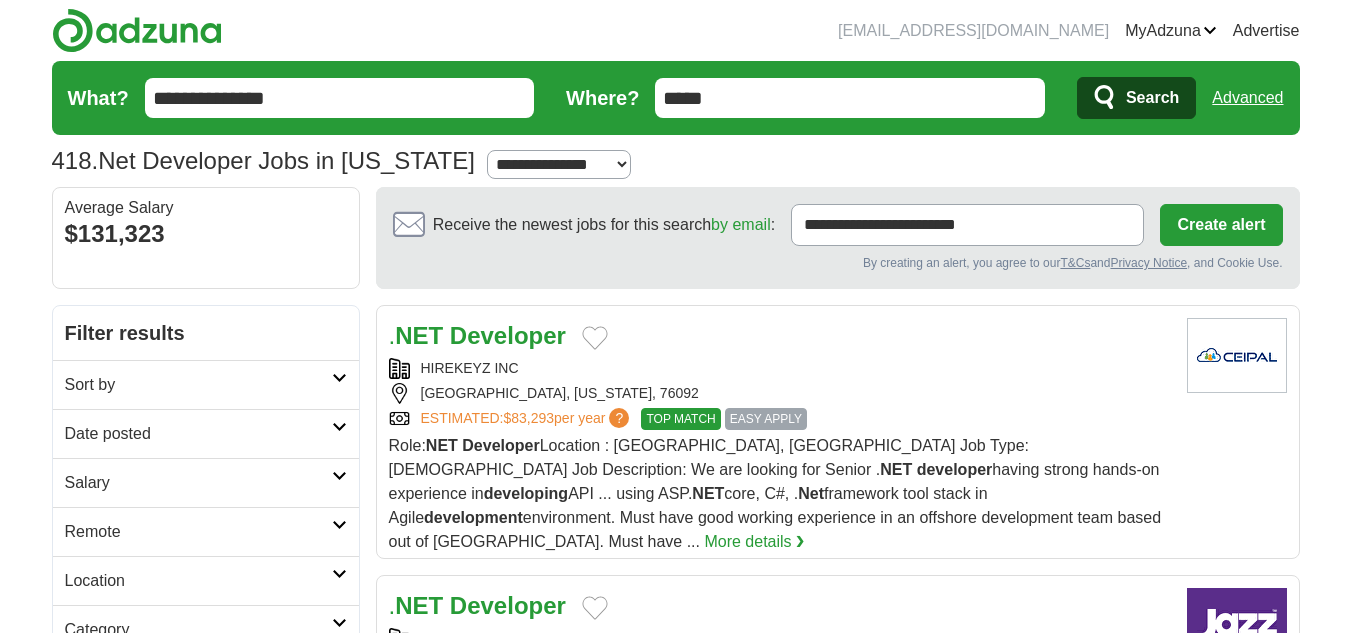 scroll, scrollTop: 0, scrollLeft: 0, axis: both 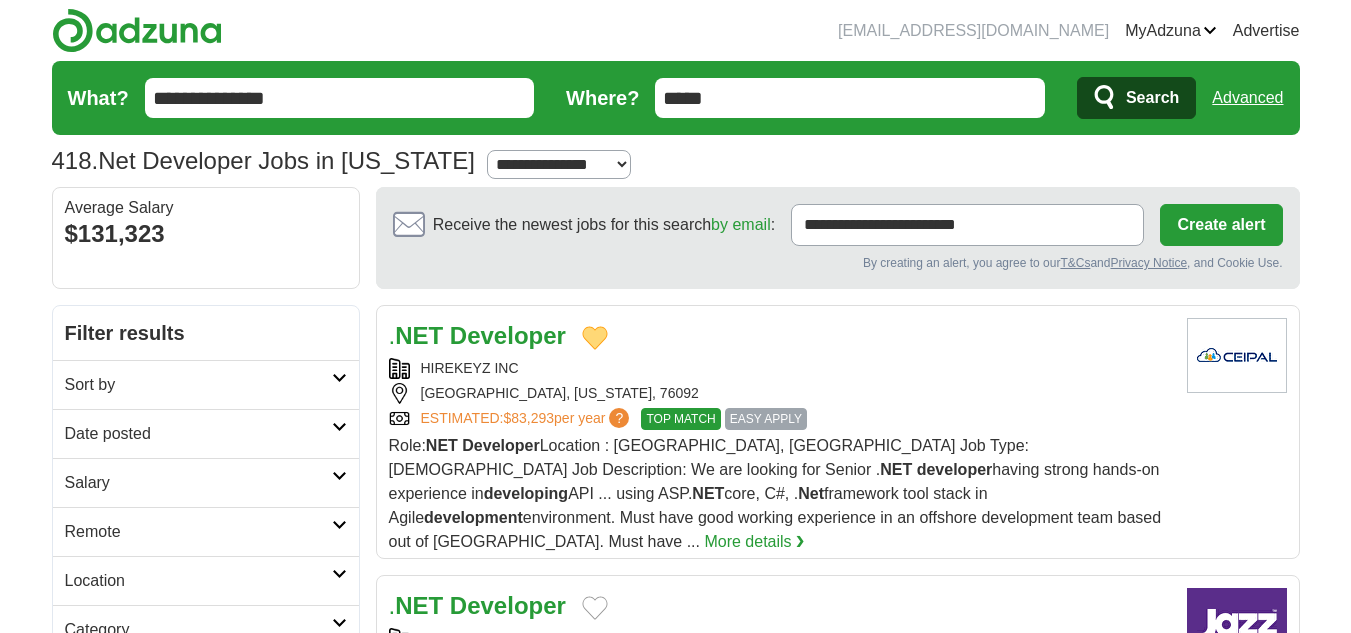 click on "Developer" at bounding box center (508, 335) 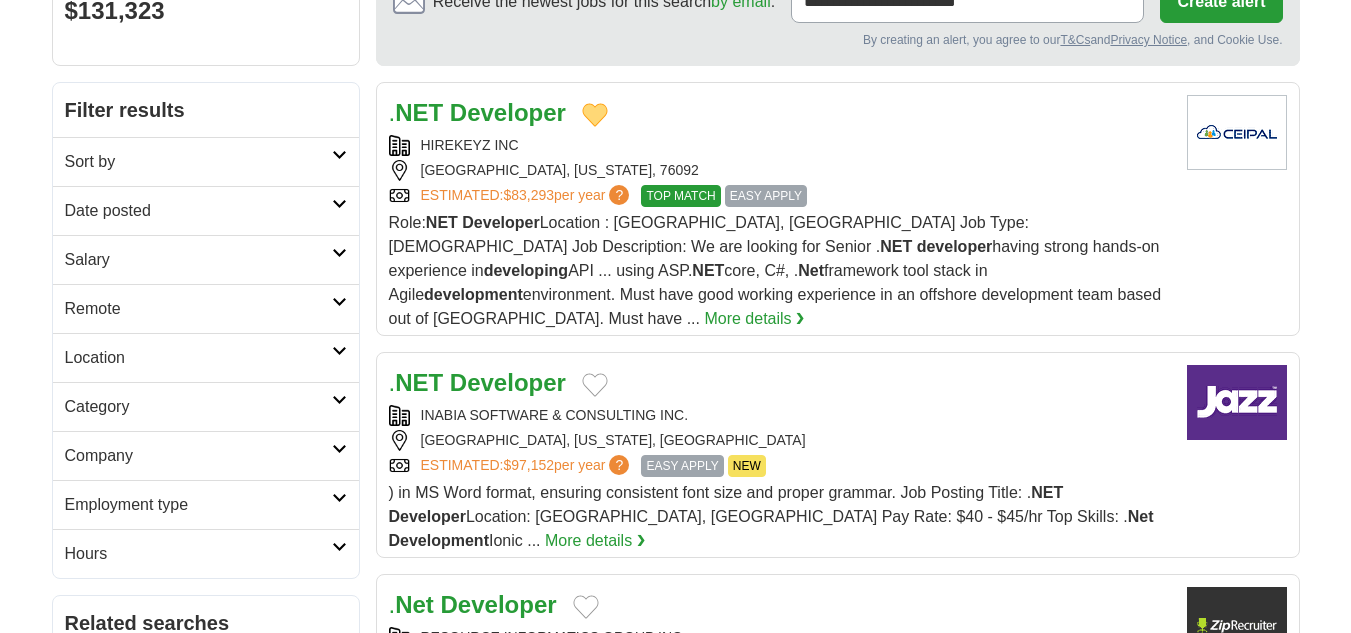 scroll, scrollTop: 300, scrollLeft: 0, axis: vertical 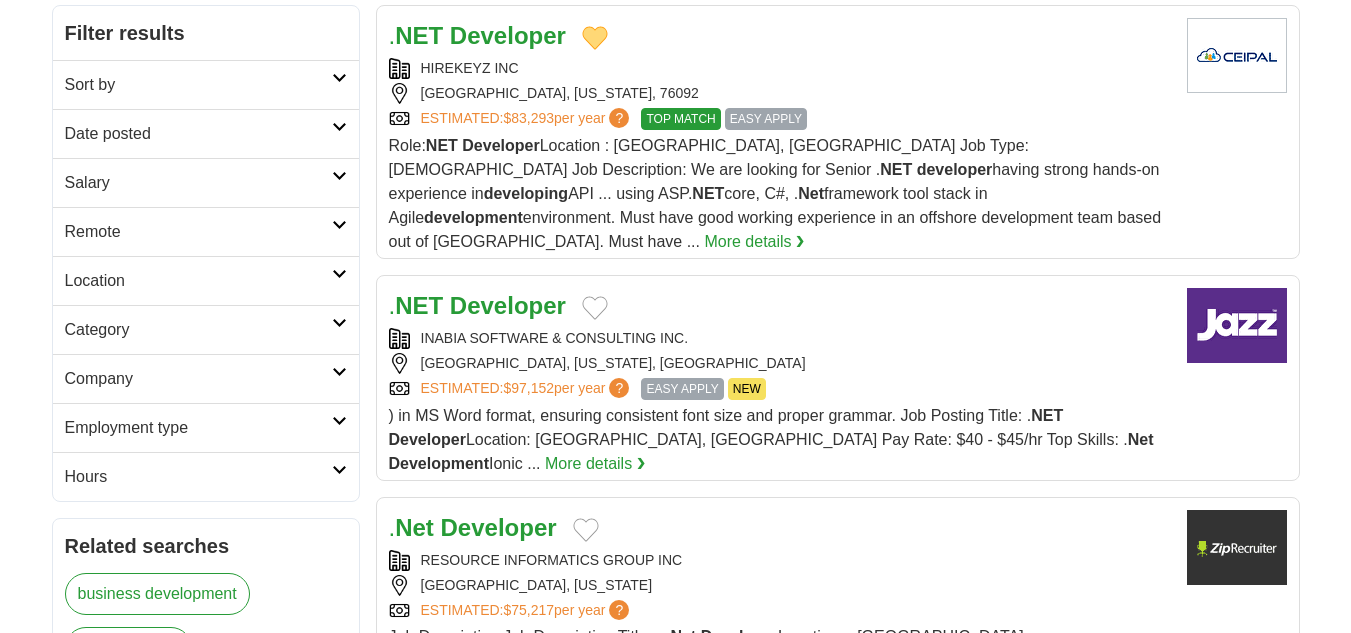 click at bounding box center [595, 308] 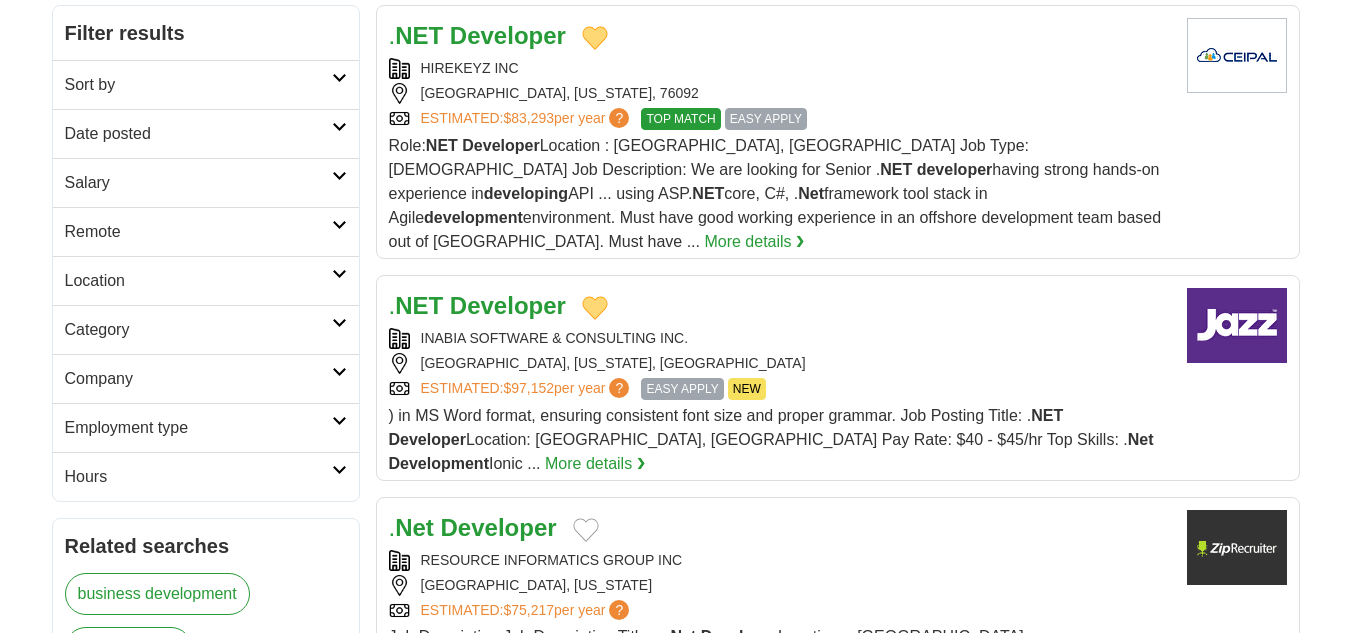 click on "Developer" at bounding box center [508, 305] 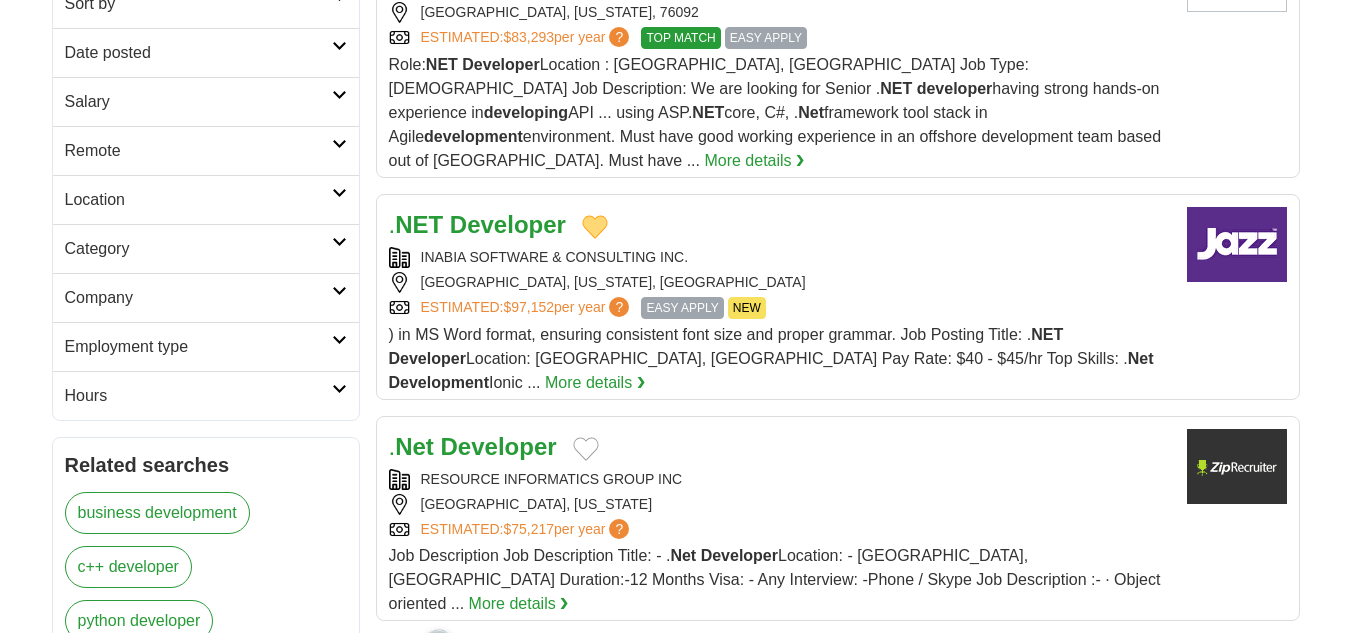 scroll, scrollTop: 600, scrollLeft: 0, axis: vertical 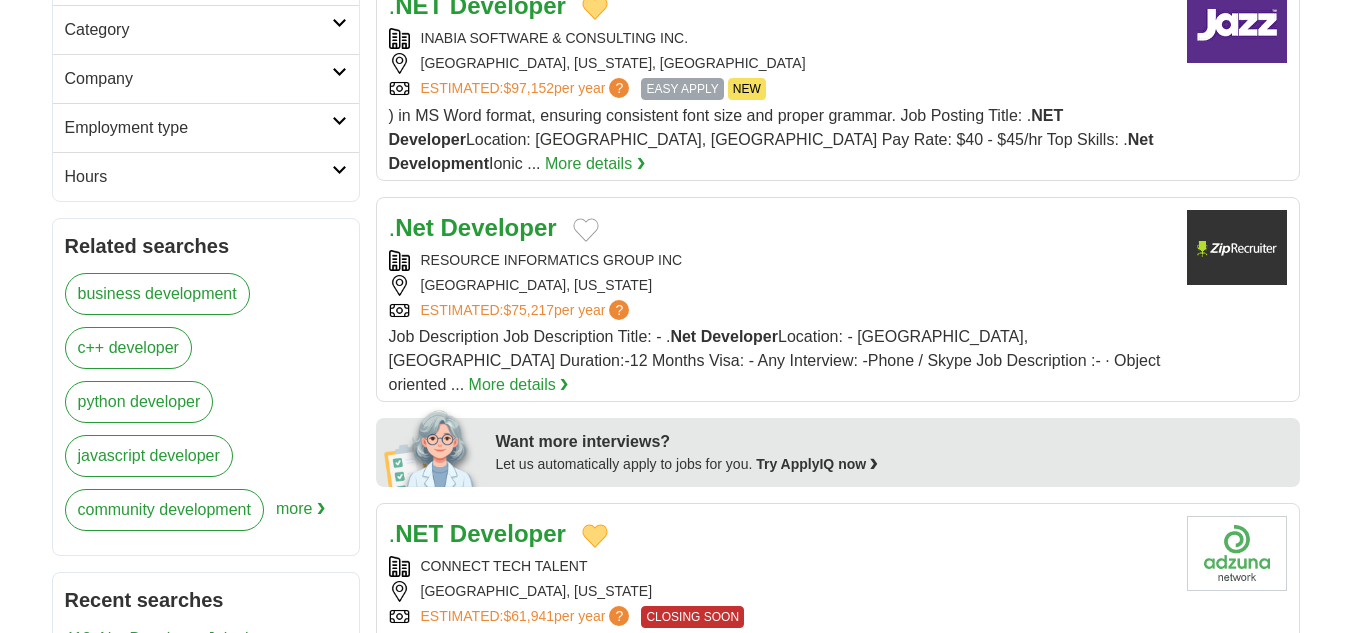 click at bounding box center (586, 230) 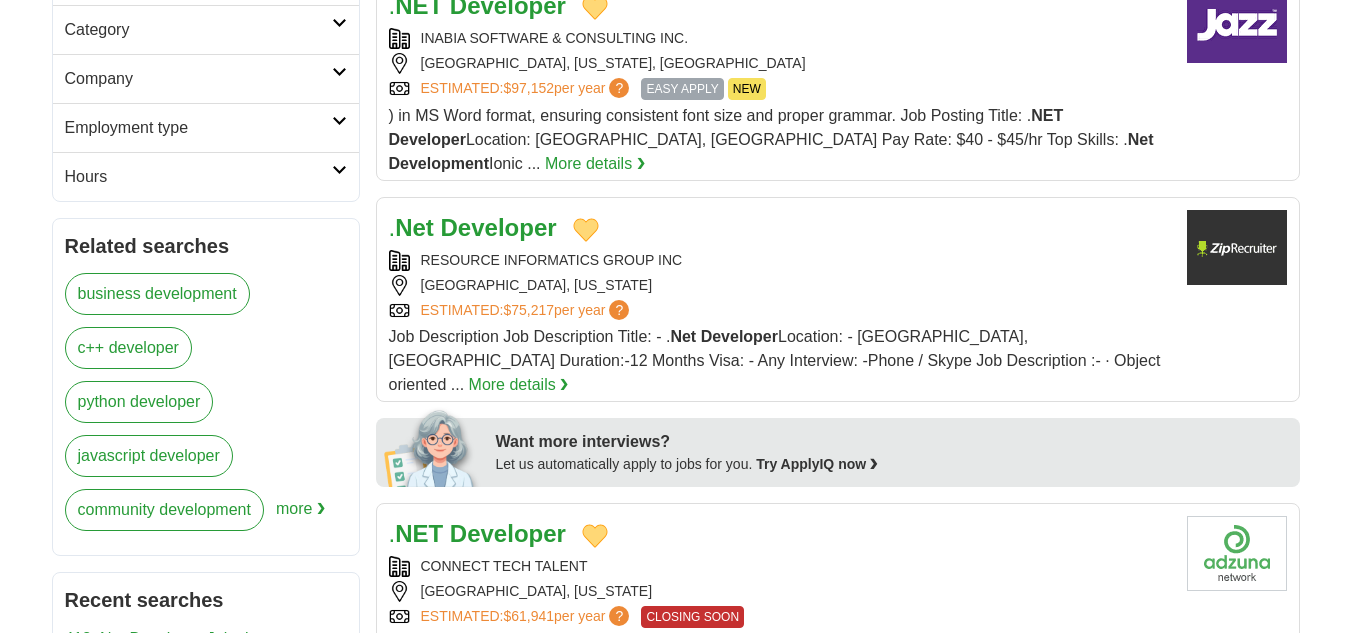 click on "Developer" at bounding box center (499, 227) 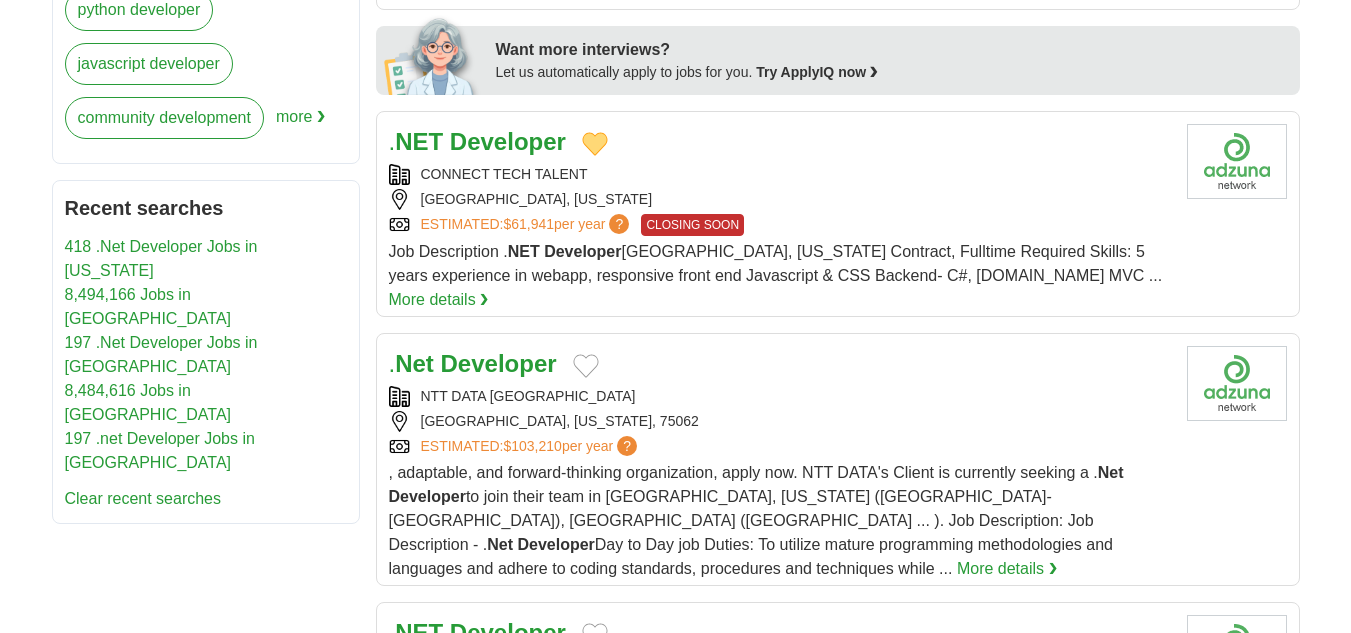 scroll, scrollTop: 1000, scrollLeft: 0, axis: vertical 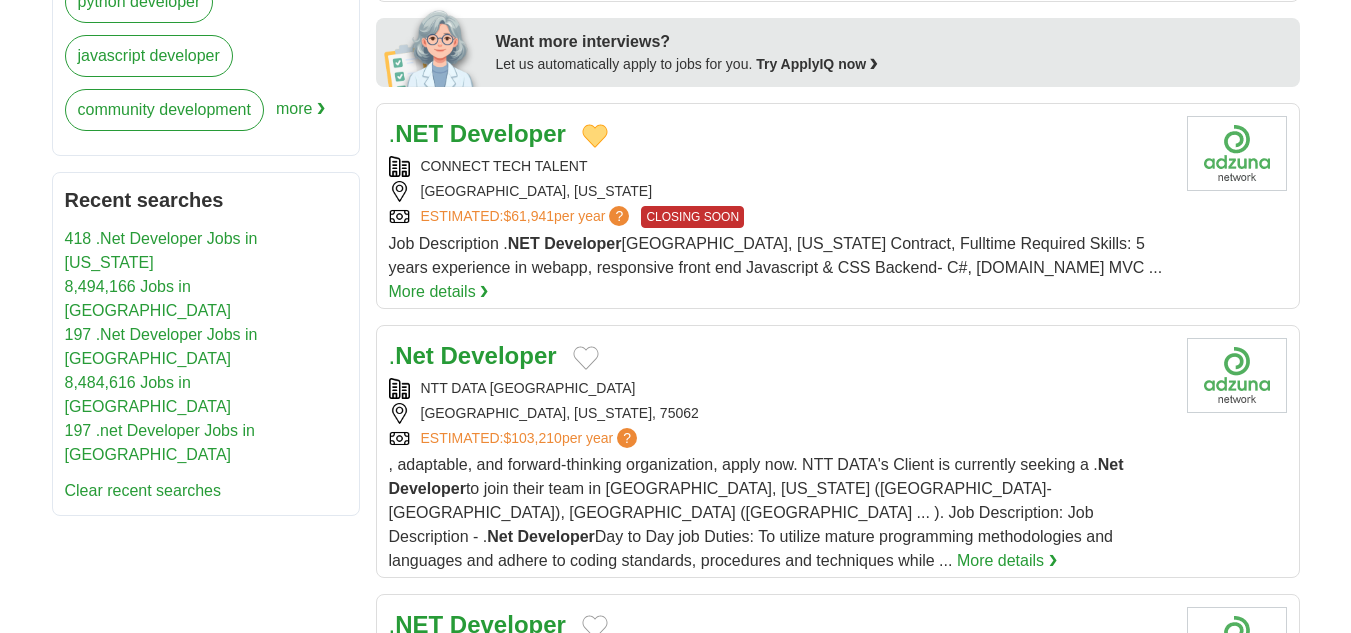 click at bounding box center (586, 358) 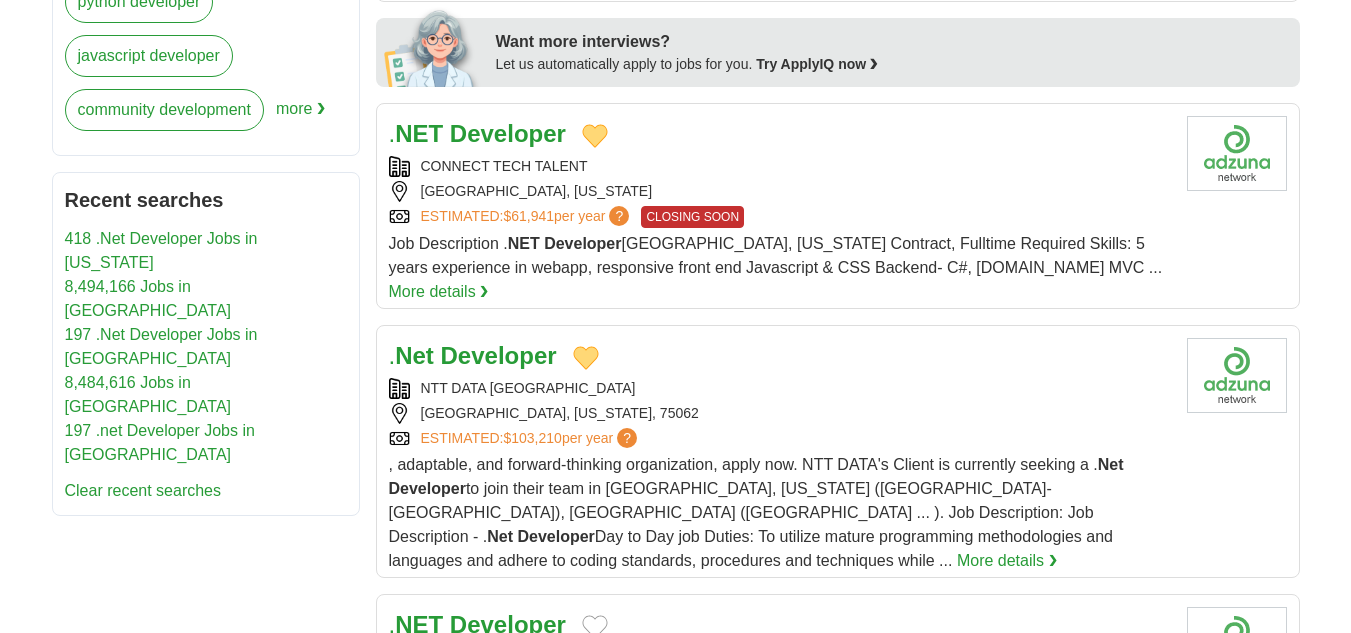 click on "Developer" at bounding box center (499, 355) 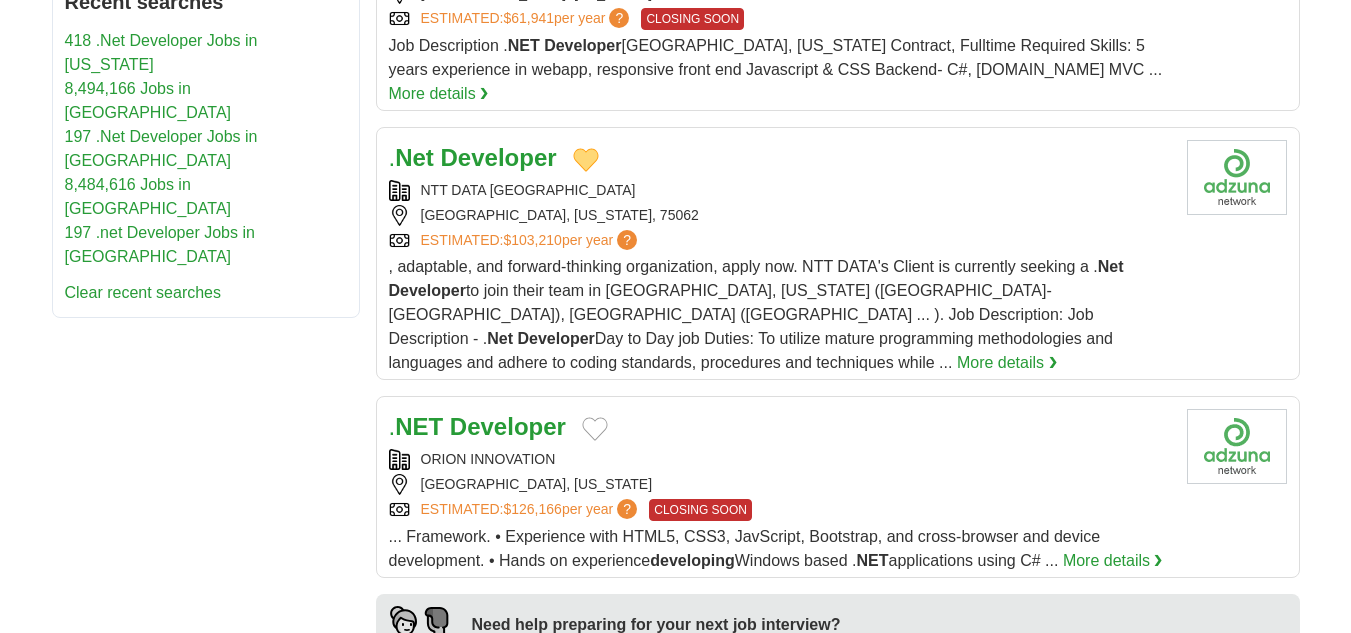 scroll, scrollTop: 1200, scrollLeft: 0, axis: vertical 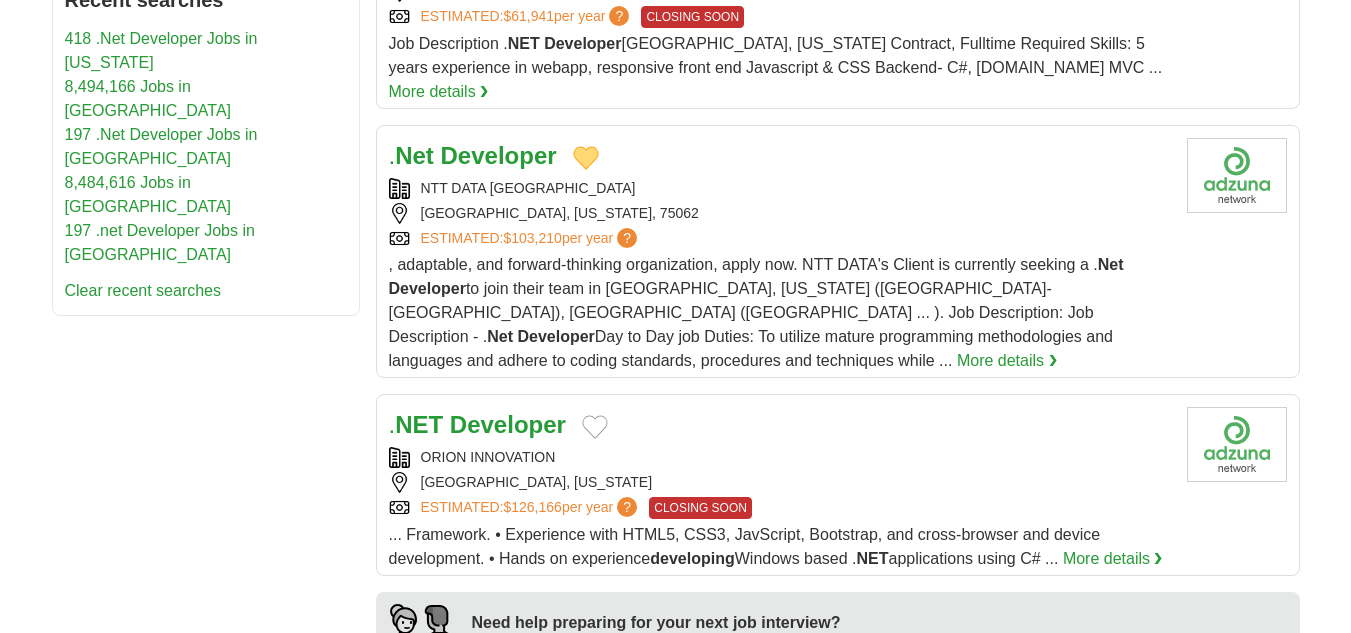 click at bounding box center (595, 427) 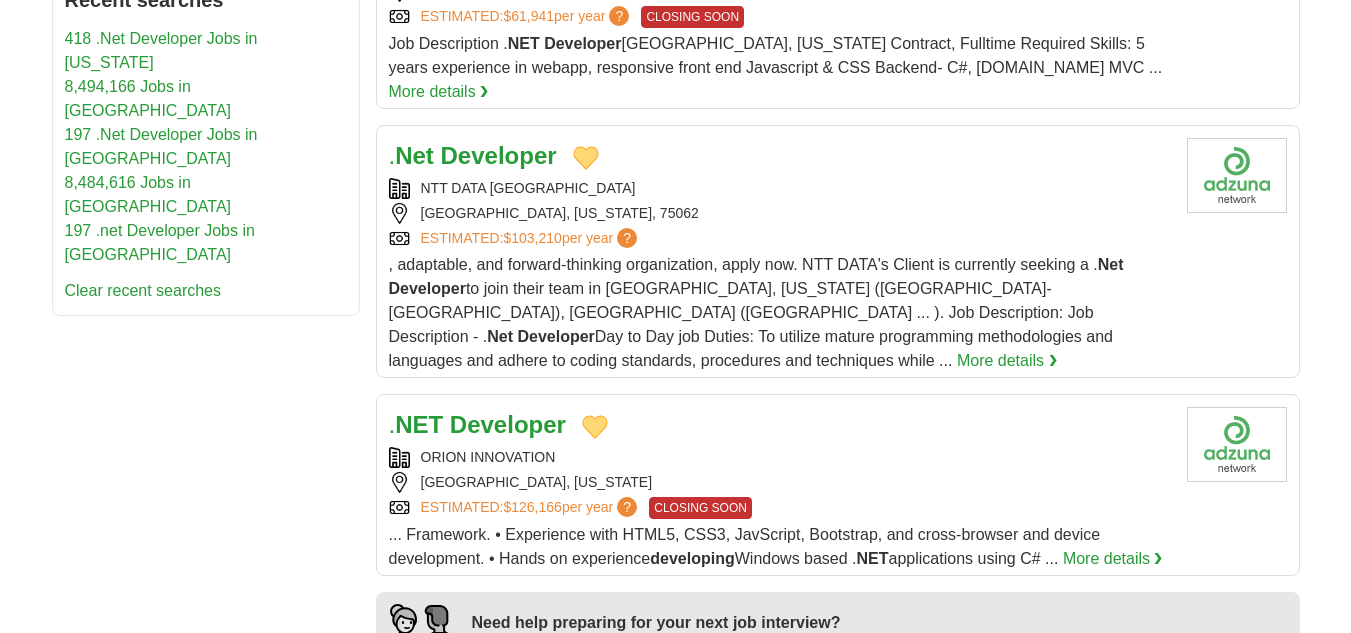 click on "Developer" at bounding box center (508, 424) 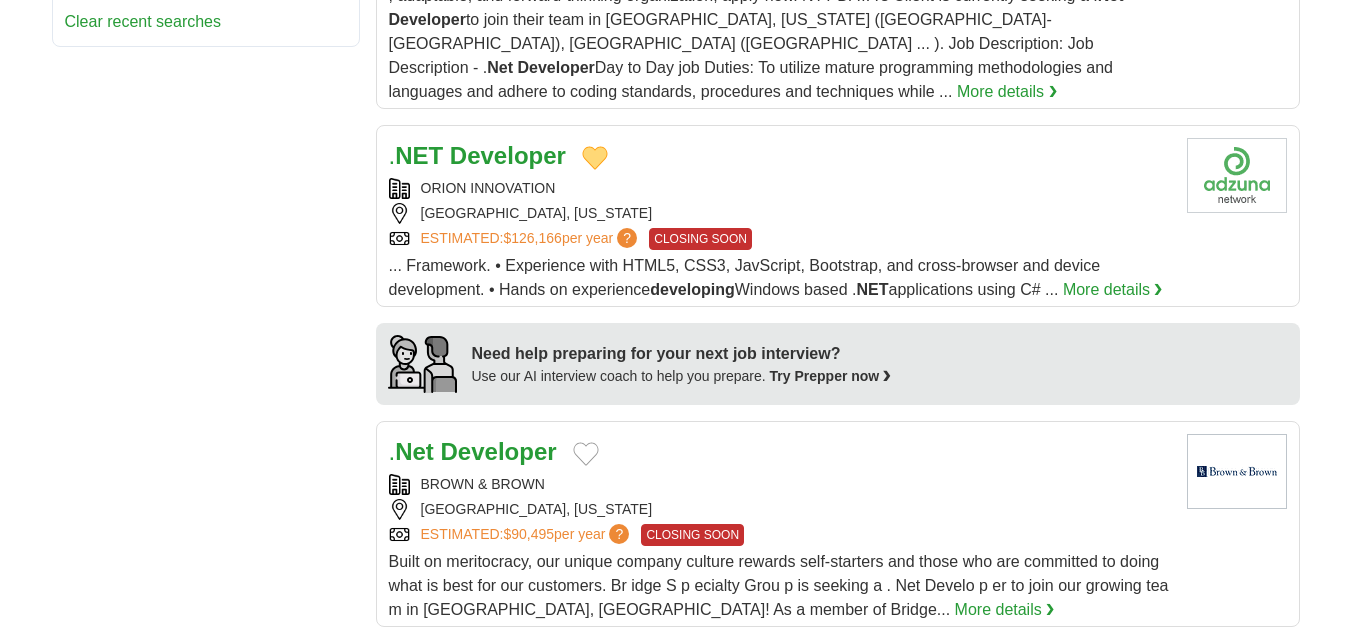scroll, scrollTop: 1500, scrollLeft: 0, axis: vertical 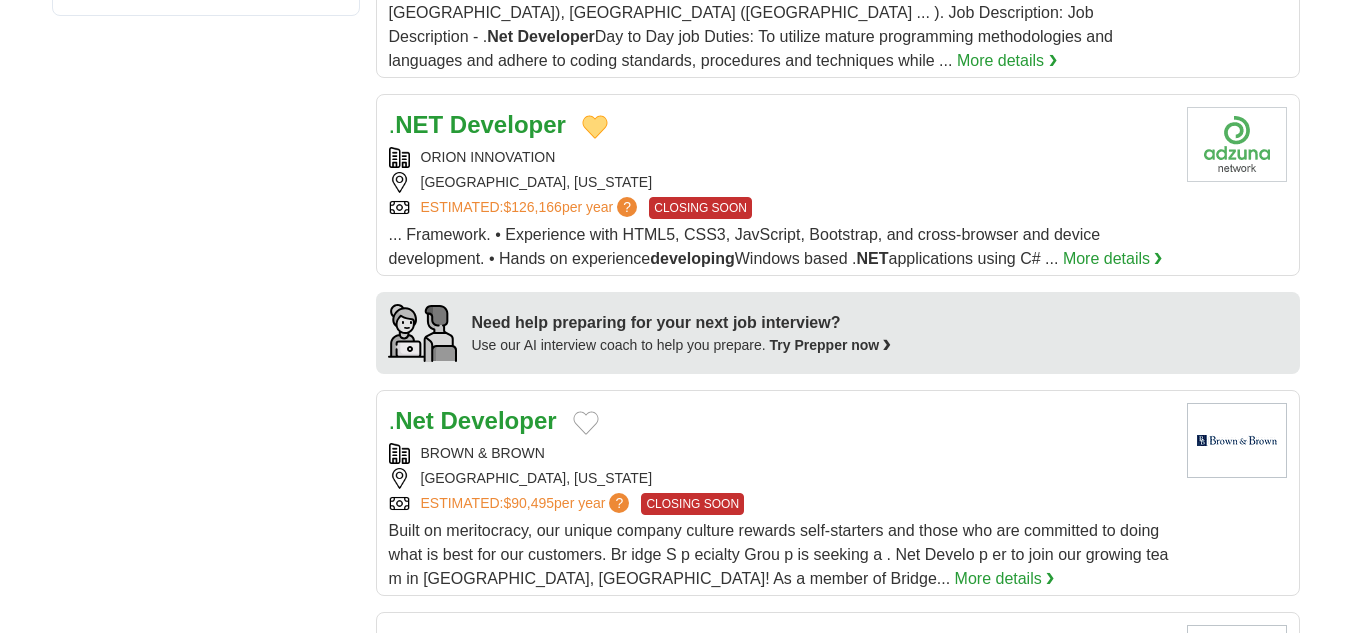 drag, startPoint x: 578, startPoint y: 324, endPoint x: 531, endPoint y: 324, distance: 47 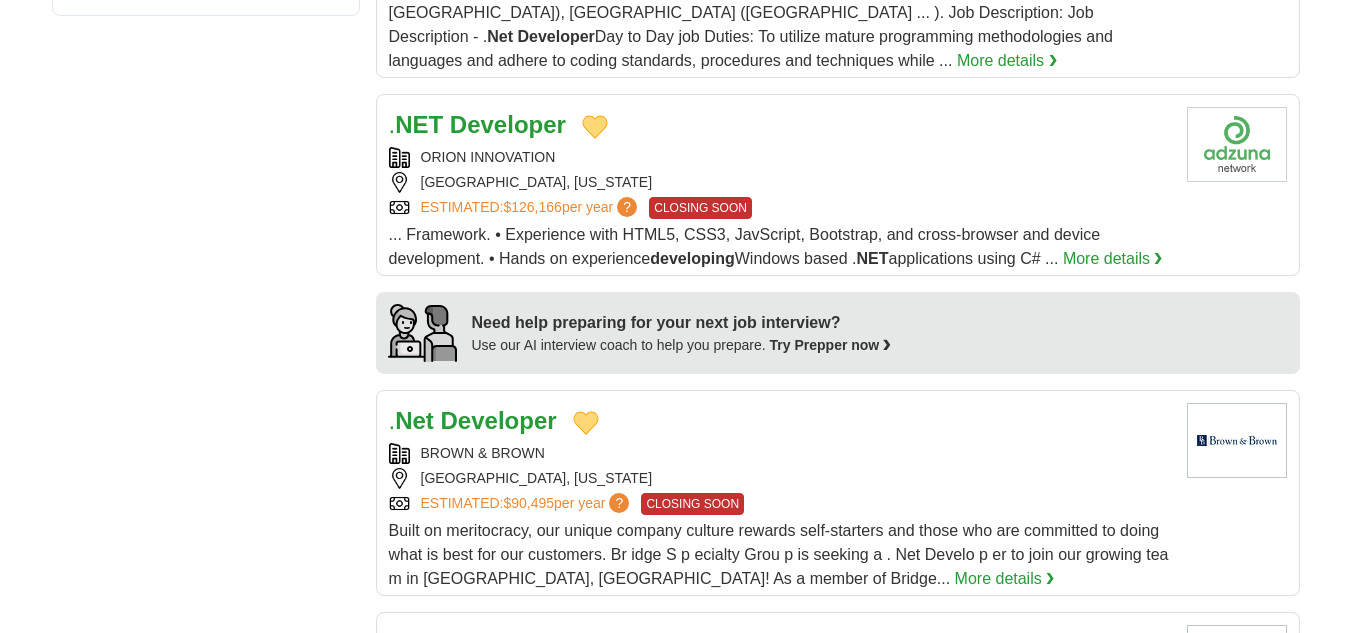 click on "Developer" at bounding box center [499, 420] 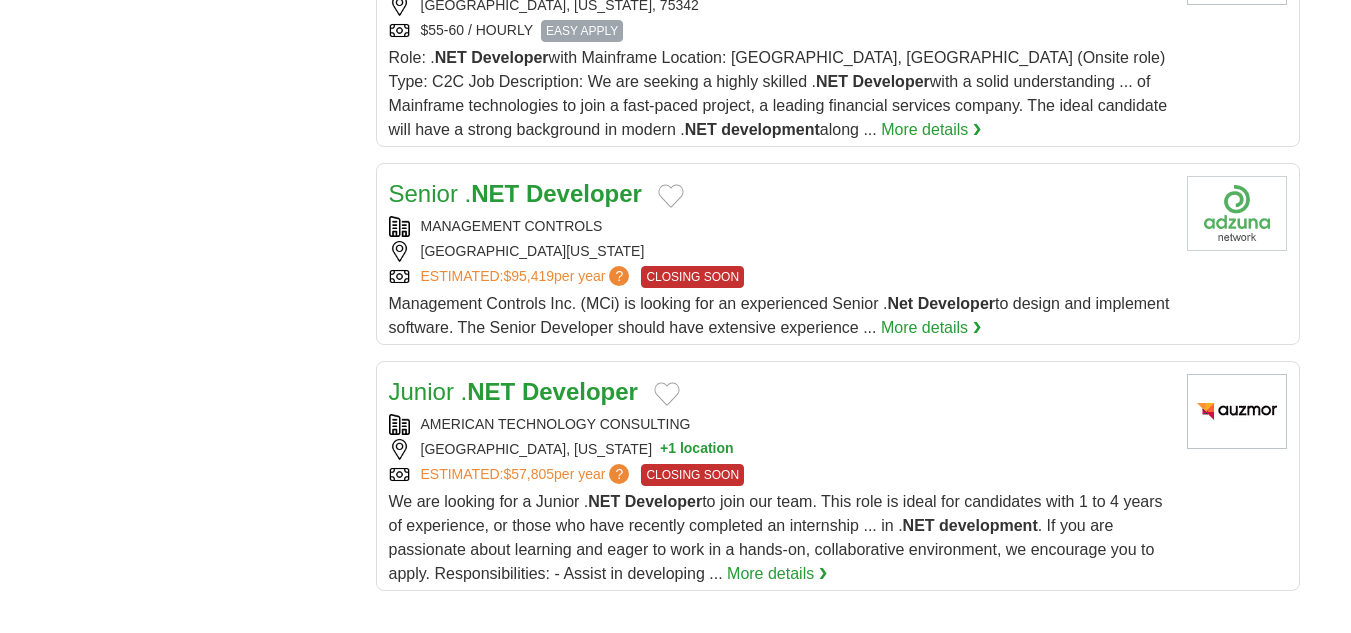 scroll, scrollTop: 2200, scrollLeft: 0, axis: vertical 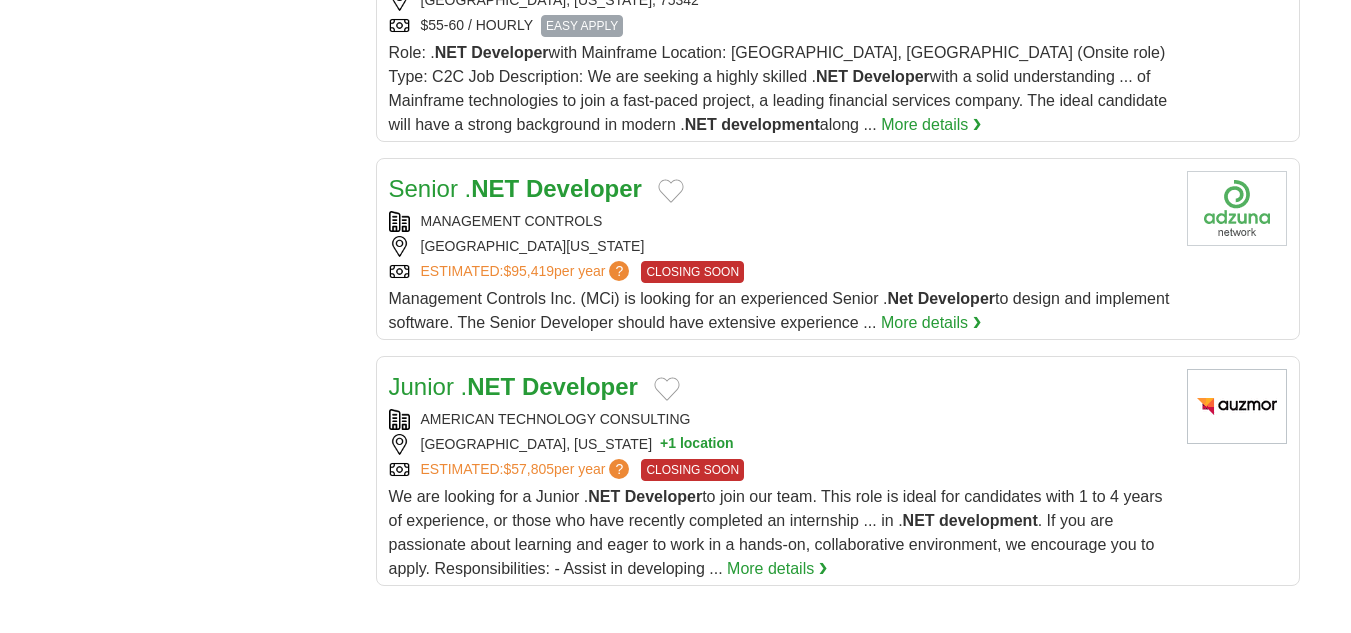 click at bounding box center (667, 389) 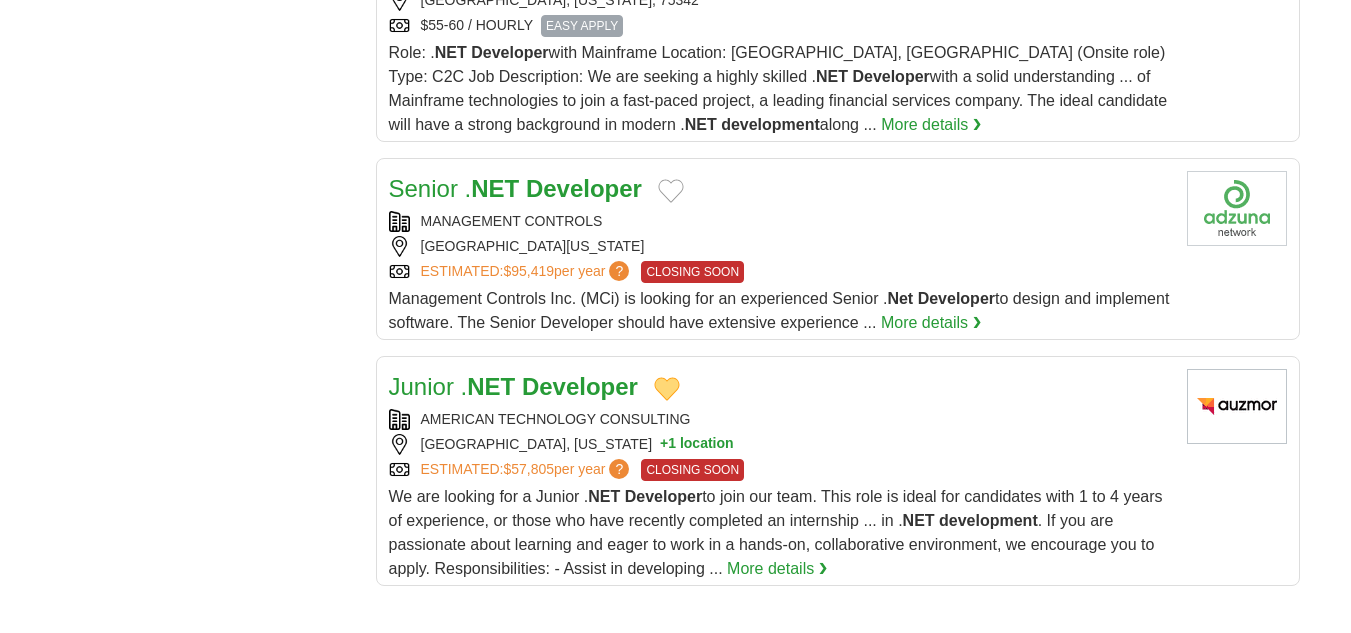 click on "Developer" at bounding box center [580, 386] 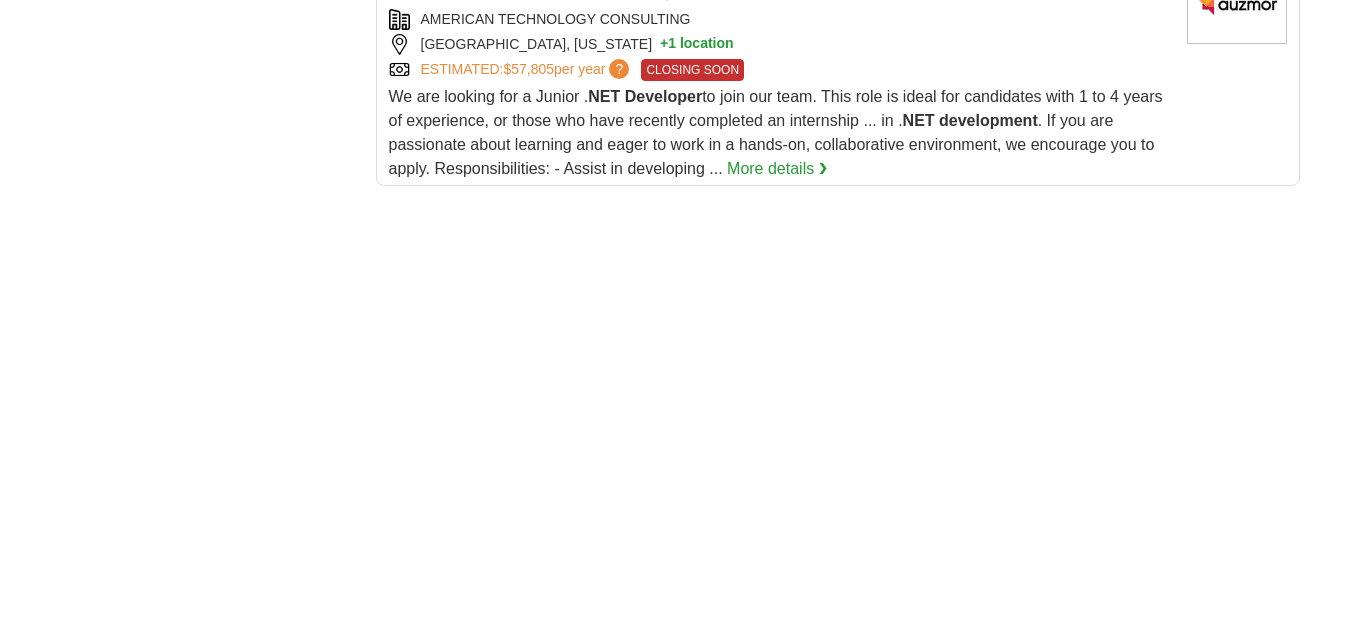 scroll, scrollTop: 2100, scrollLeft: 0, axis: vertical 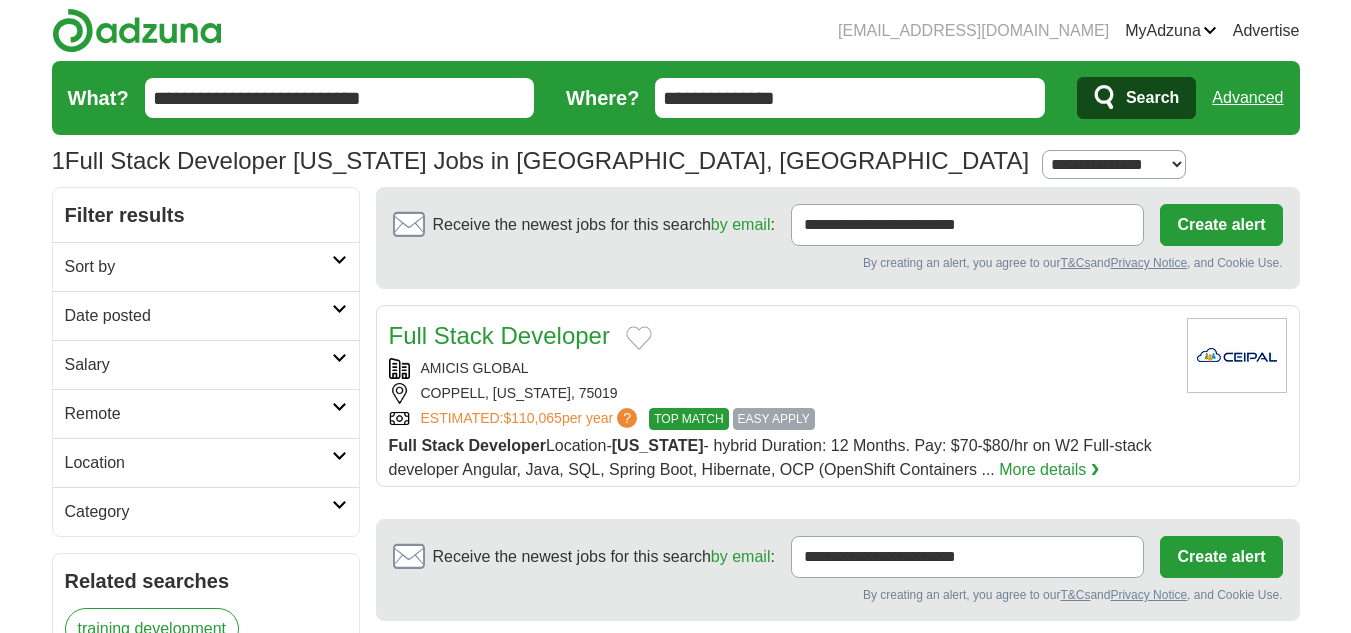 click on "**********" at bounding box center [340, 98] 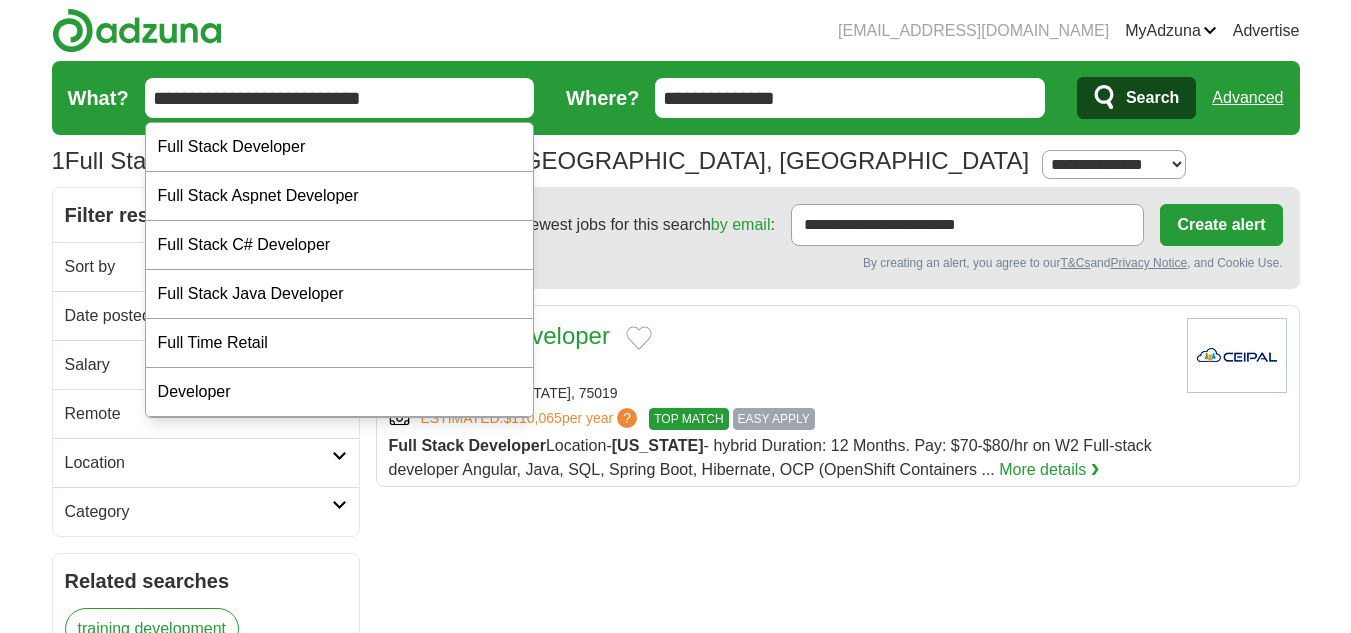 click on "**********" at bounding box center [340, 98] 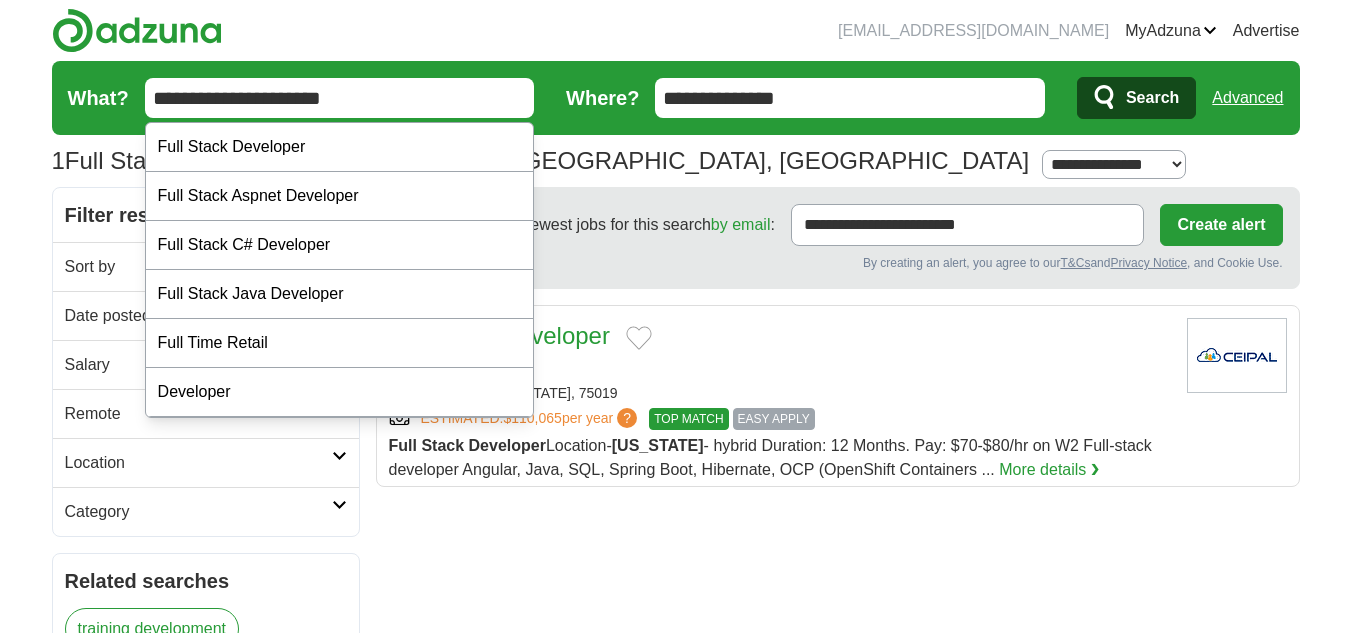 type on "**********" 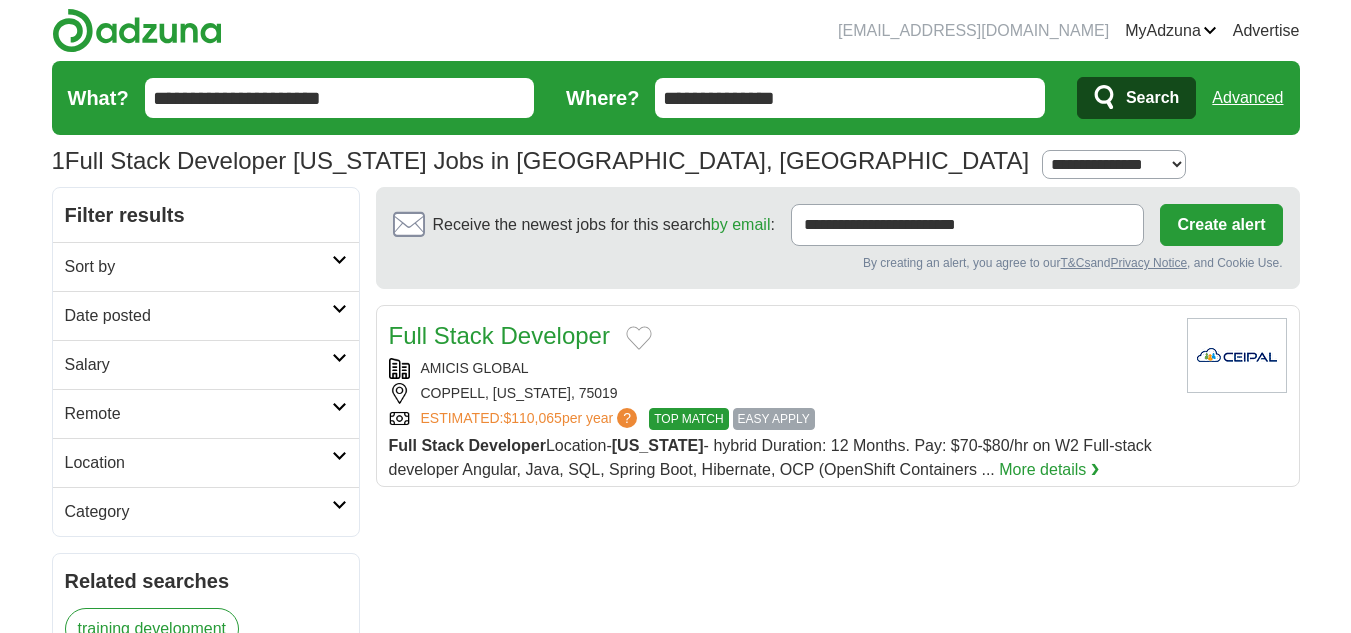 drag, startPoint x: 765, startPoint y: 91, endPoint x: 666, endPoint y: 94, distance: 99.04544 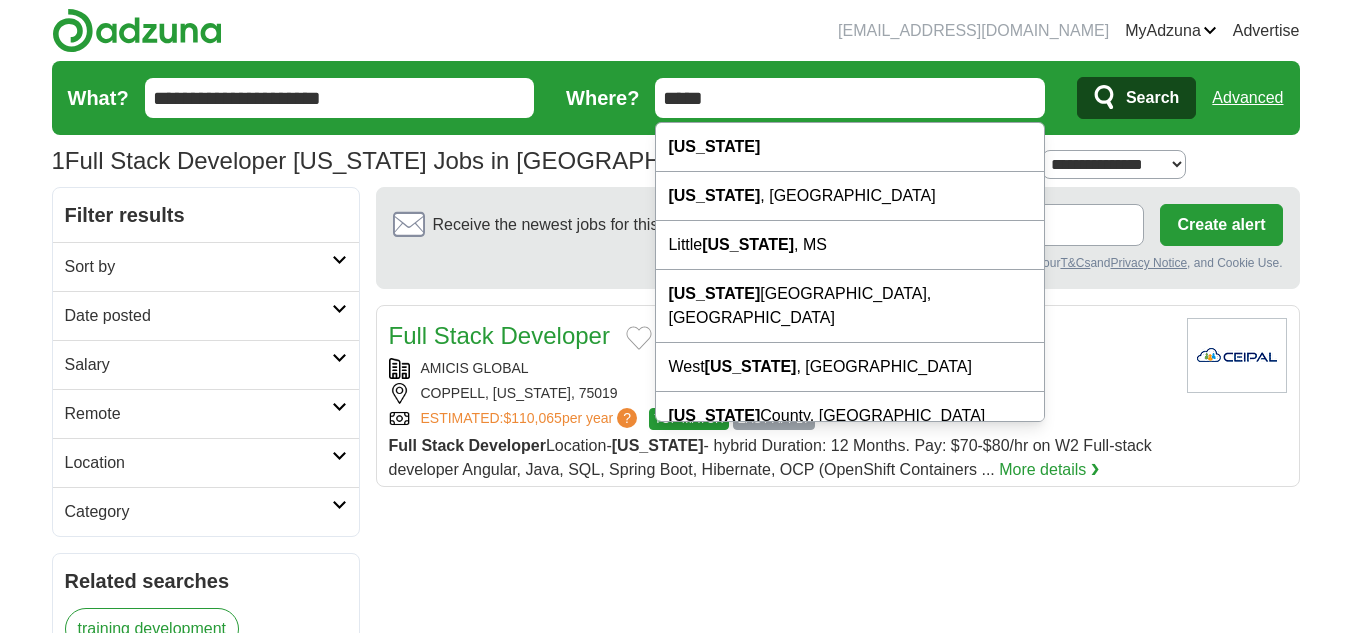 type on "*****" 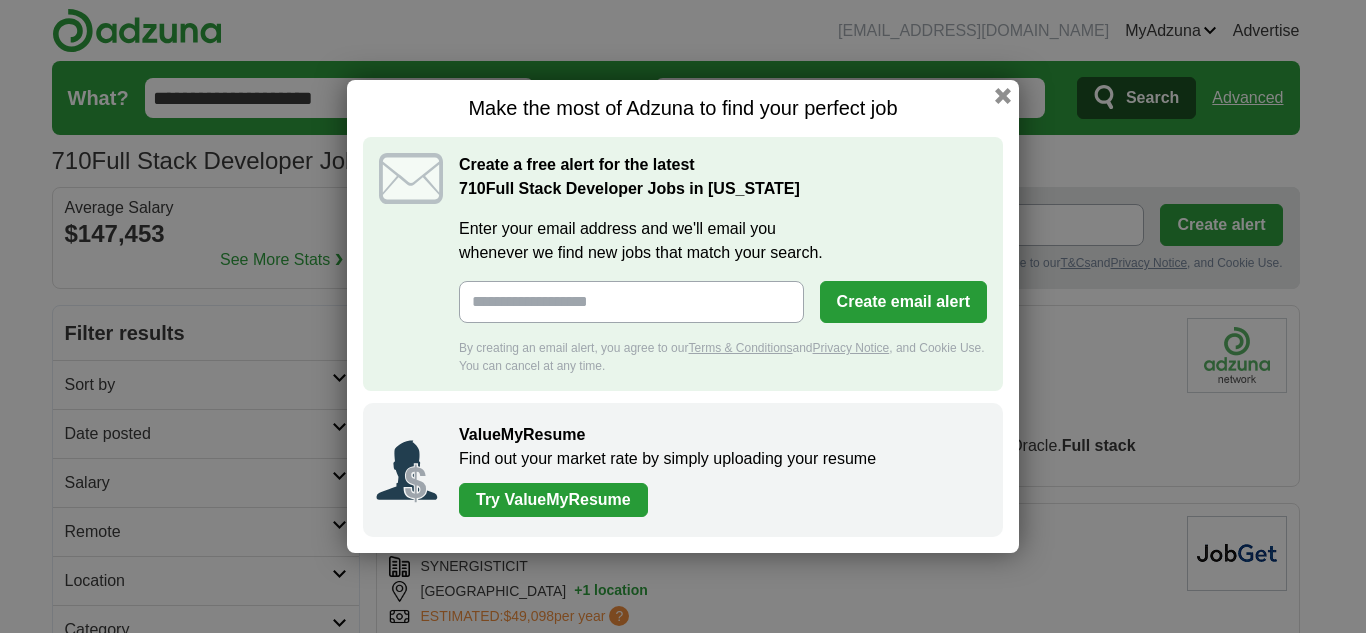 scroll, scrollTop: 0, scrollLeft: 0, axis: both 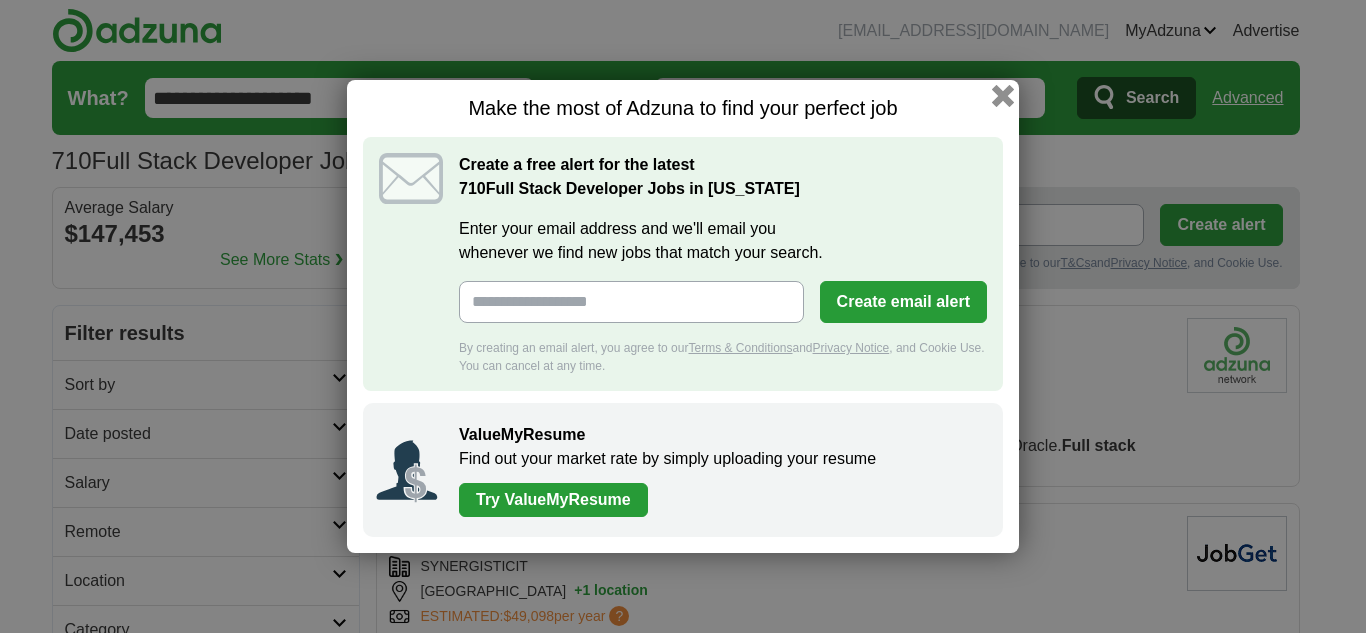 click at bounding box center (1003, 96) 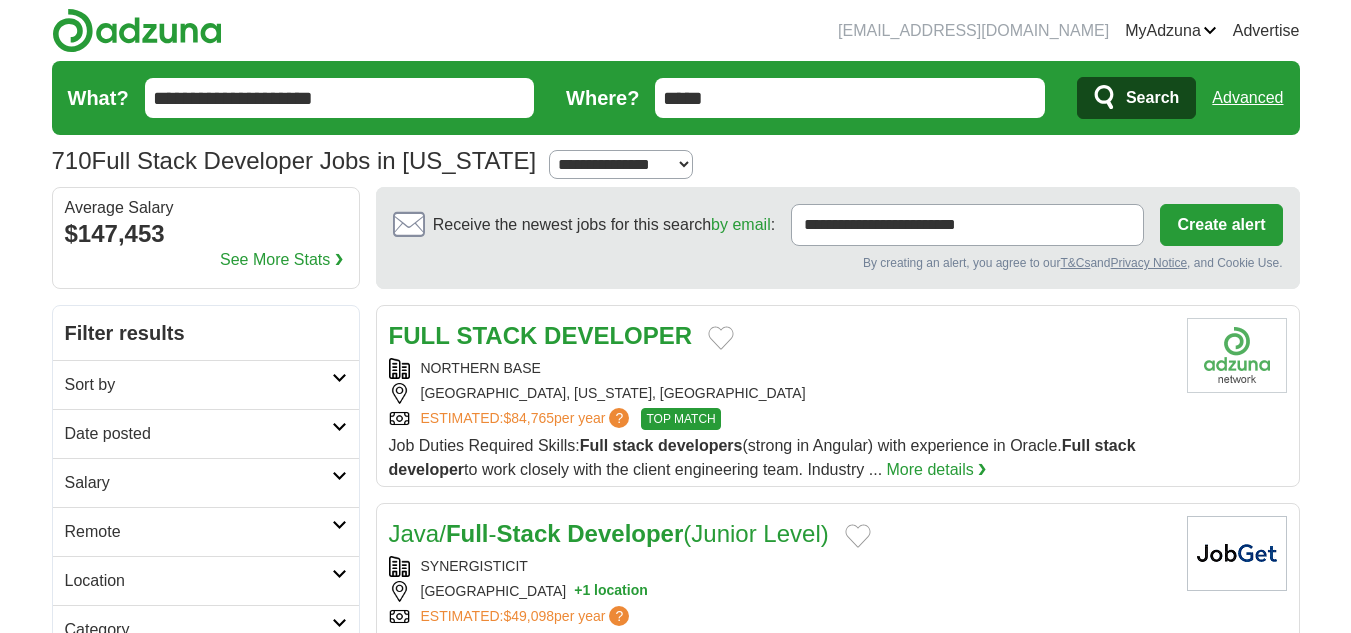click on "FULL   STACK   DEVELOPER" at bounding box center (780, 336) 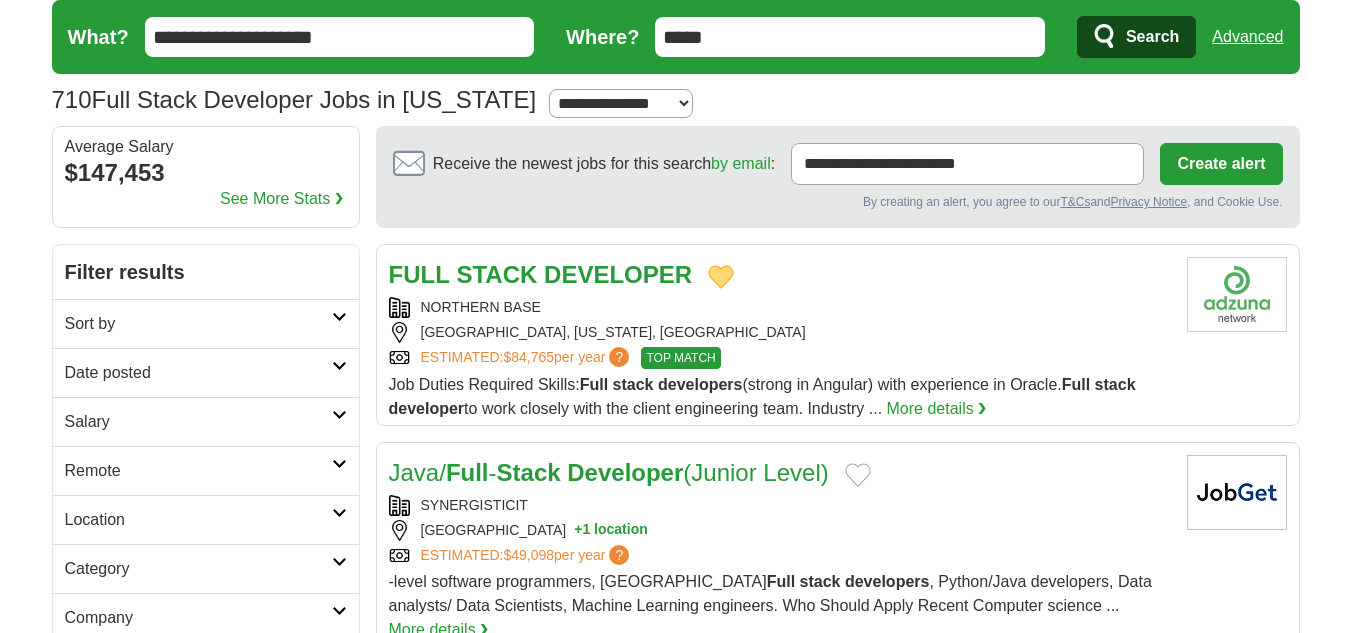 scroll, scrollTop: 200, scrollLeft: 0, axis: vertical 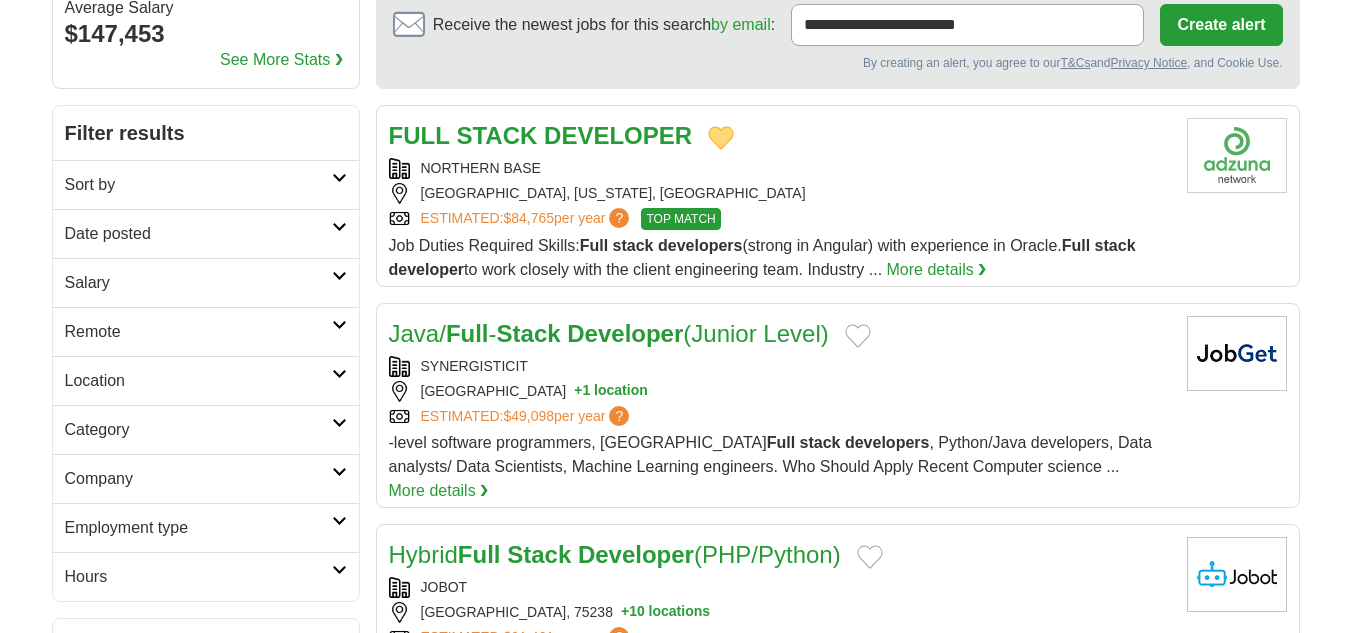 click at bounding box center (858, 336) 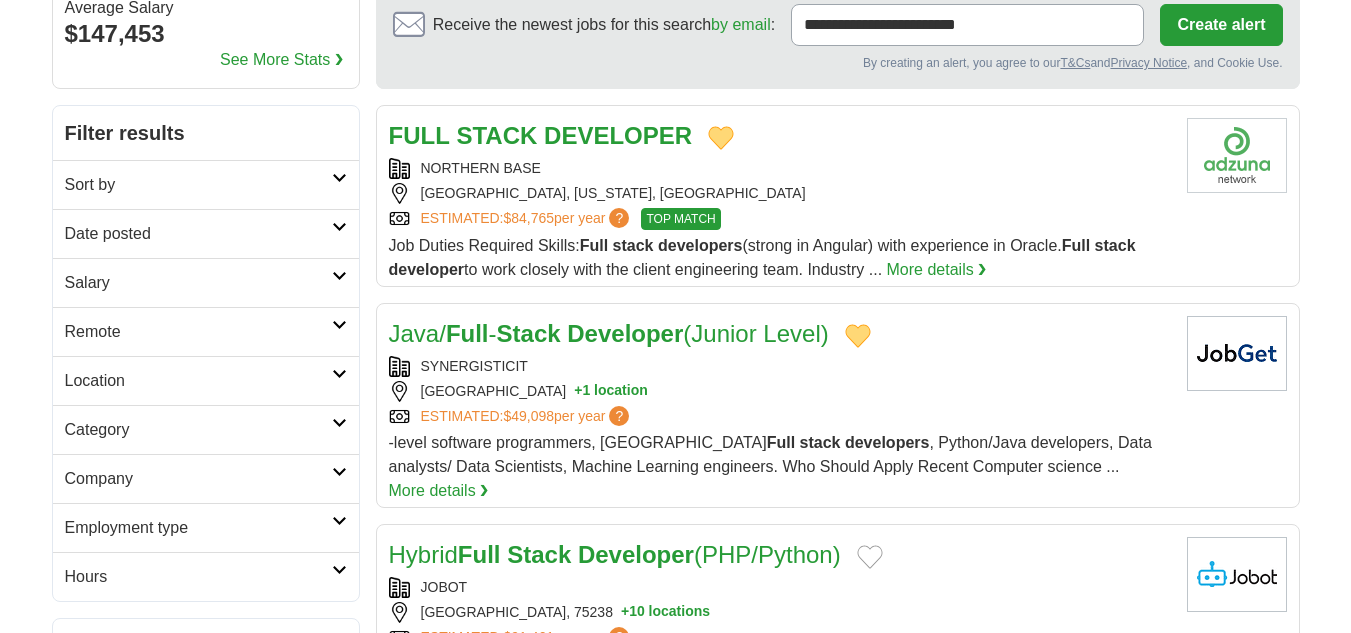 click on "Java/ Full - Stack   Developer  (Junior Level)" at bounding box center [609, 333] 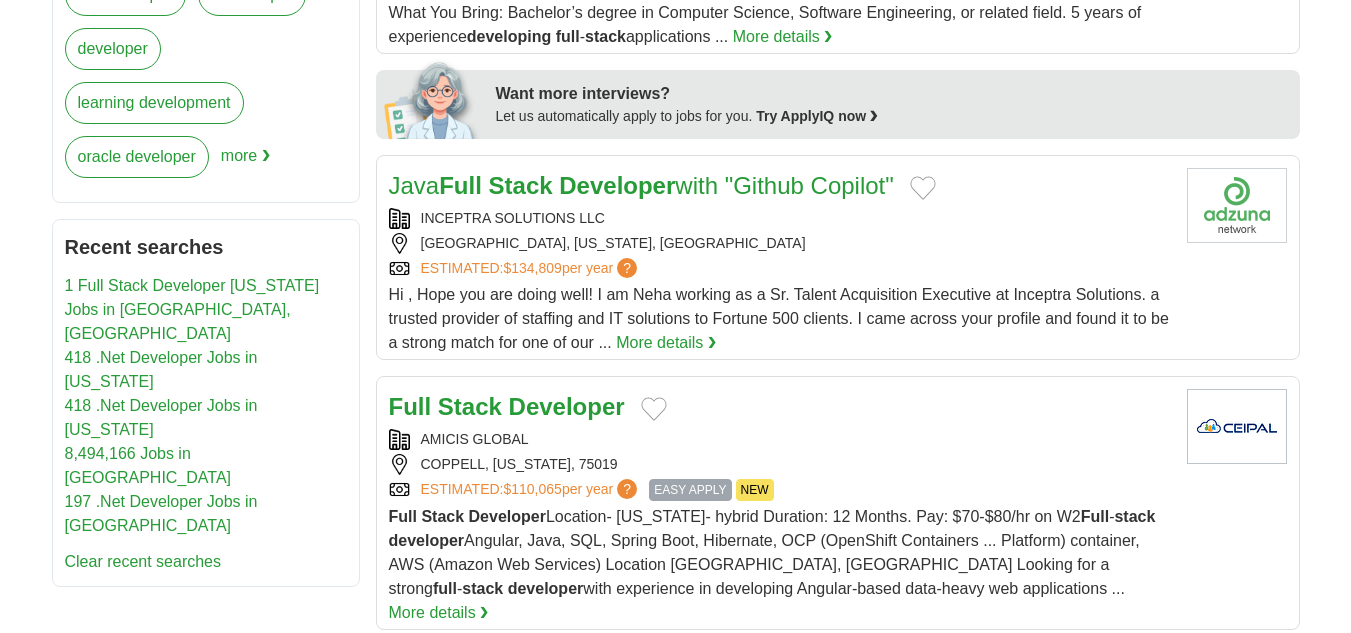 scroll, scrollTop: 900, scrollLeft: 0, axis: vertical 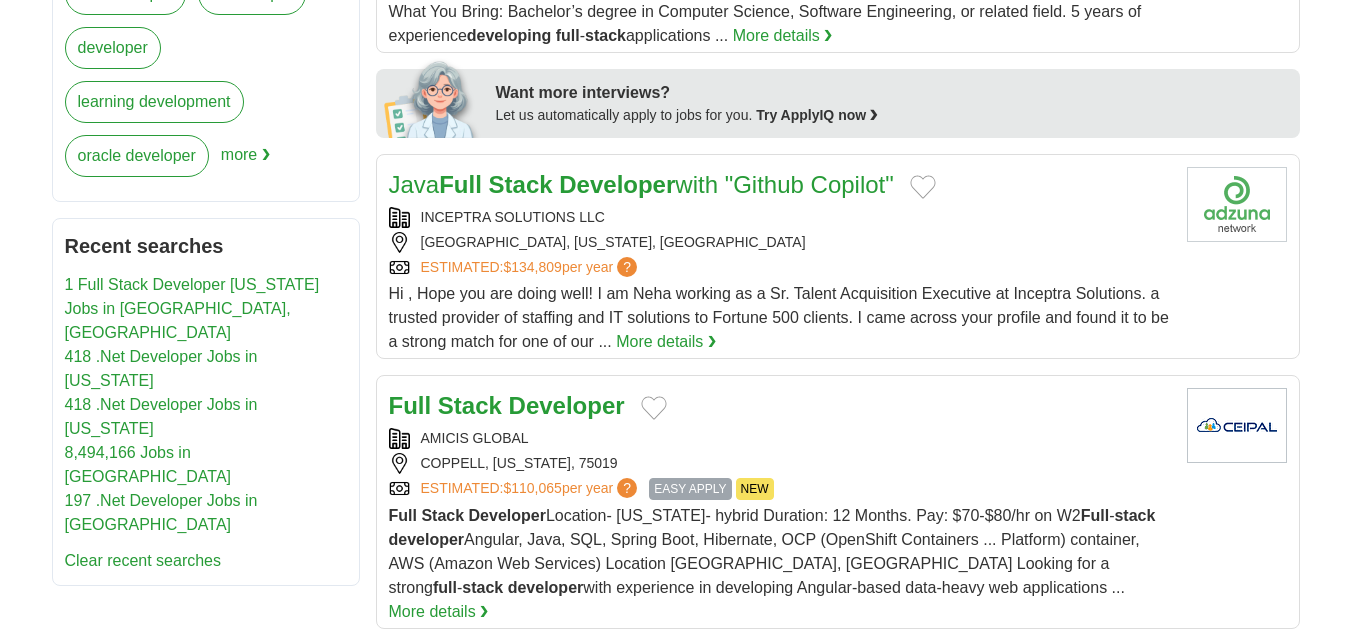 click at bounding box center [654, 408] 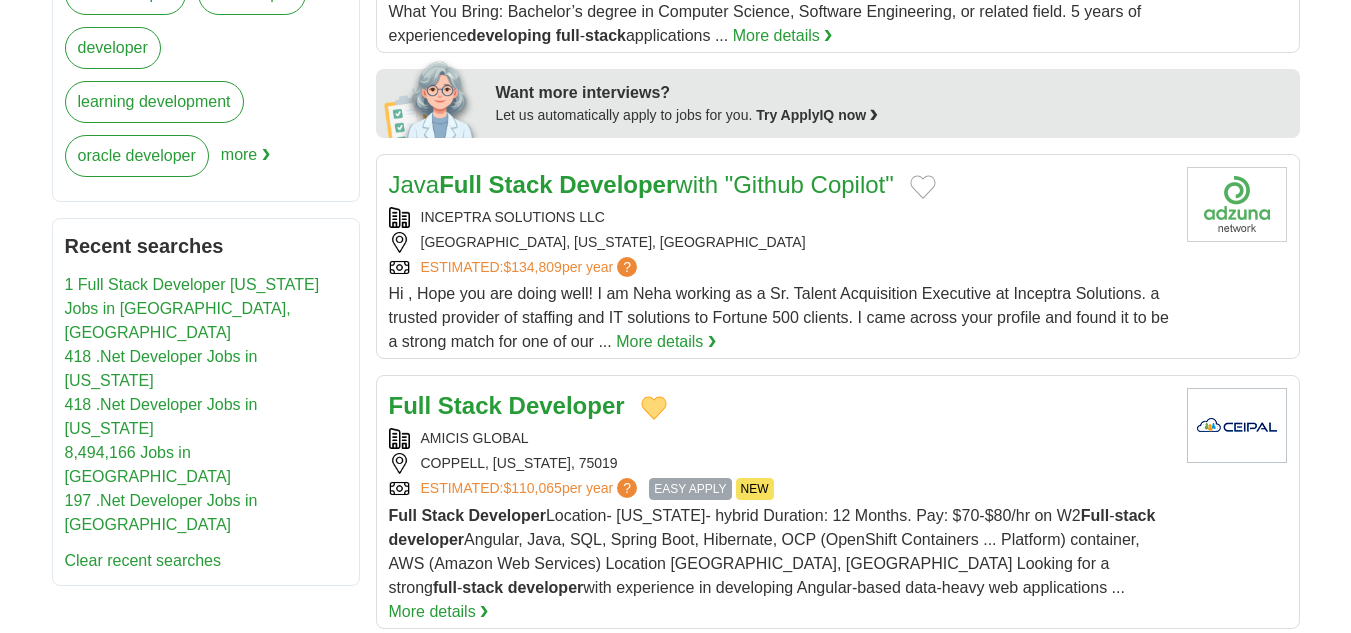 click on "Developer" at bounding box center [567, 405] 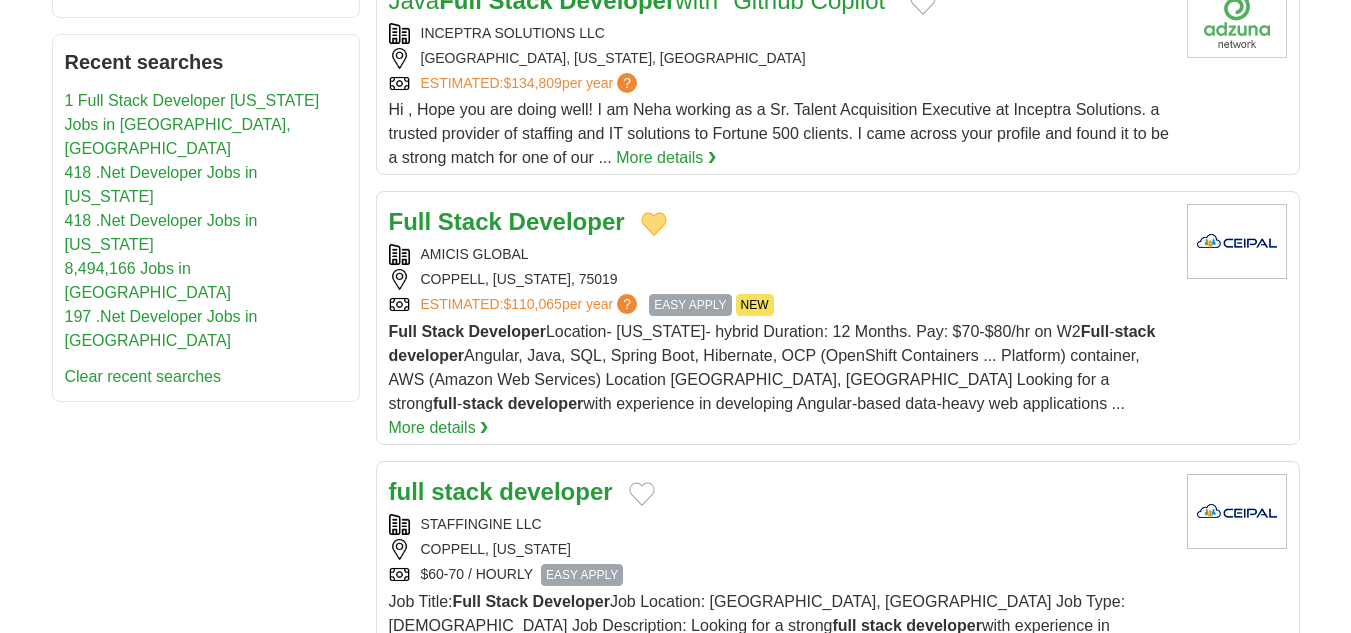 scroll, scrollTop: 1200, scrollLeft: 0, axis: vertical 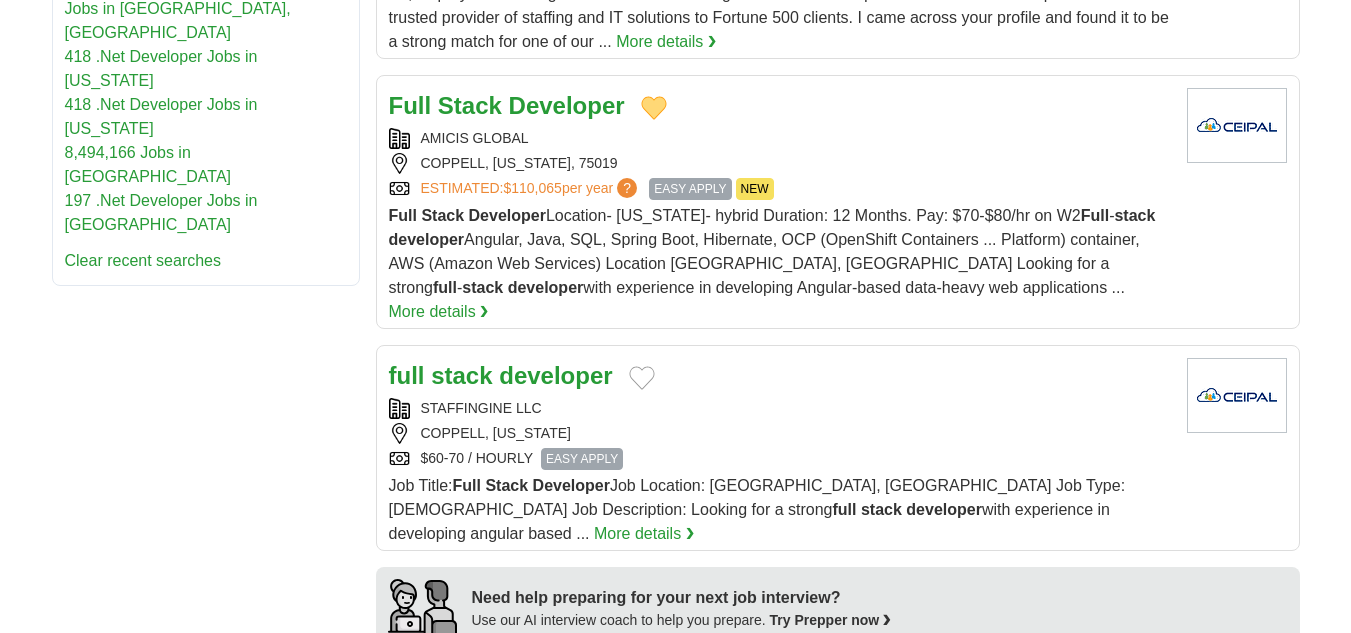 click on "full   stack   developer" at bounding box center (780, 376) 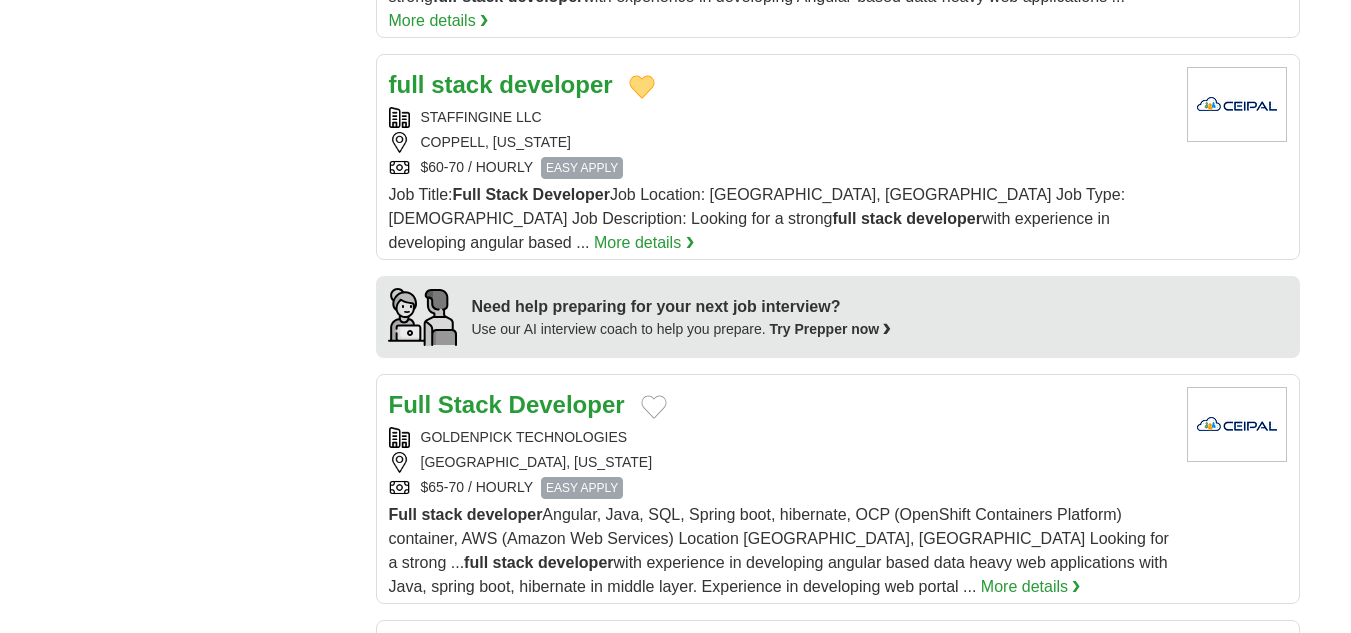 scroll, scrollTop: 1500, scrollLeft: 0, axis: vertical 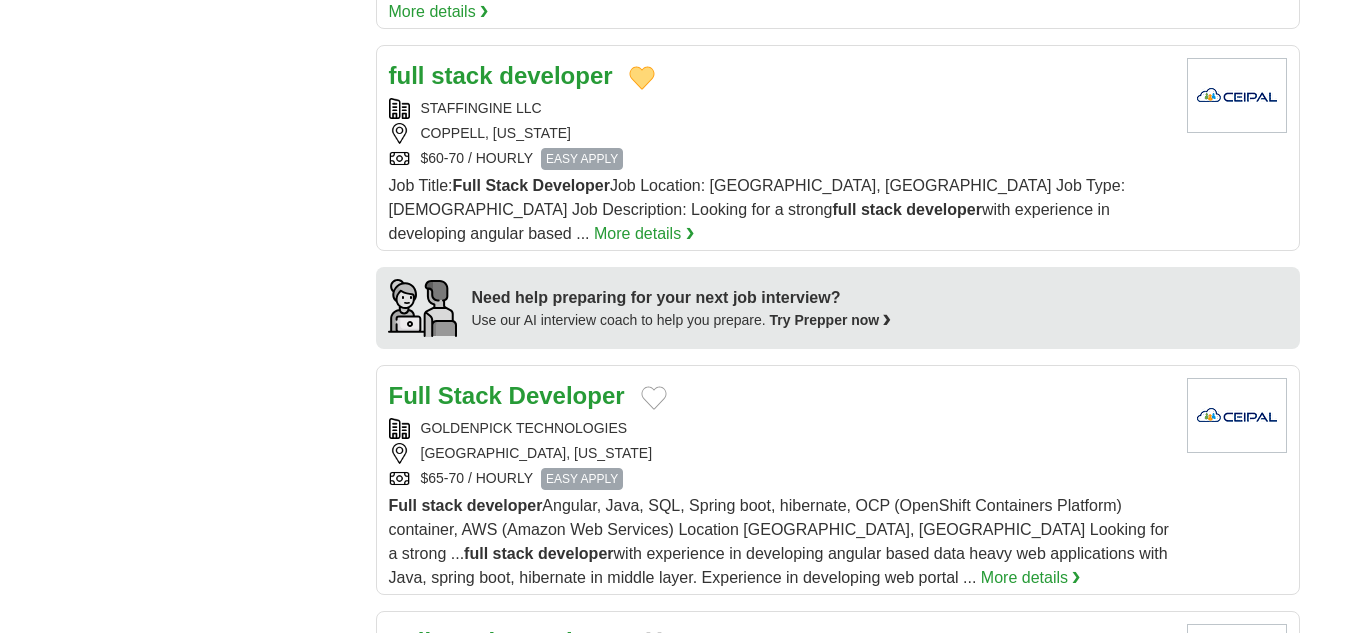 click at bounding box center (654, 398) 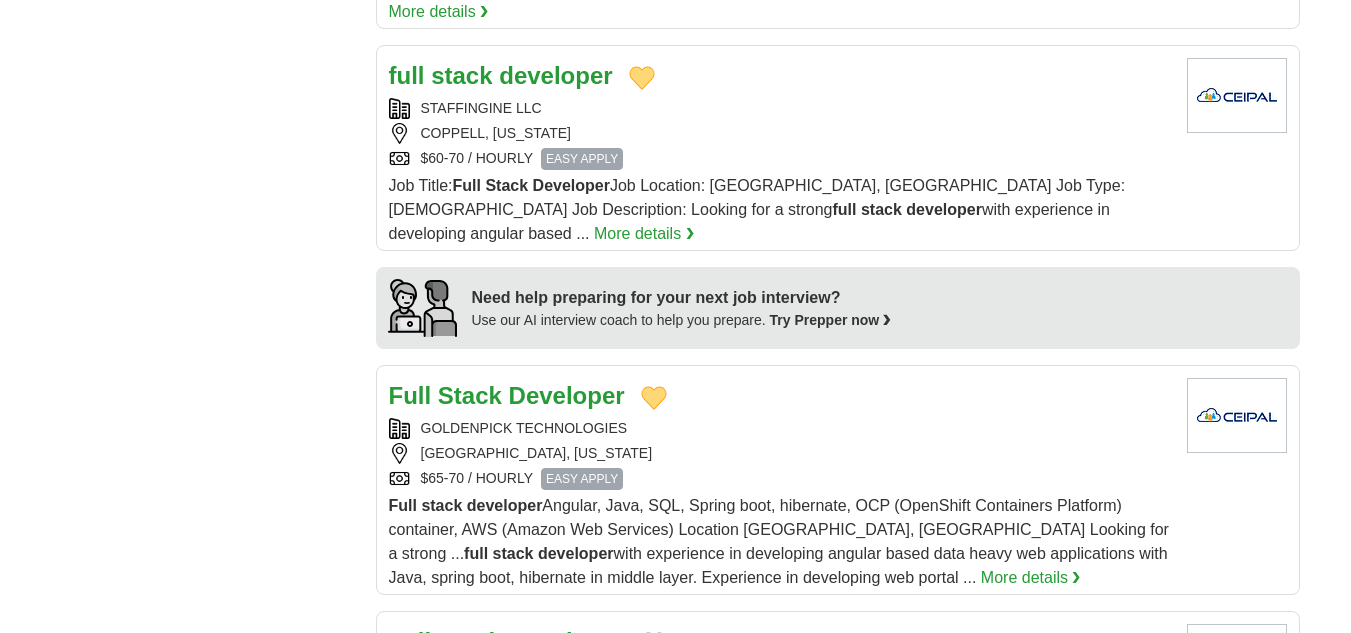 click on "Developer" at bounding box center [567, 395] 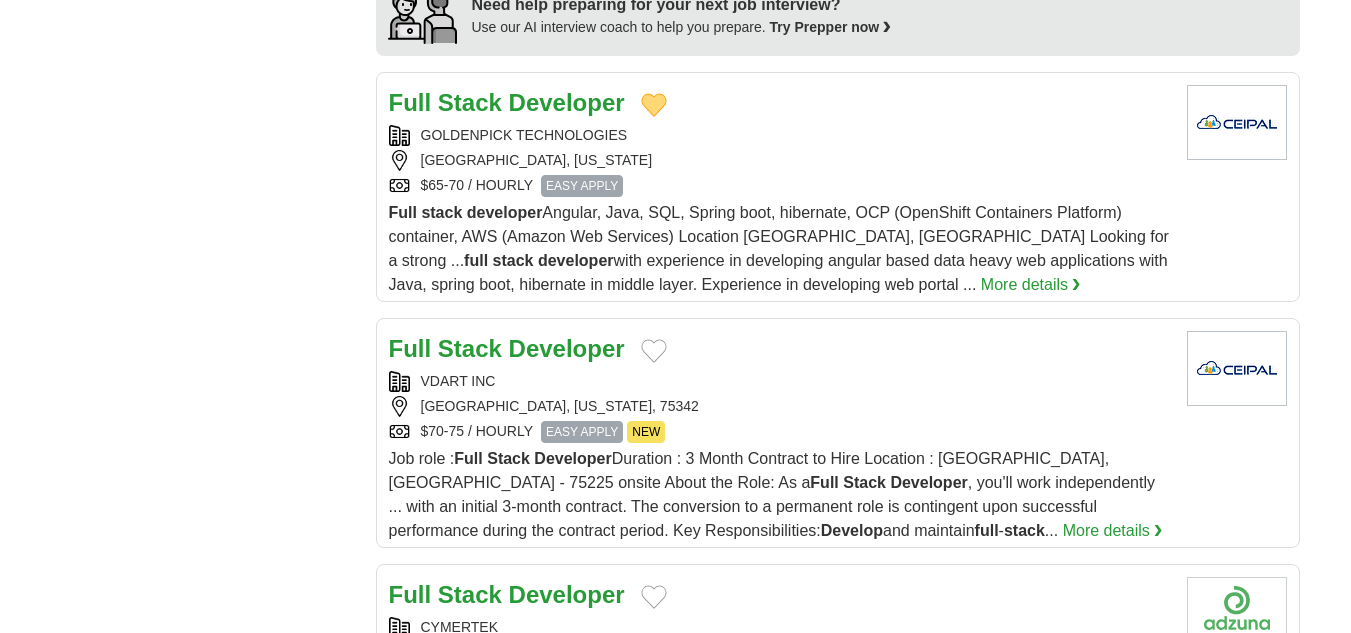 scroll, scrollTop: 1800, scrollLeft: 0, axis: vertical 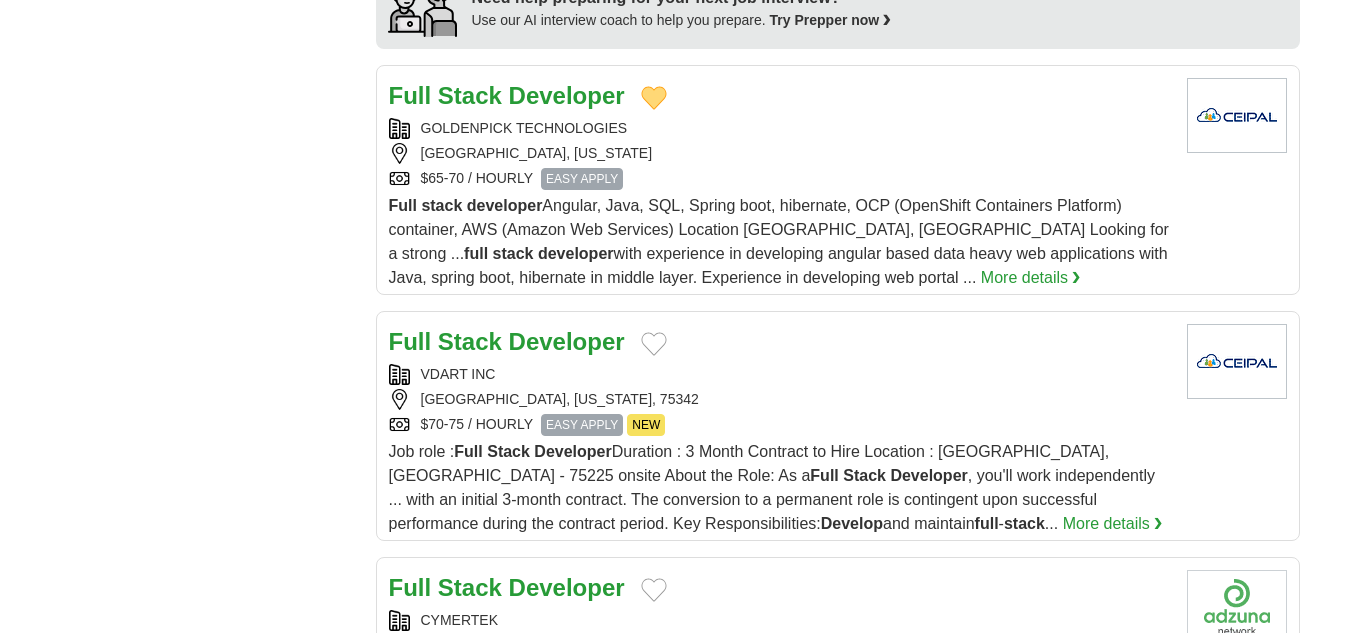 click at bounding box center [654, 344] 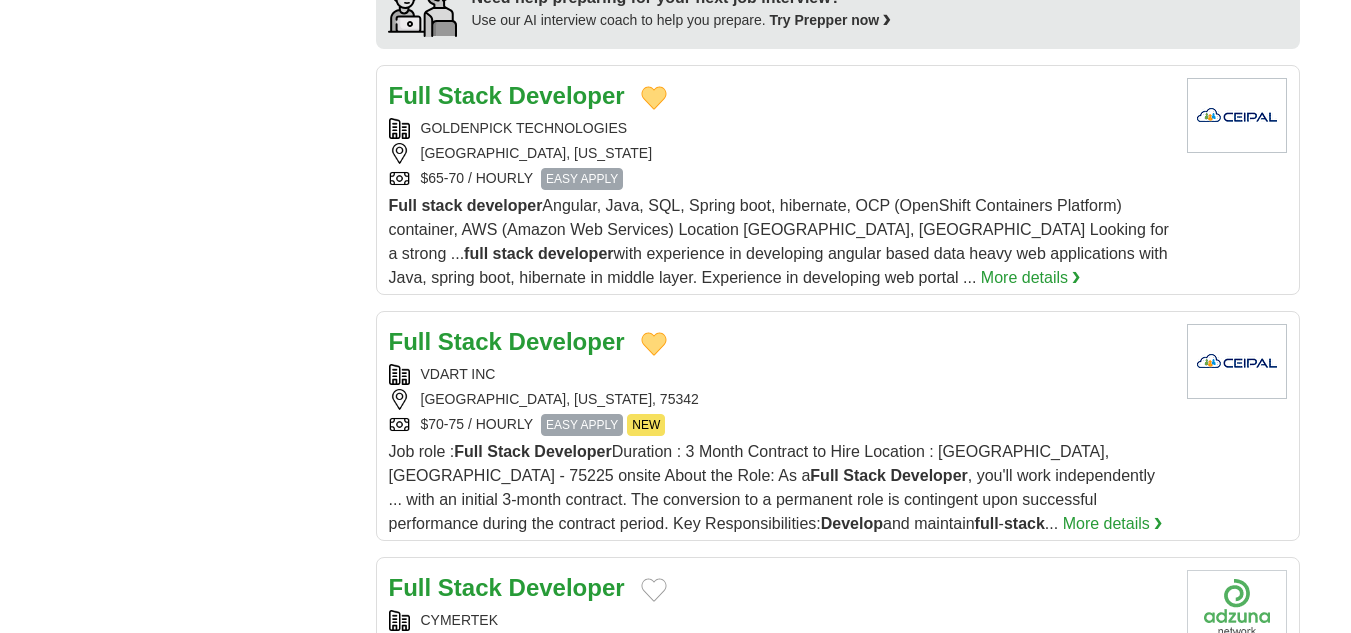 click on "Developer" at bounding box center (567, 341) 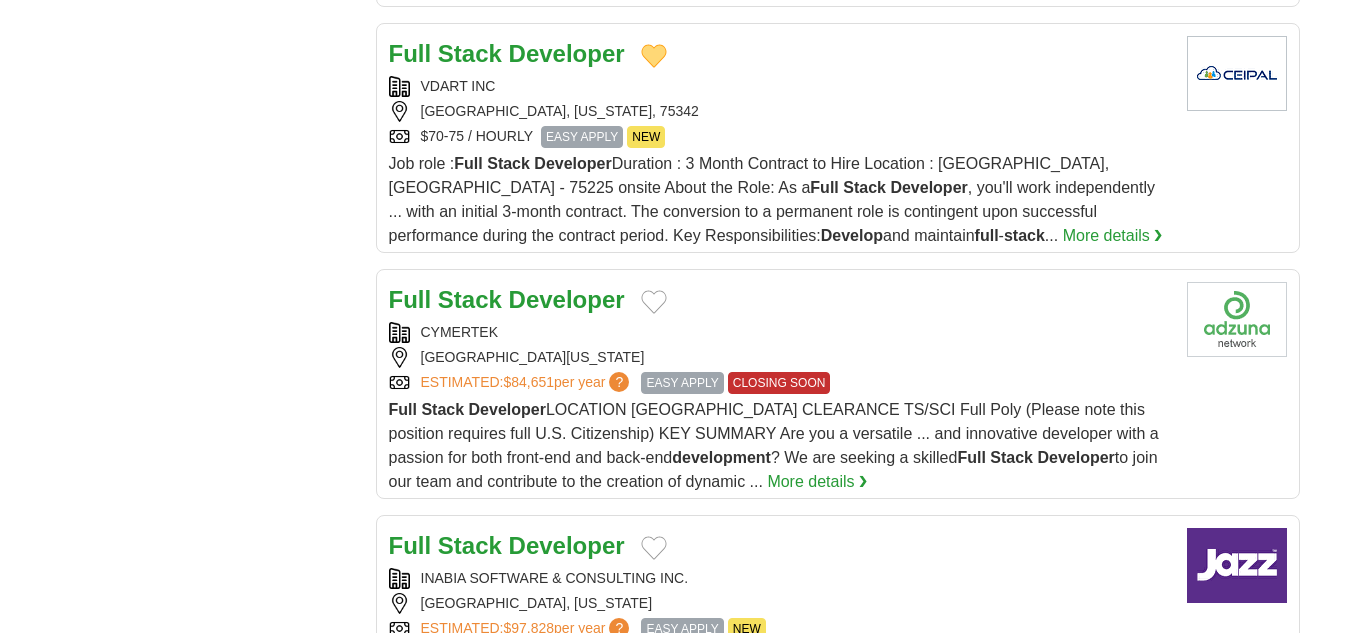 scroll, scrollTop: 2100, scrollLeft: 0, axis: vertical 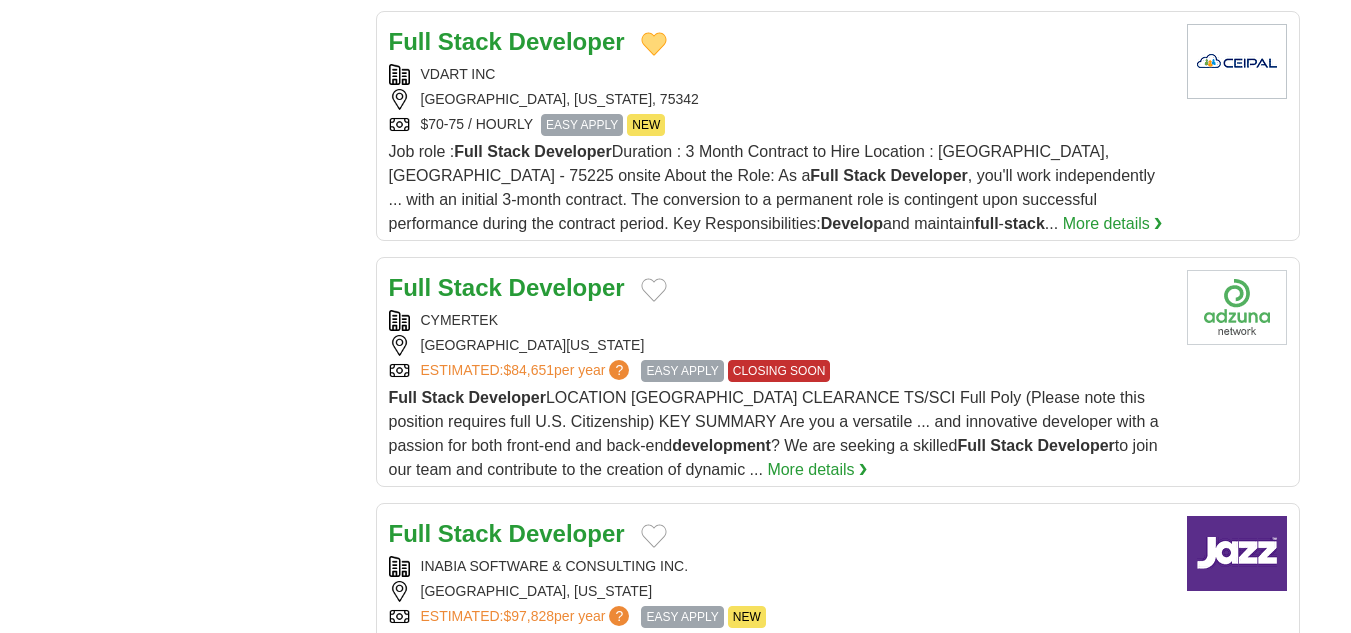 click at bounding box center (654, 290) 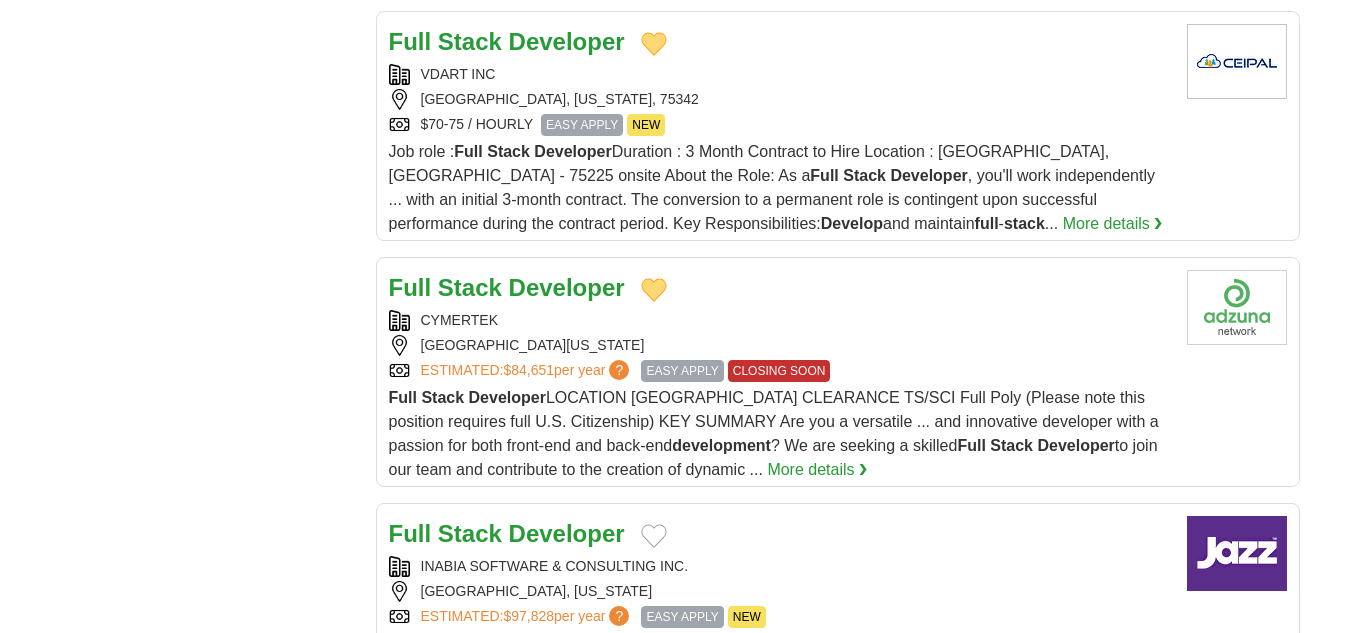click on "Developer" at bounding box center [567, 287] 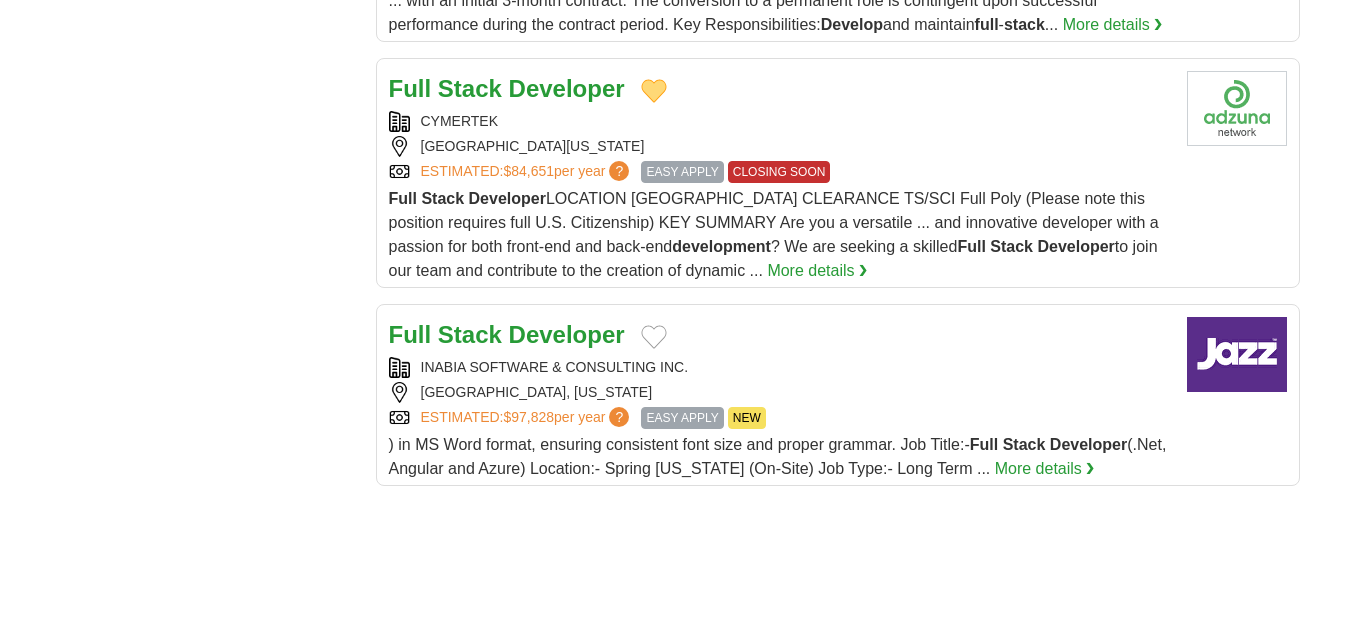 scroll, scrollTop: 2300, scrollLeft: 0, axis: vertical 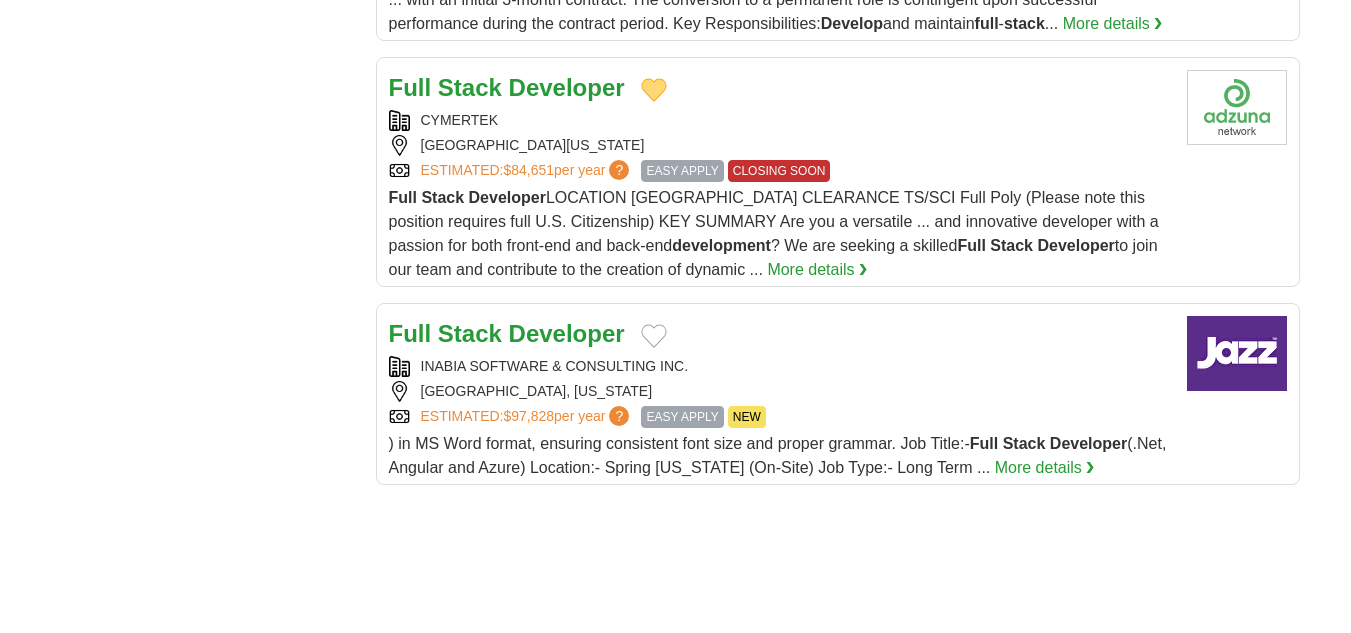 click at bounding box center [654, 336] 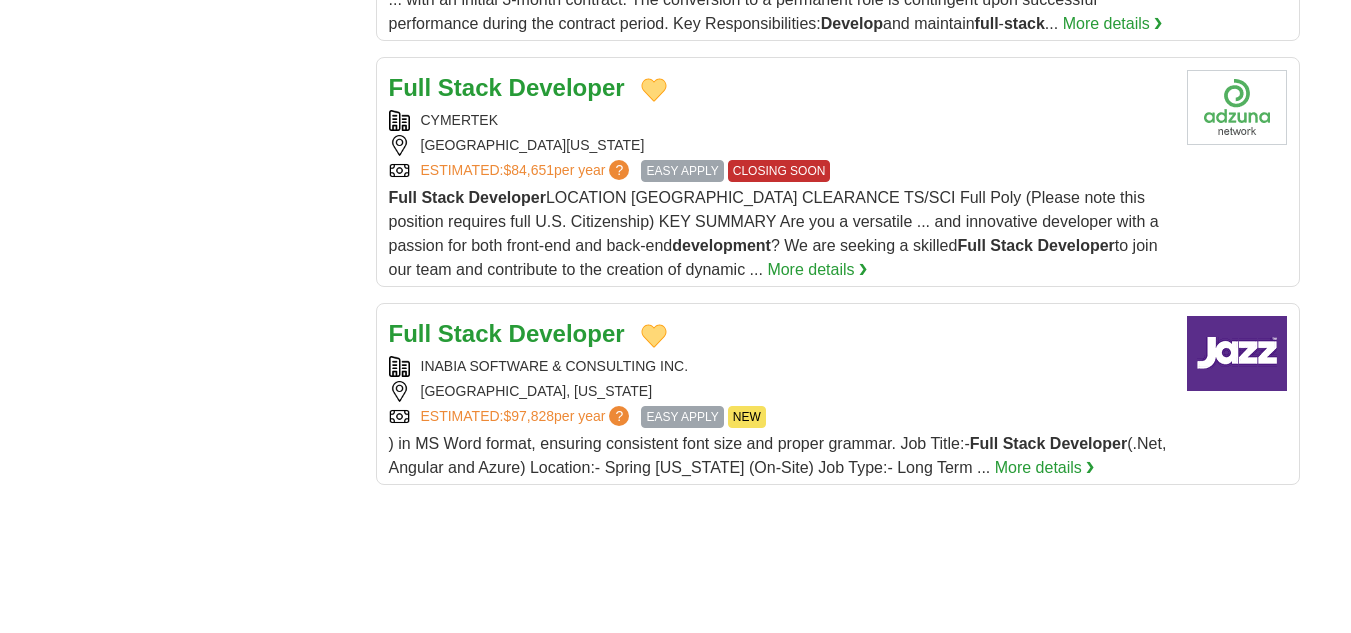click on "Developer" at bounding box center [567, 333] 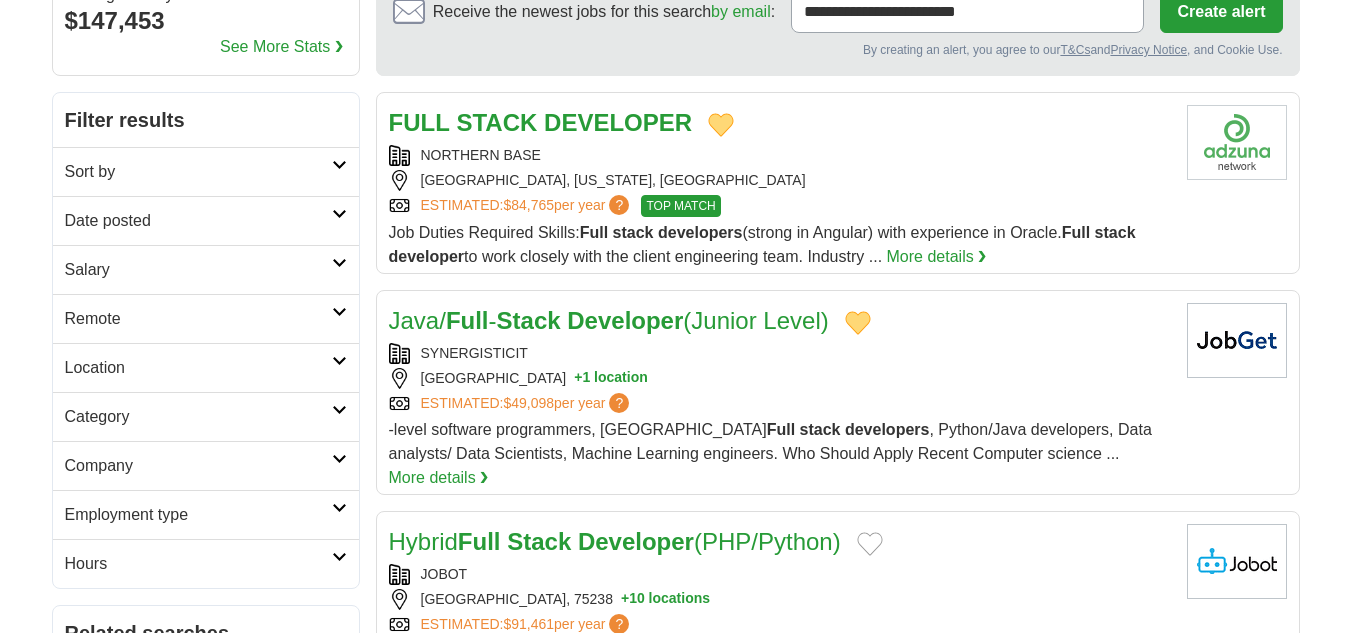 scroll, scrollTop: 0, scrollLeft: 0, axis: both 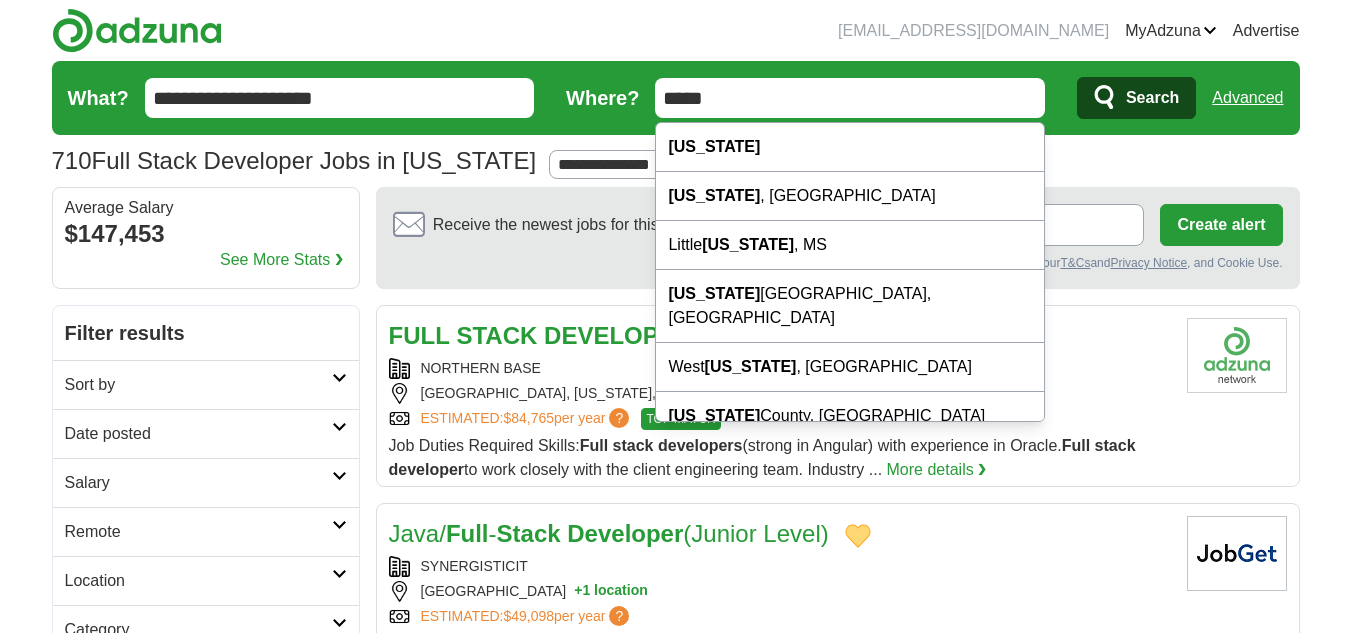 click on "**********" at bounding box center (676, 98) 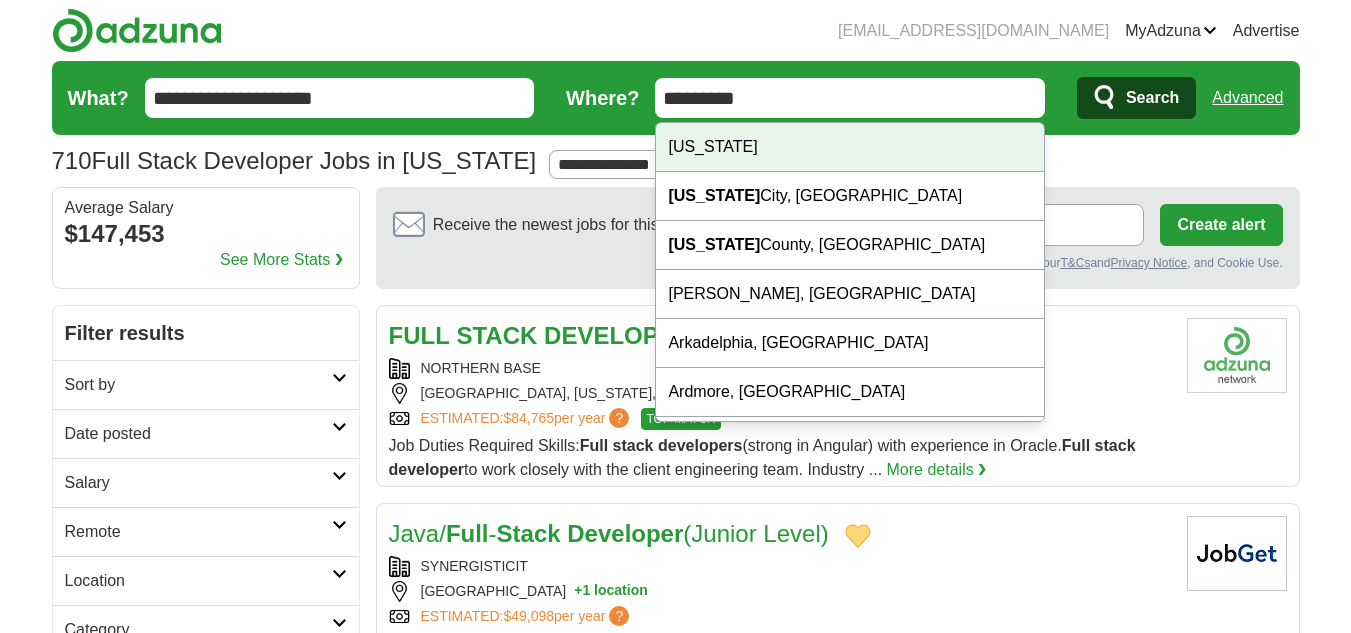 click on "Arkansas" at bounding box center [850, 147] 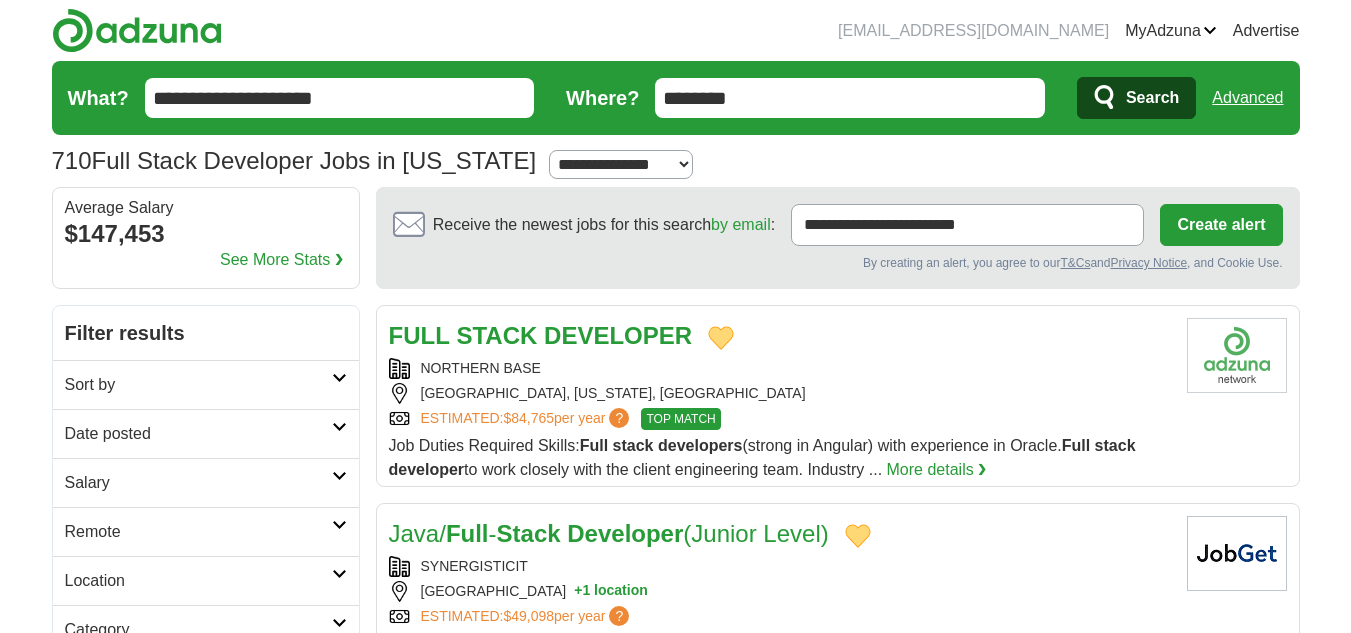 click on "Search" at bounding box center (1152, 98) 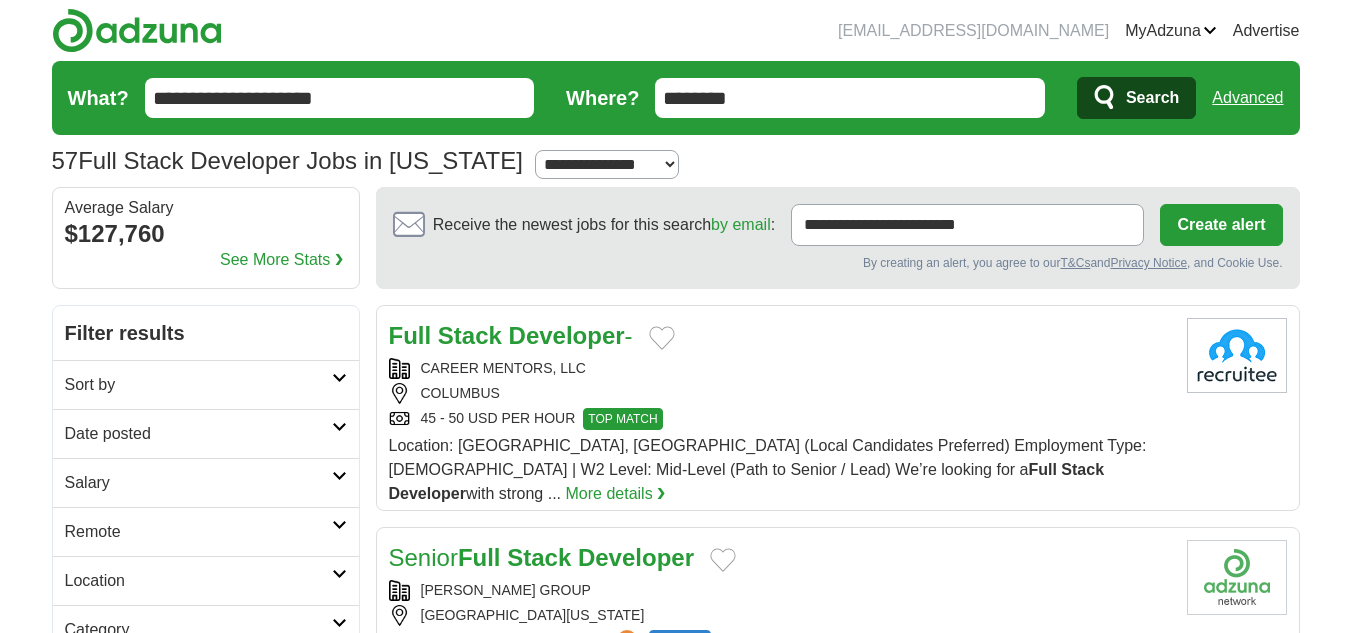 scroll, scrollTop: 0, scrollLeft: 0, axis: both 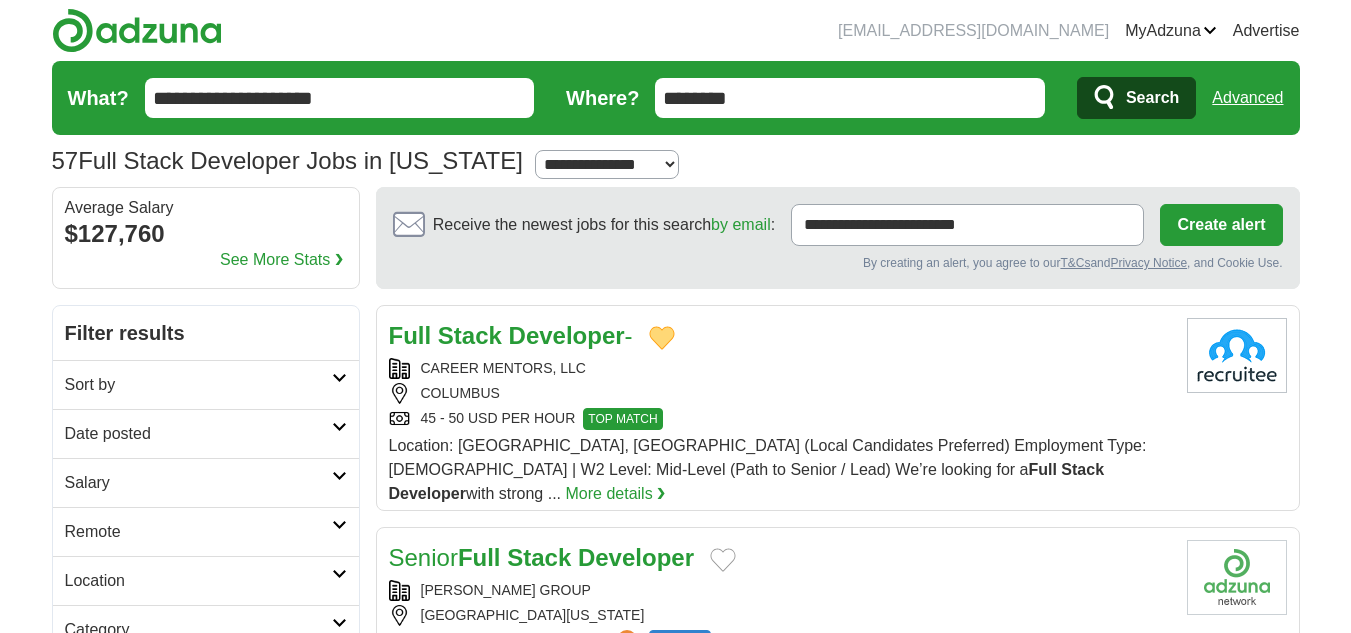 drag, startPoint x: 236, startPoint y: 99, endPoint x: 88, endPoint y: 110, distance: 148.40822 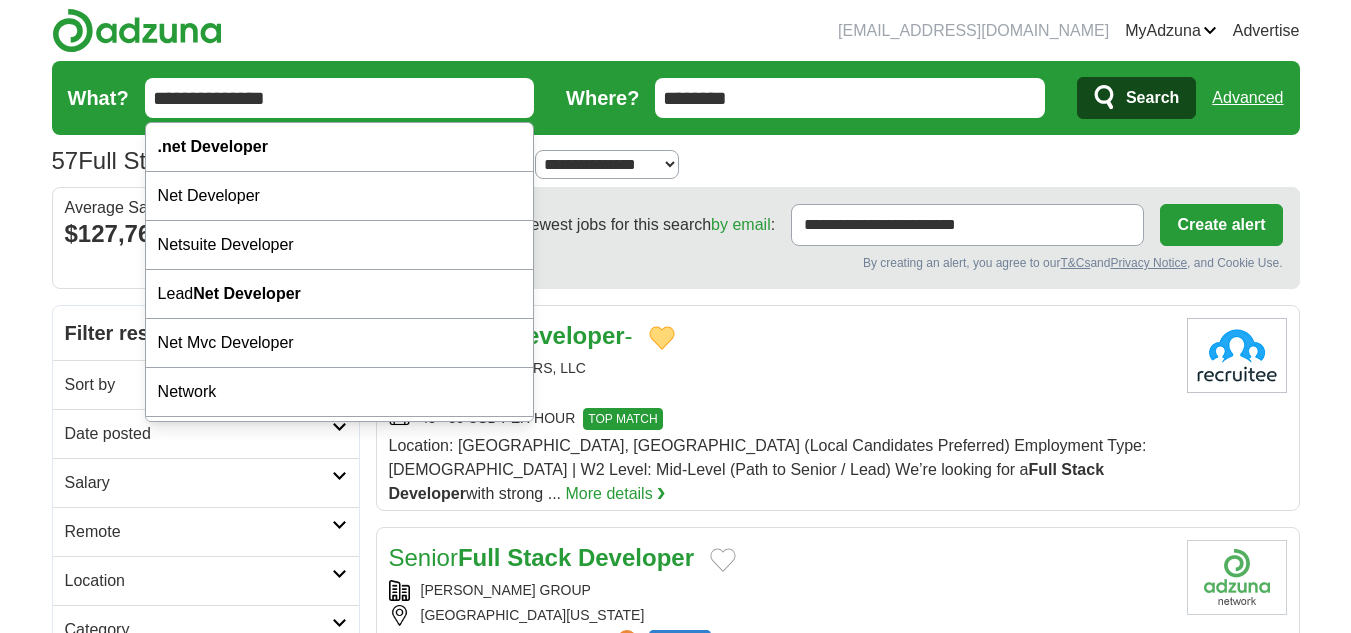 type on "**********" 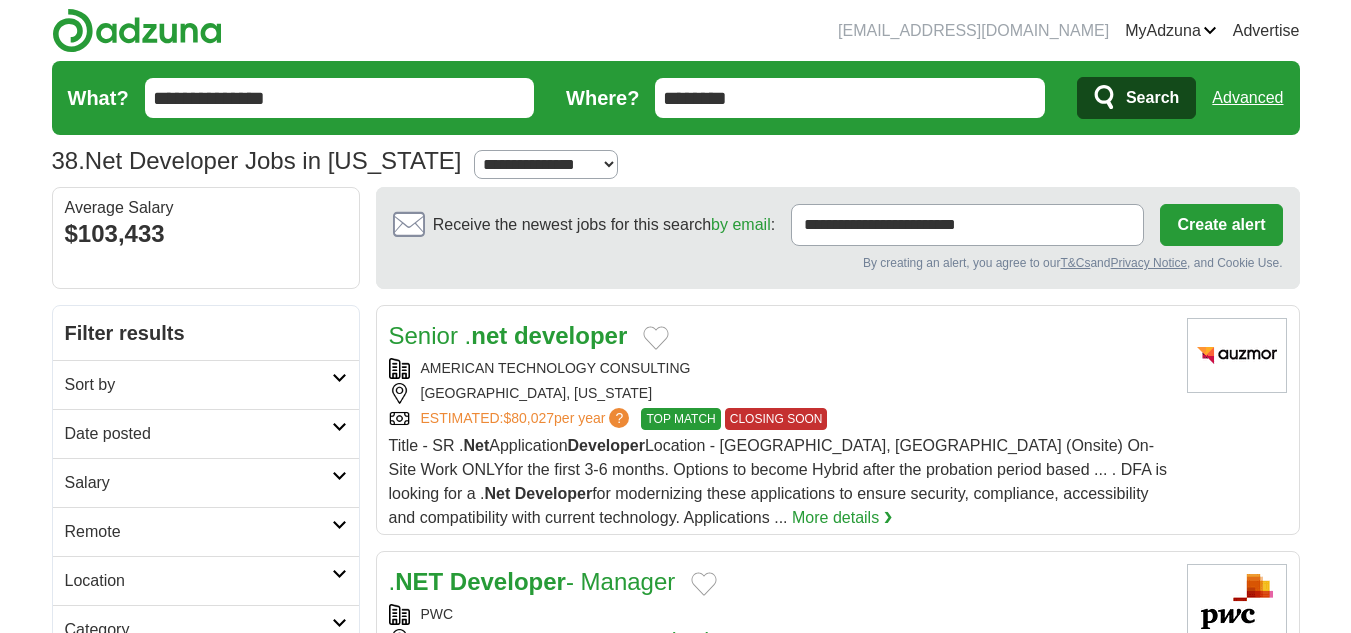 scroll, scrollTop: 0, scrollLeft: 0, axis: both 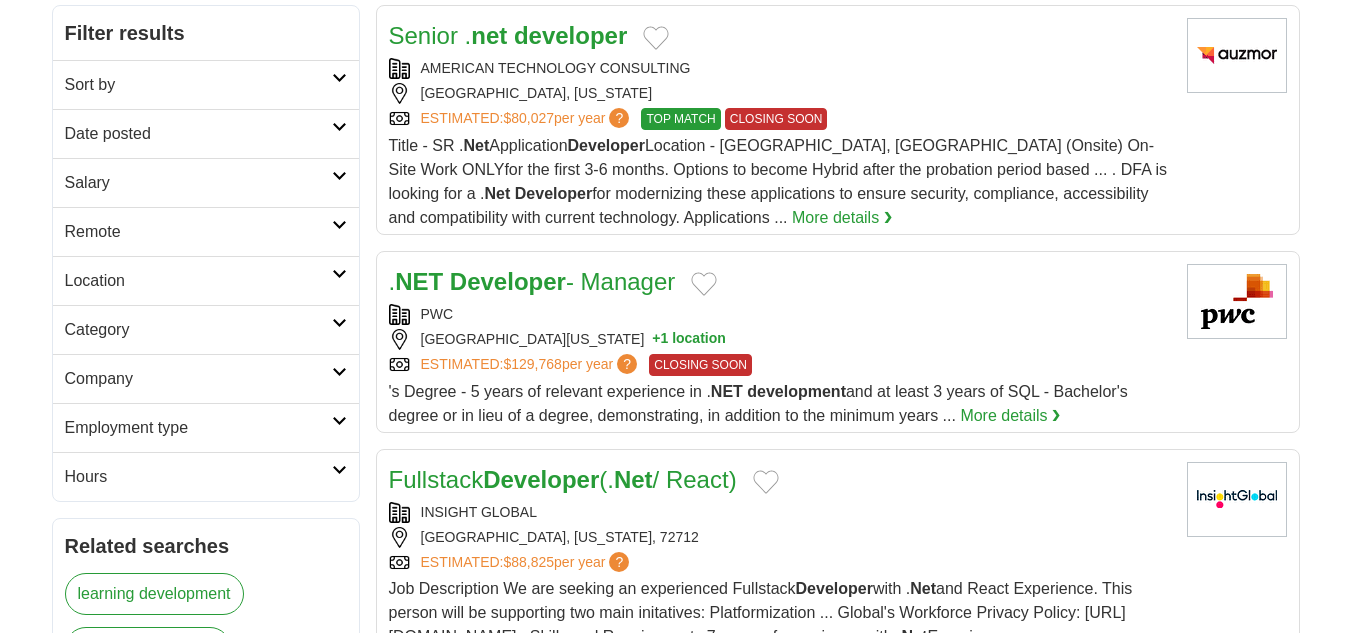click at bounding box center [704, 284] 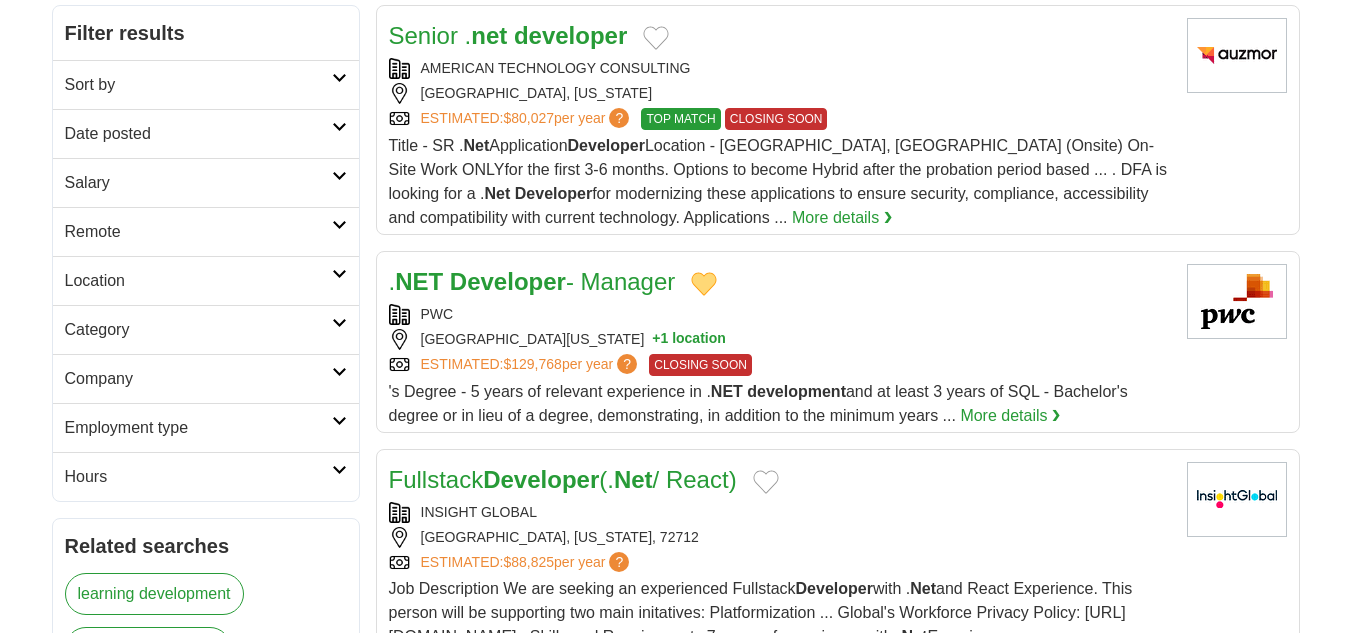 click on ". NET   Developer  - Manager" at bounding box center [532, 281] 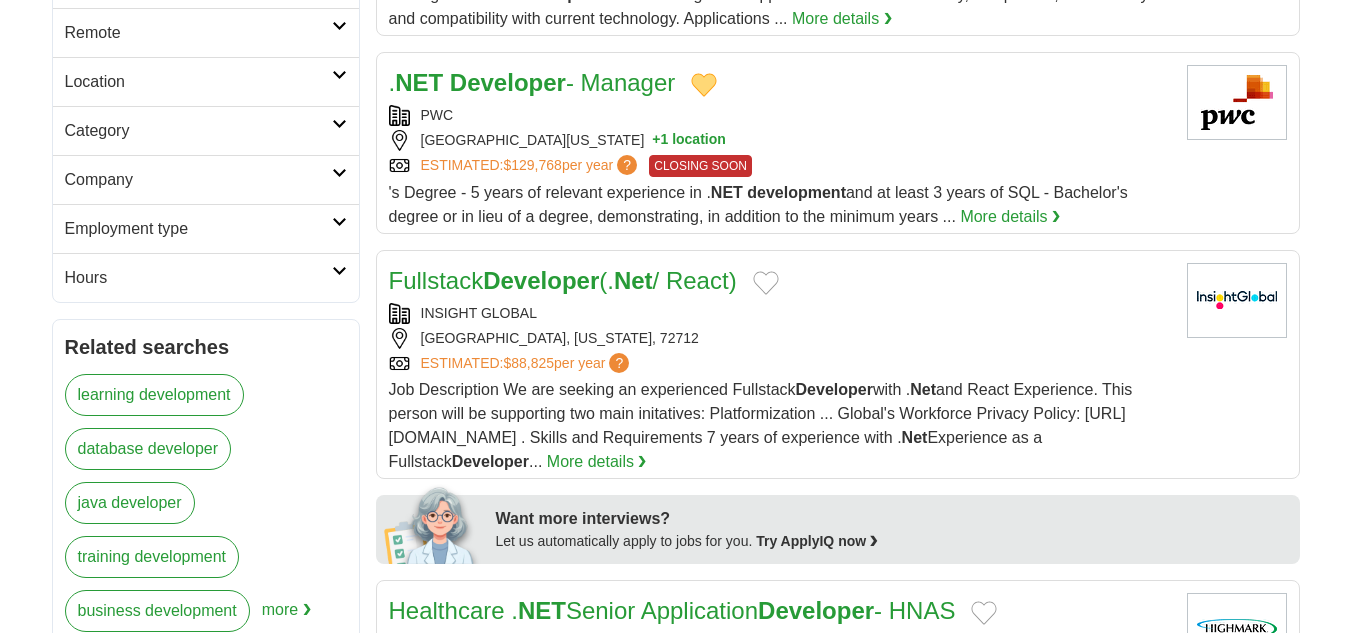 scroll, scrollTop: 500, scrollLeft: 0, axis: vertical 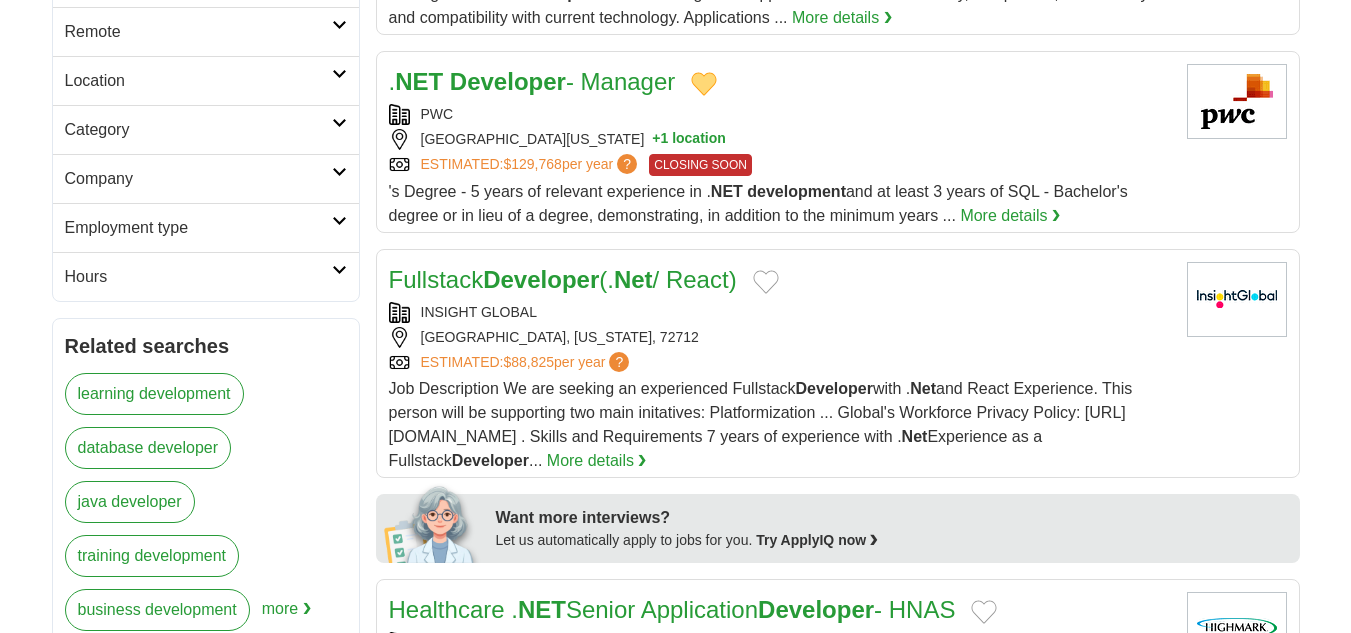click at bounding box center (766, 282) 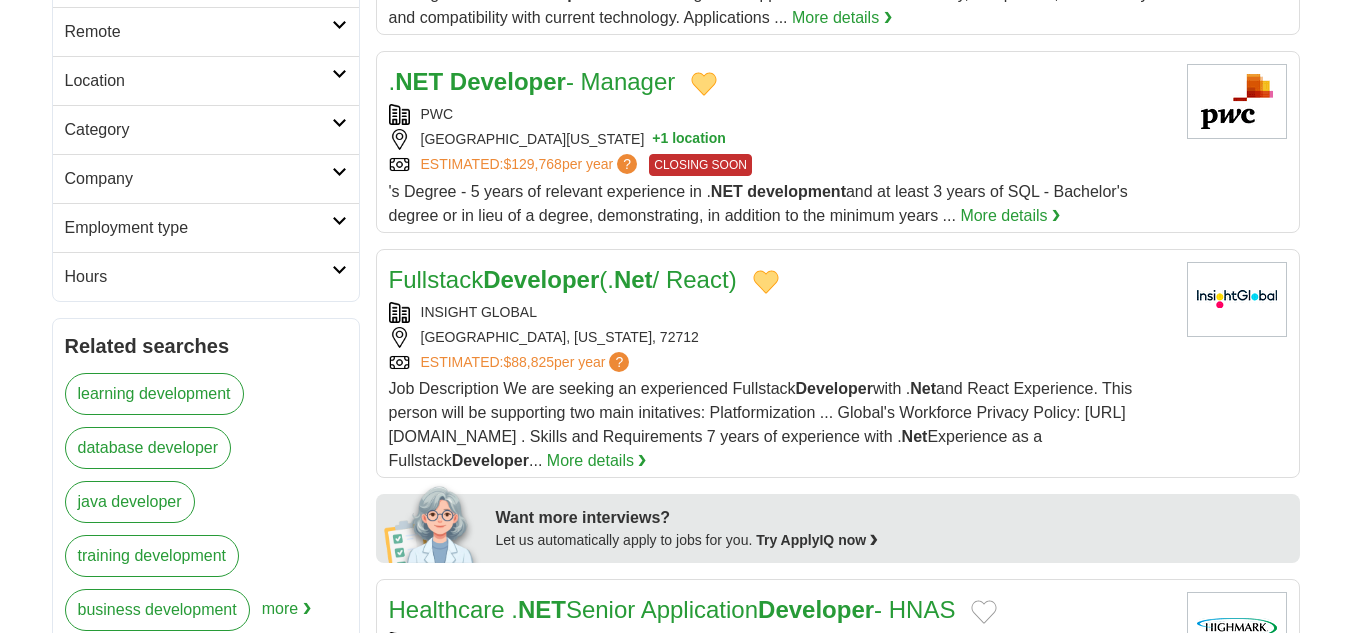 click on "Fullstack  Developer  (. Net / React)" at bounding box center [563, 279] 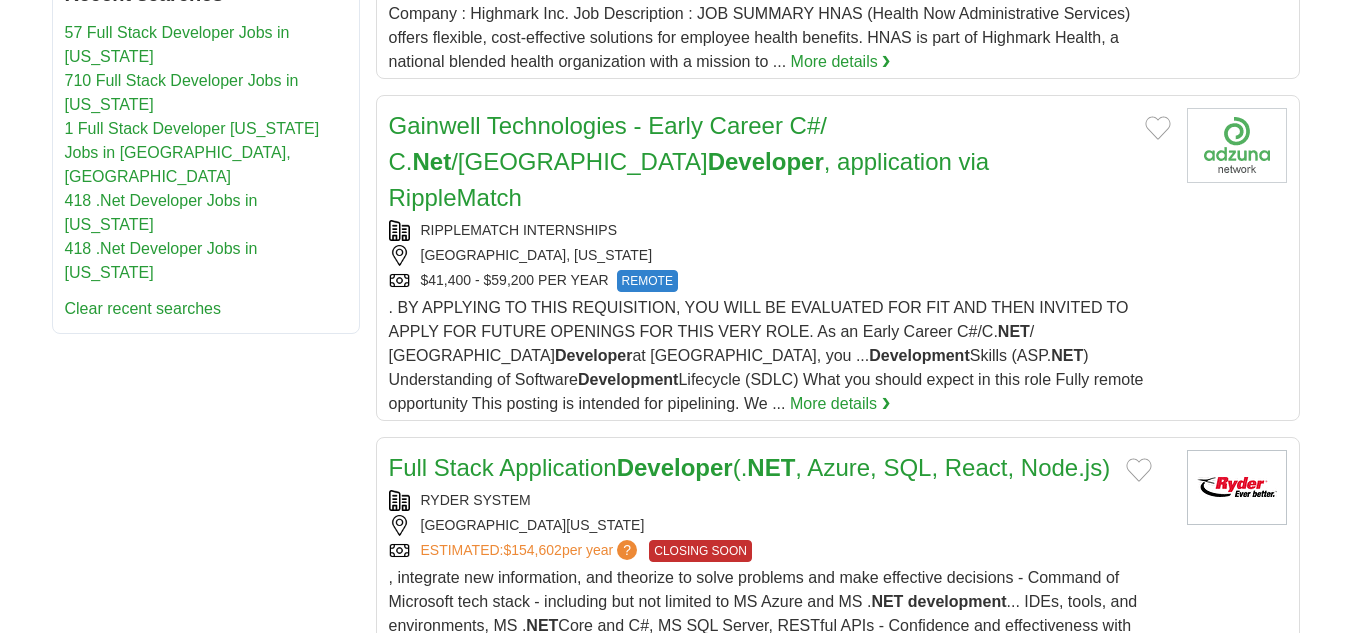 scroll, scrollTop: 1400, scrollLeft: 0, axis: vertical 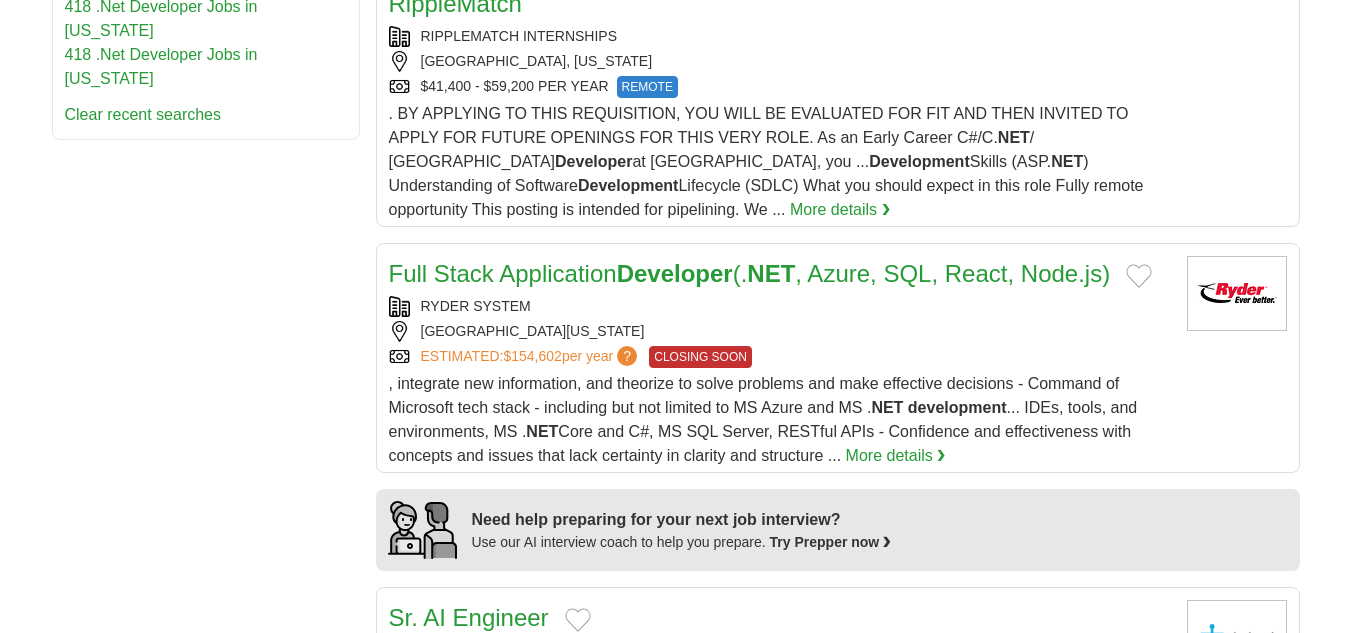 click at bounding box center [1139, 276] 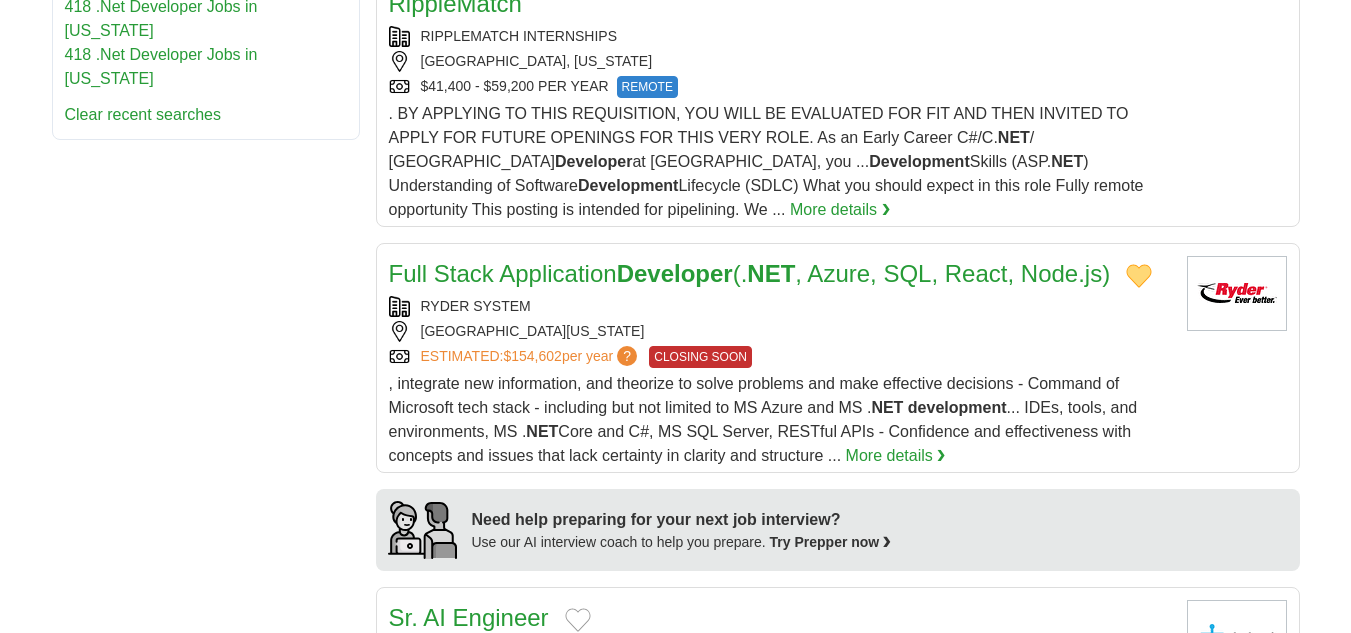 click on "Full Stack Application  Developer  (. NET , Azure, SQL, React, Node.js)" at bounding box center [750, 273] 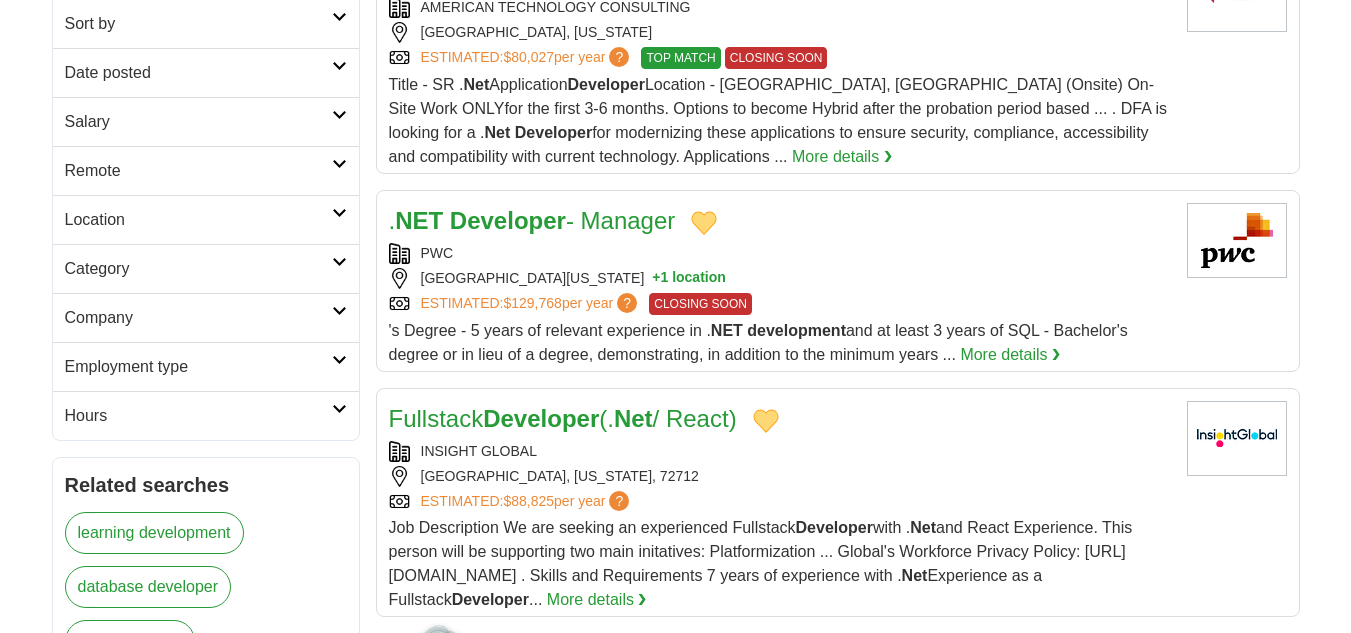 scroll, scrollTop: 0, scrollLeft: 0, axis: both 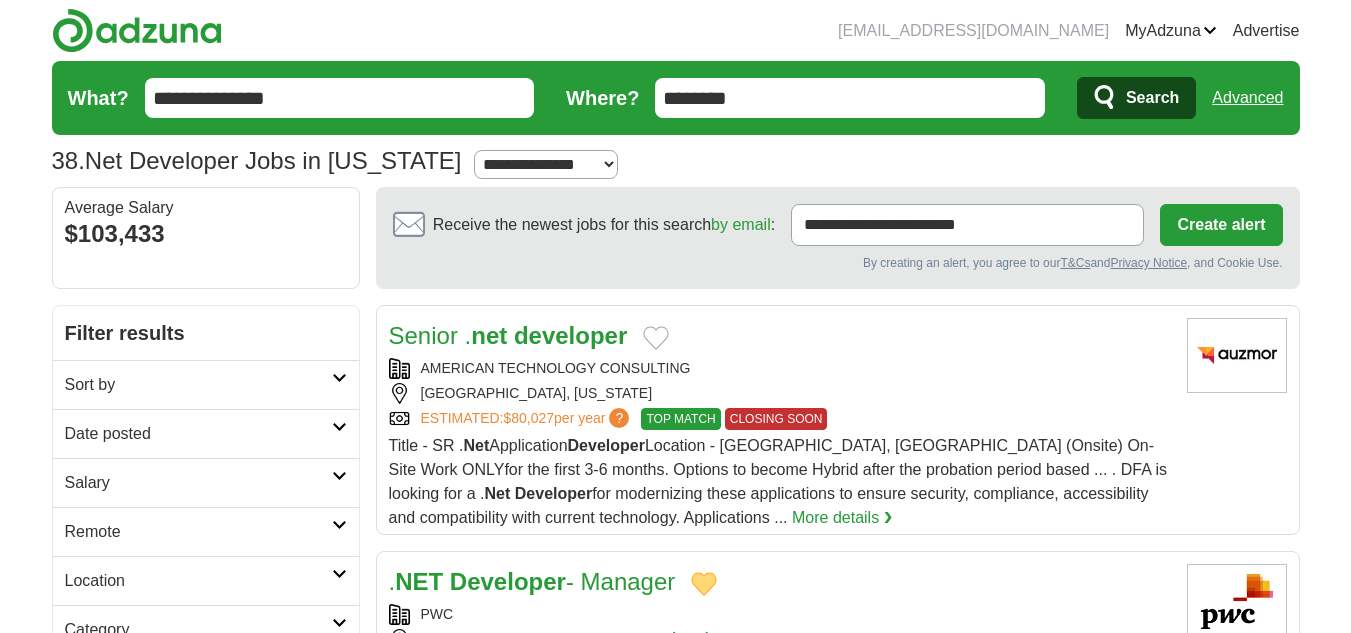 click on "**********" at bounding box center (676, 98) 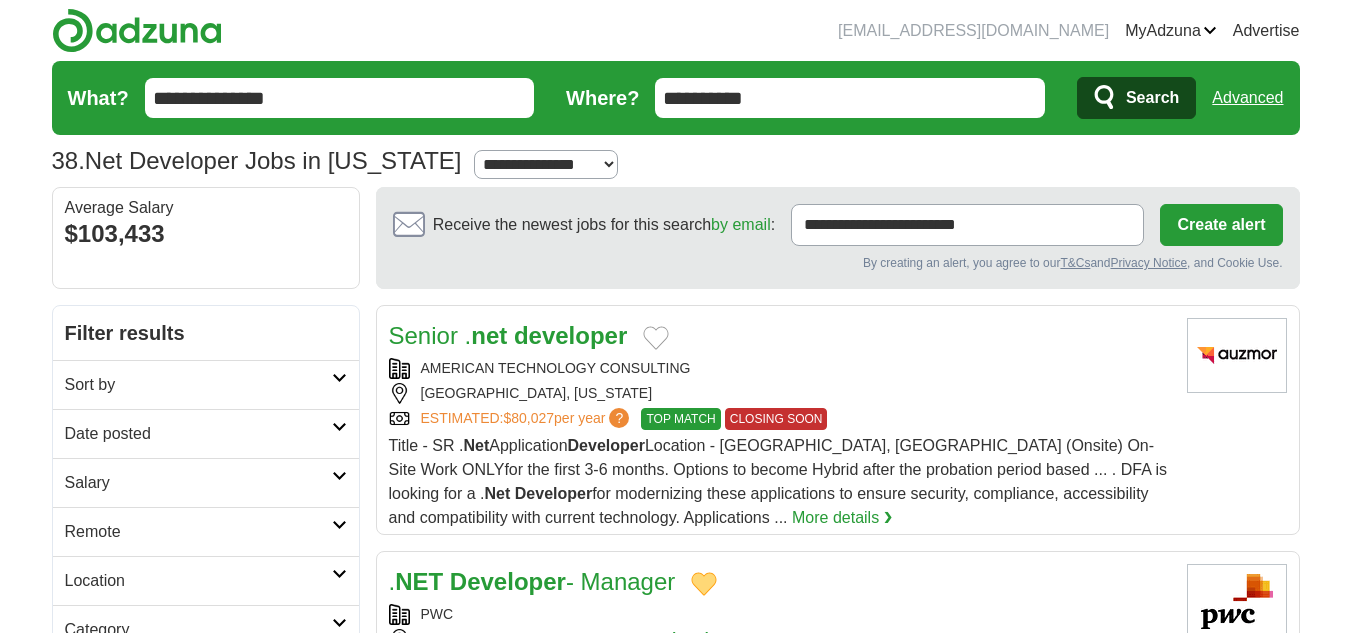 click on "**********" at bounding box center (676, 98) 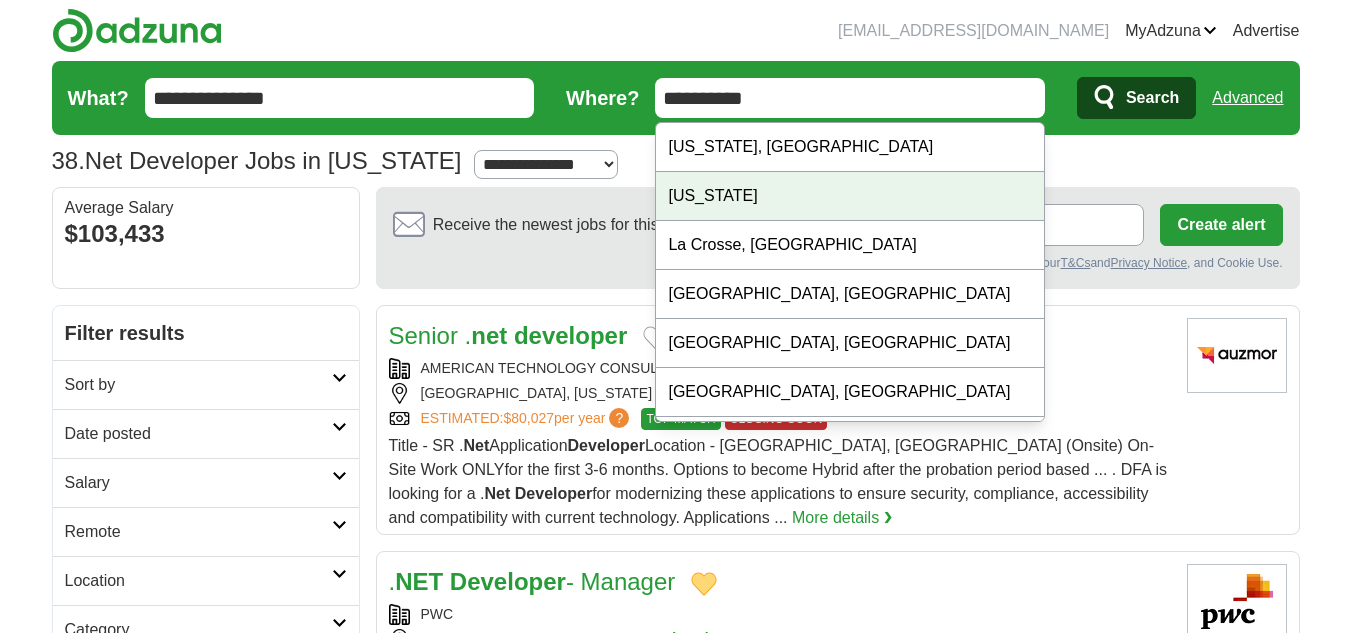 click on "[US_STATE]" at bounding box center [850, 196] 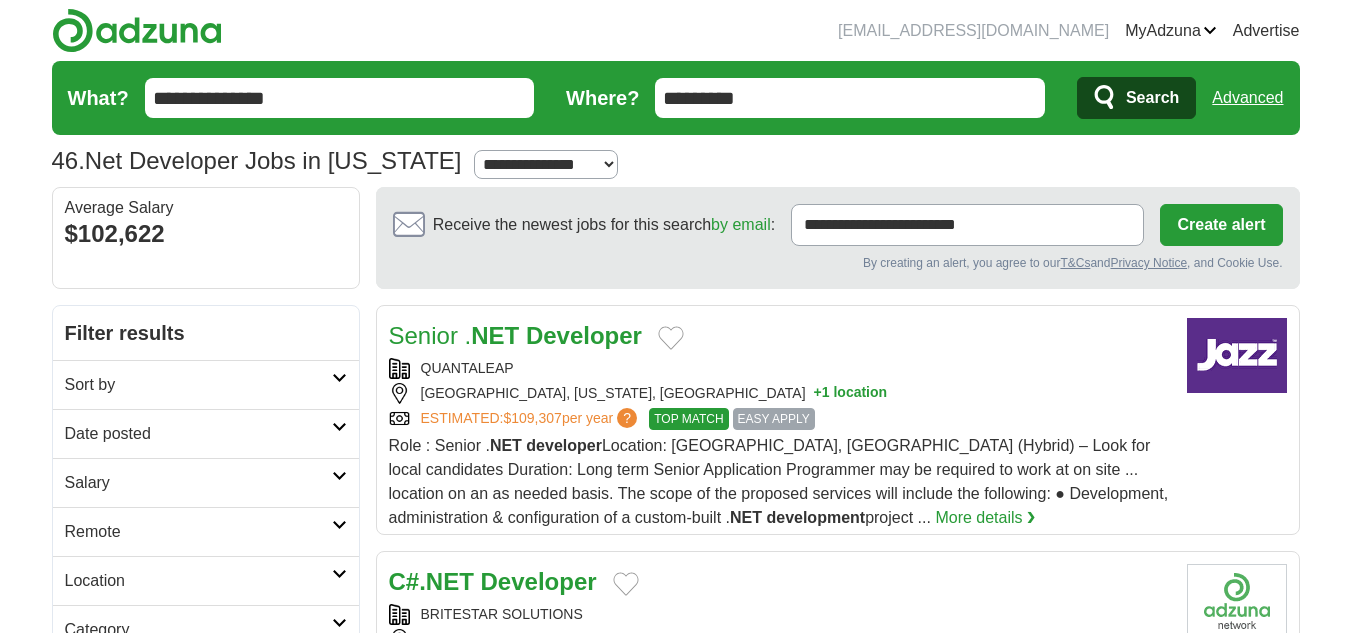 scroll, scrollTop: 200, scrollLeft: 0, axis: vertical 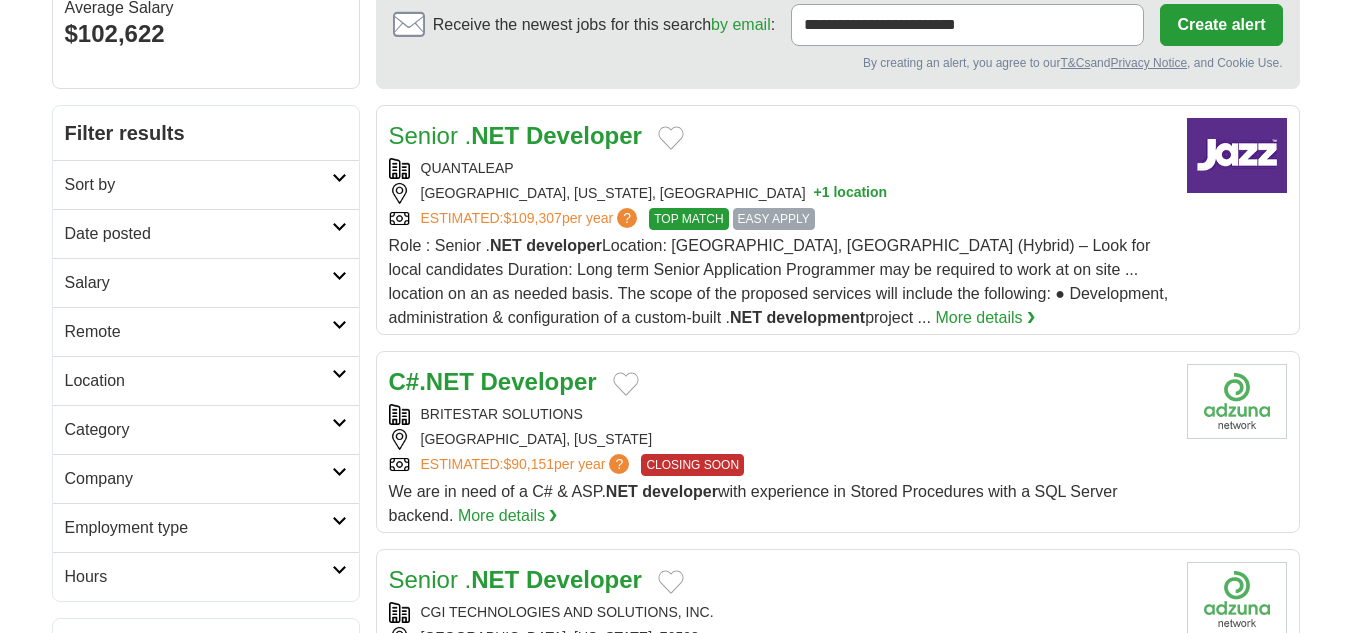 click at bounding box center (626, 384) 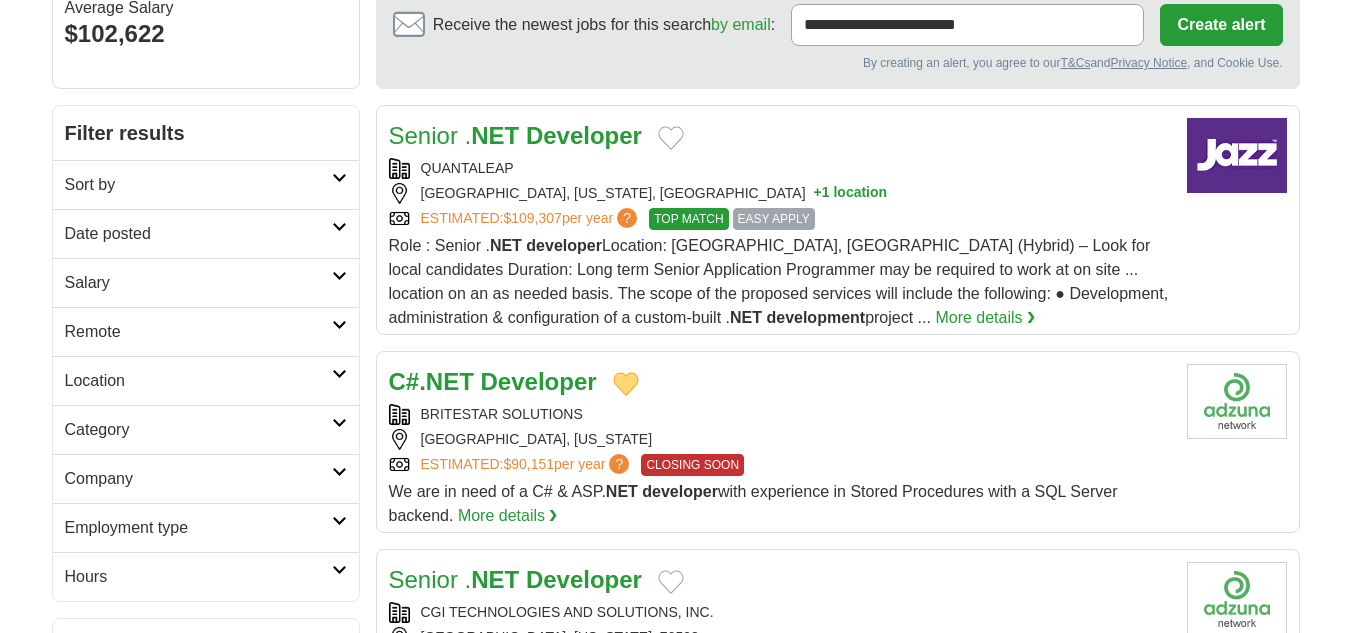 click on "Developer" at bounding box center [539, 381] 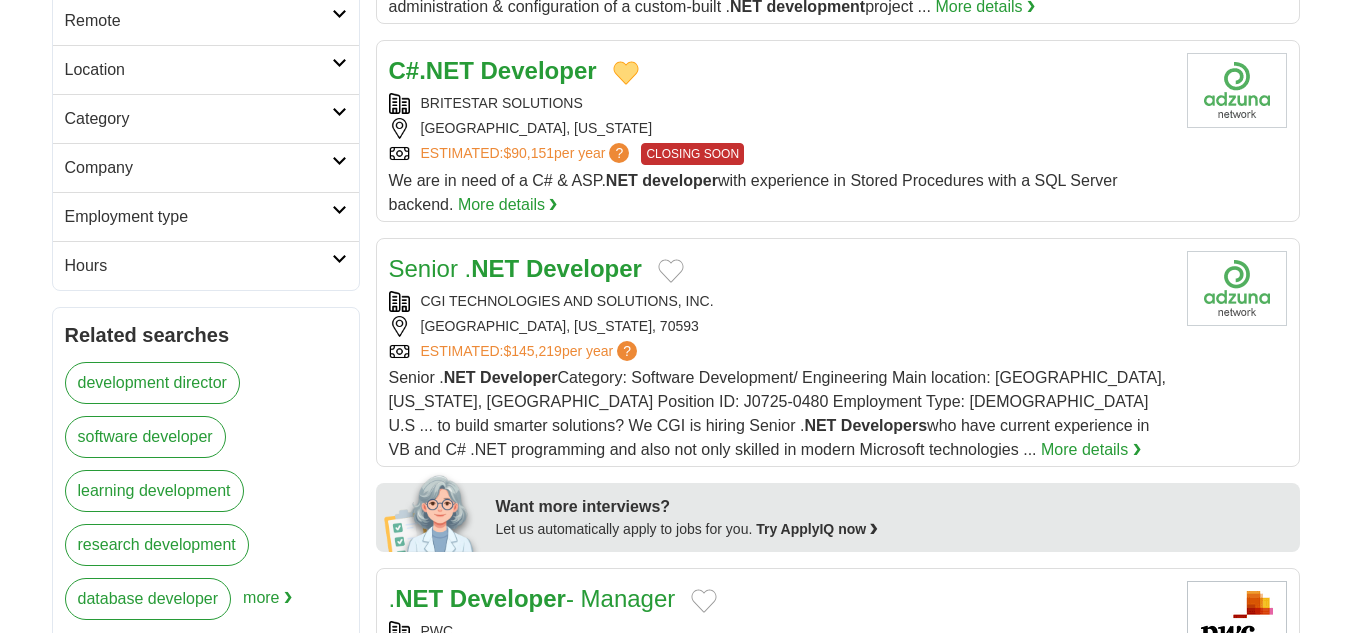 scroll, scrollTop: 800, scrollLeft: 0, axis: vertical 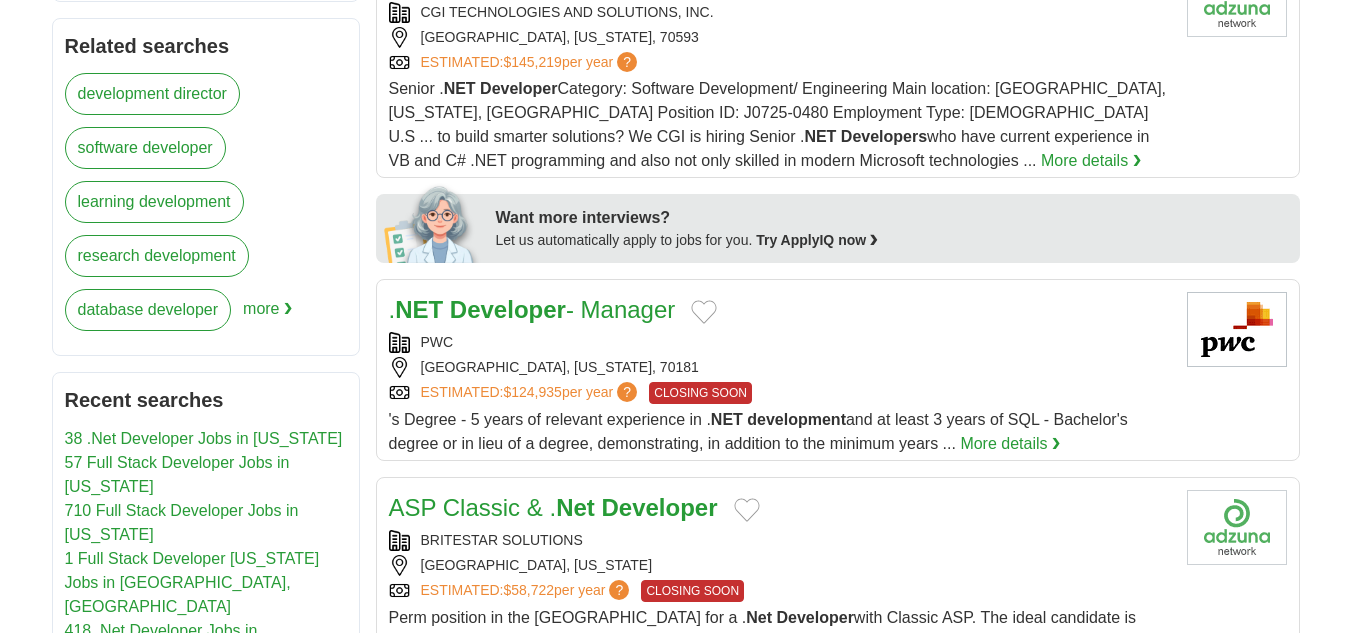 click at bounding box center (704, 312) 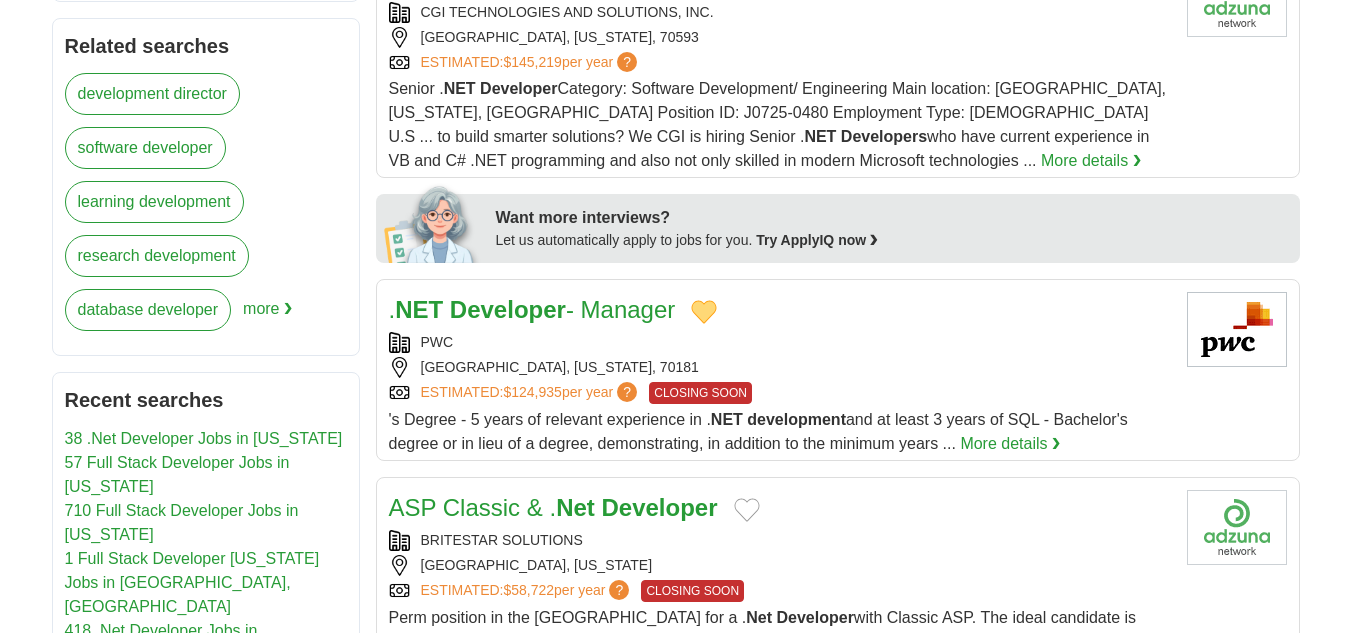 click on ". NET   Developer  - Manager" at bounding box center [532, 309] 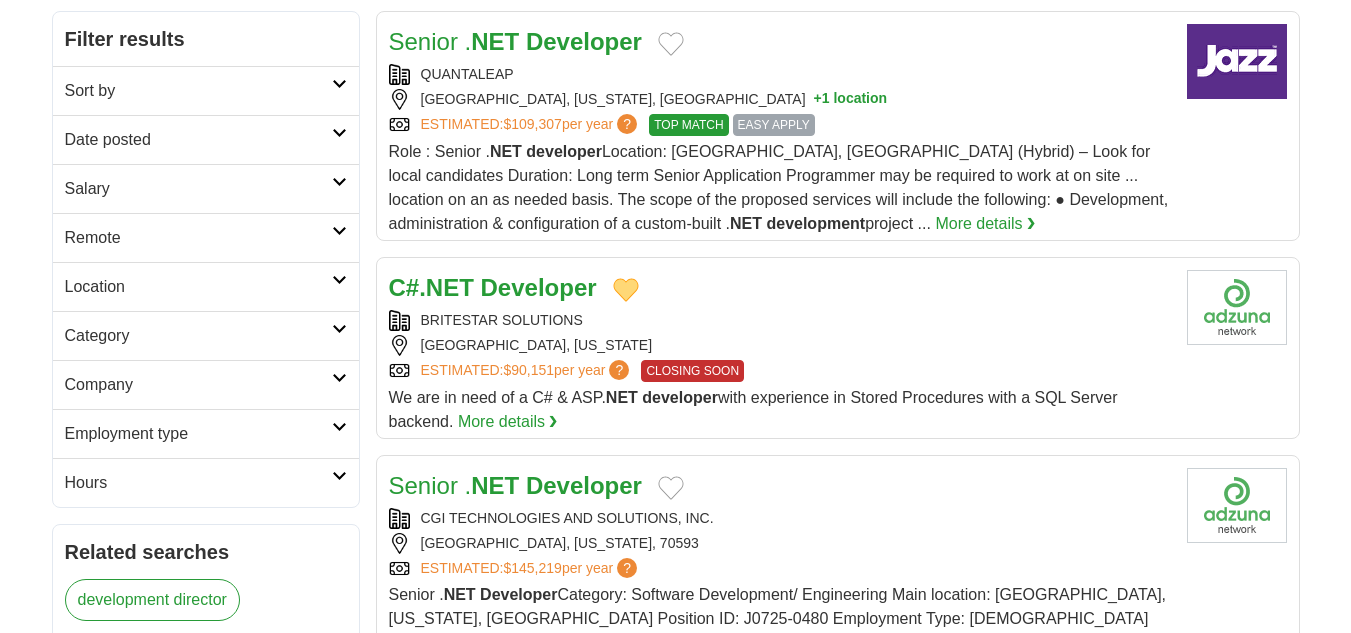 scroll, scrollTop: 0, scrollLeft: 0, axis: both 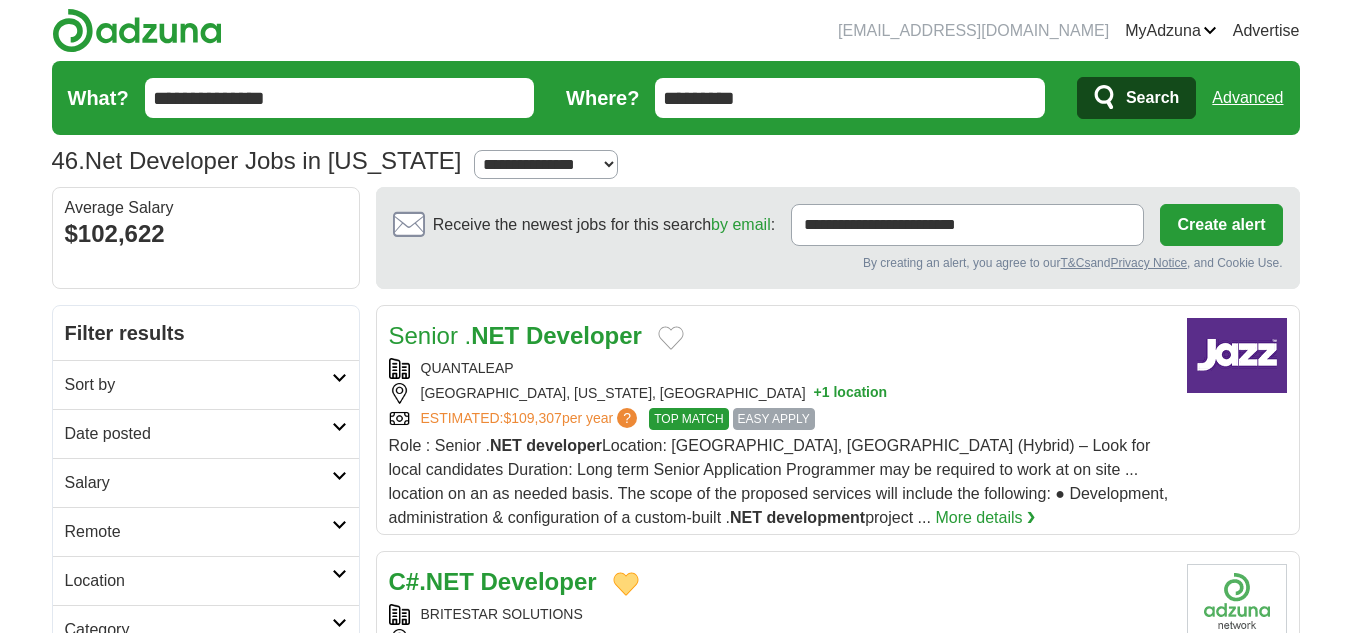 click on "**********" at bounding box center (676, 98) 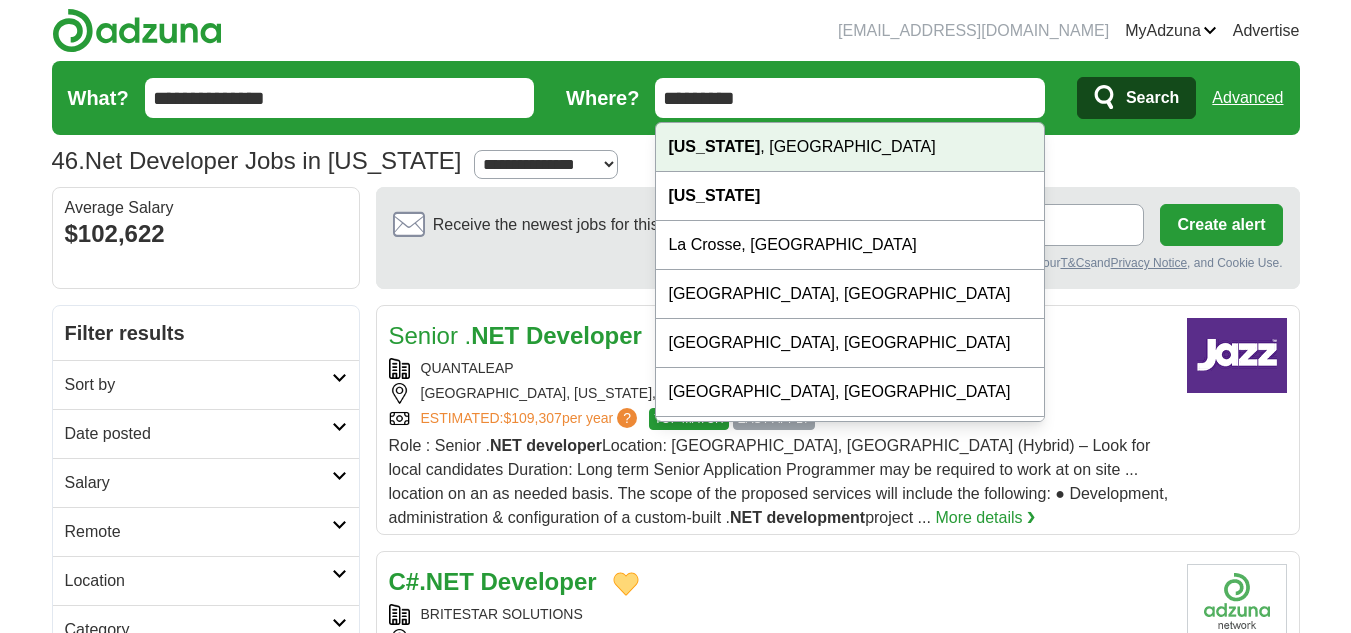 paste 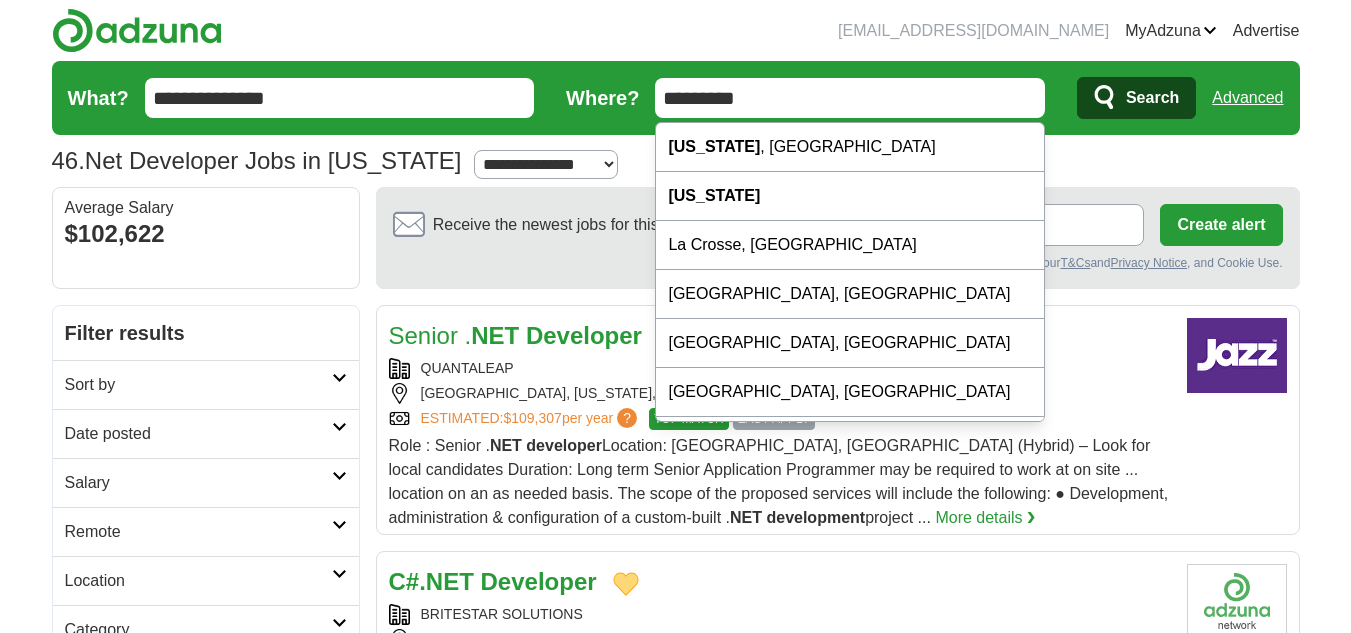 type on "********" 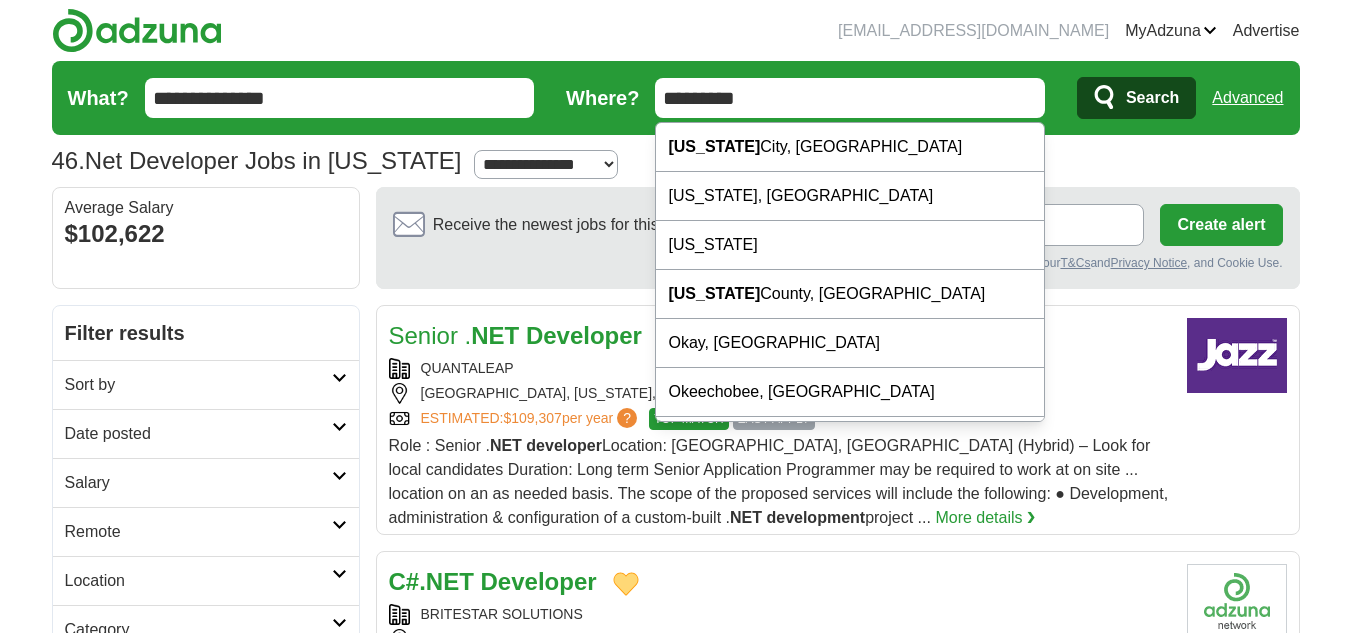 click on "Search" at bounding box center [1152, 98] 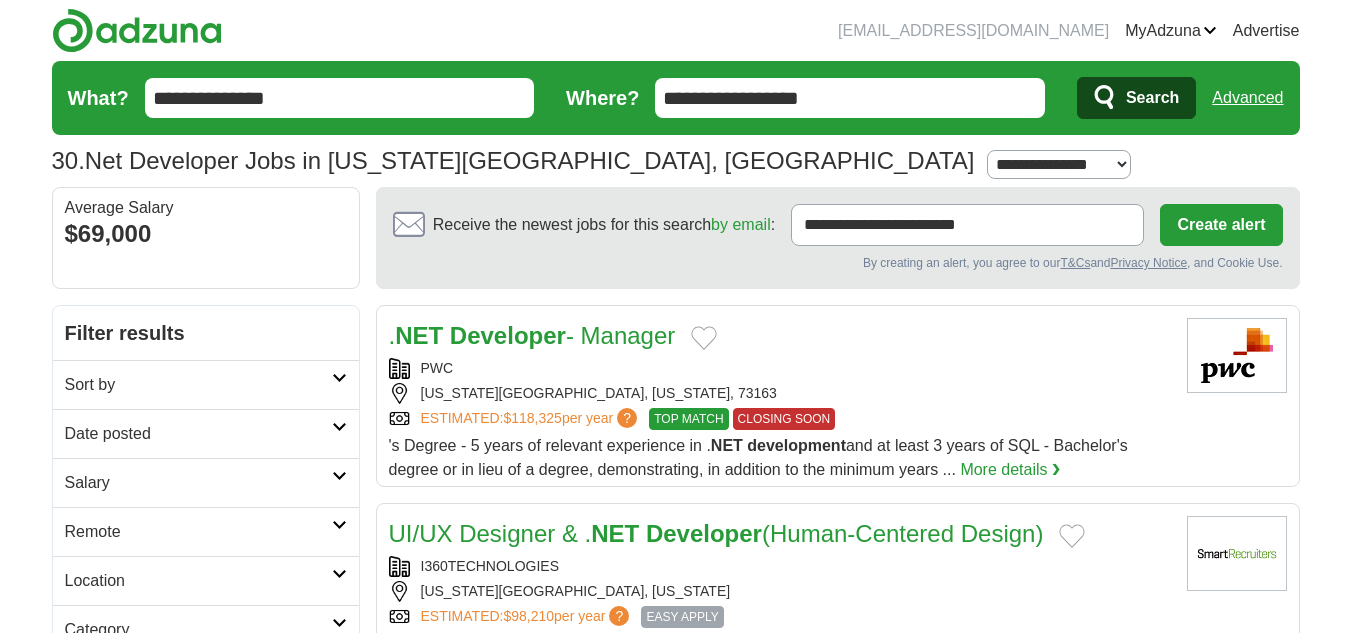 scroll, scrollTop: 0, scrollLeft: 0, axis: both 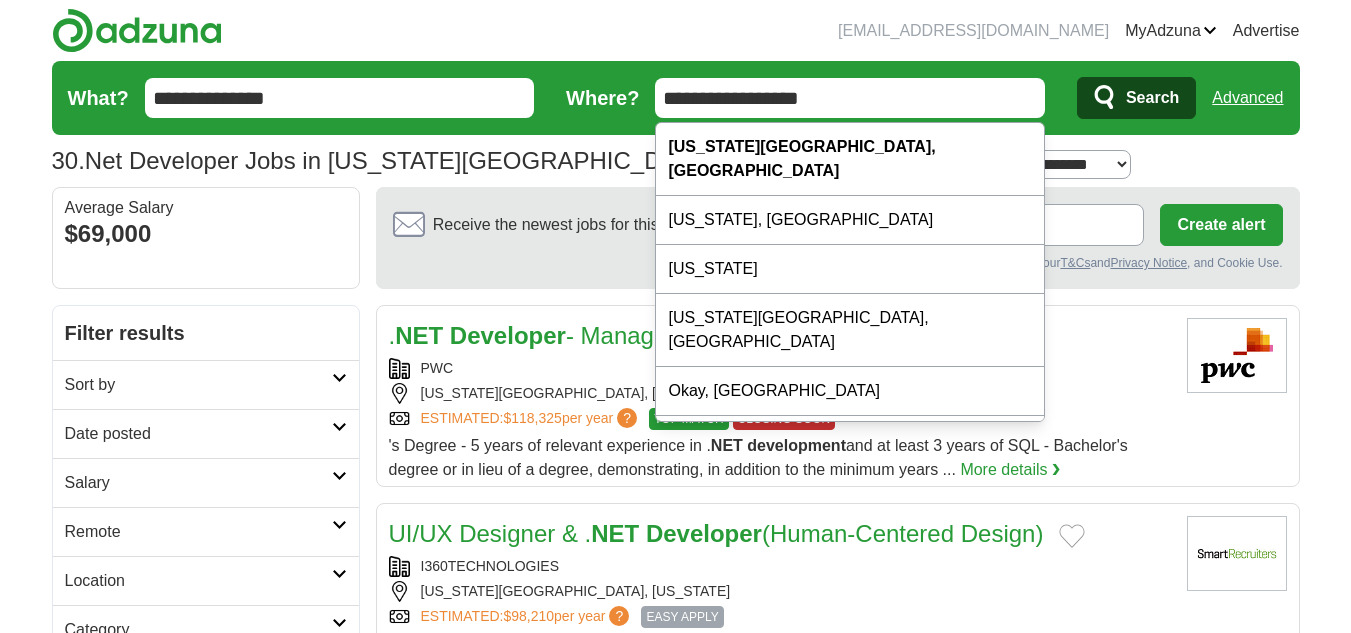 paste 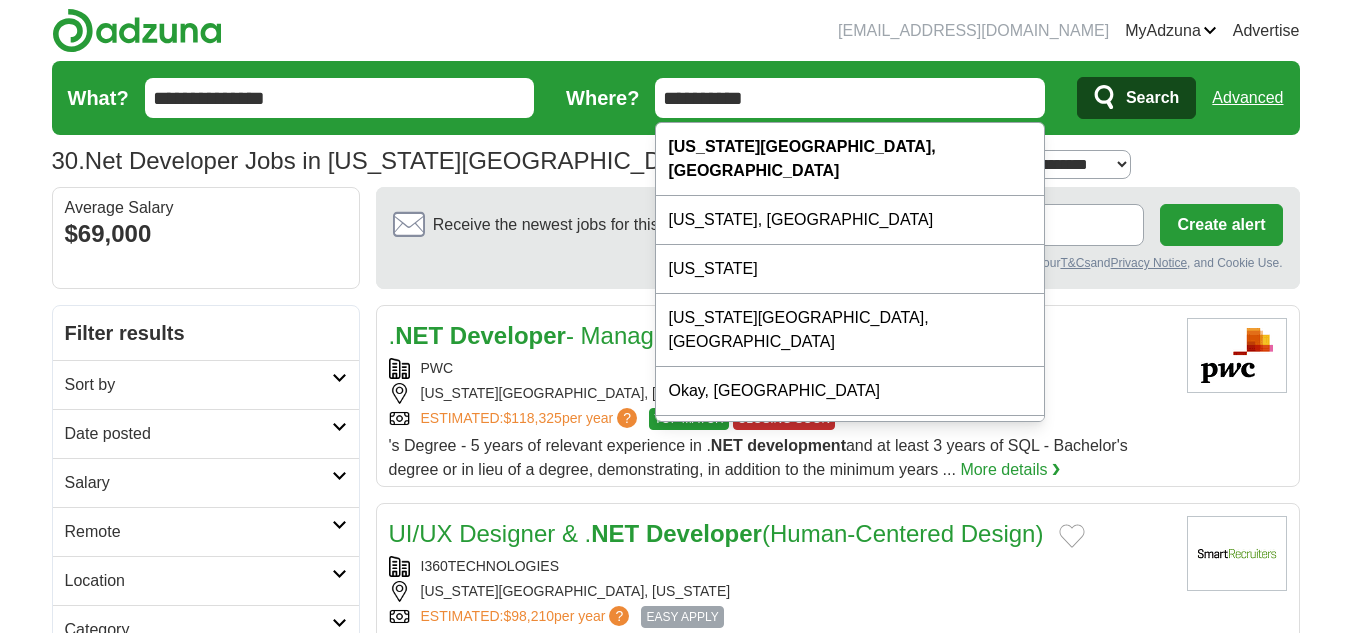type on "**********" 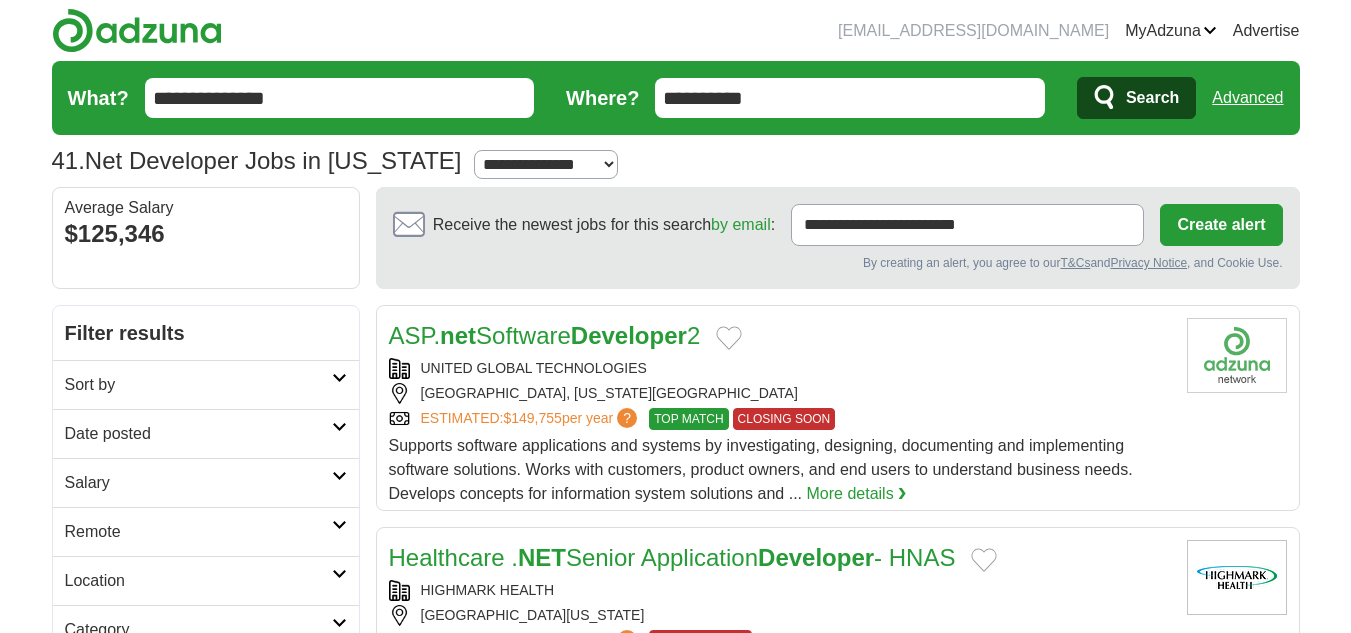 scroll, scrollTop: 0, scrollLeft: 0, axis: both 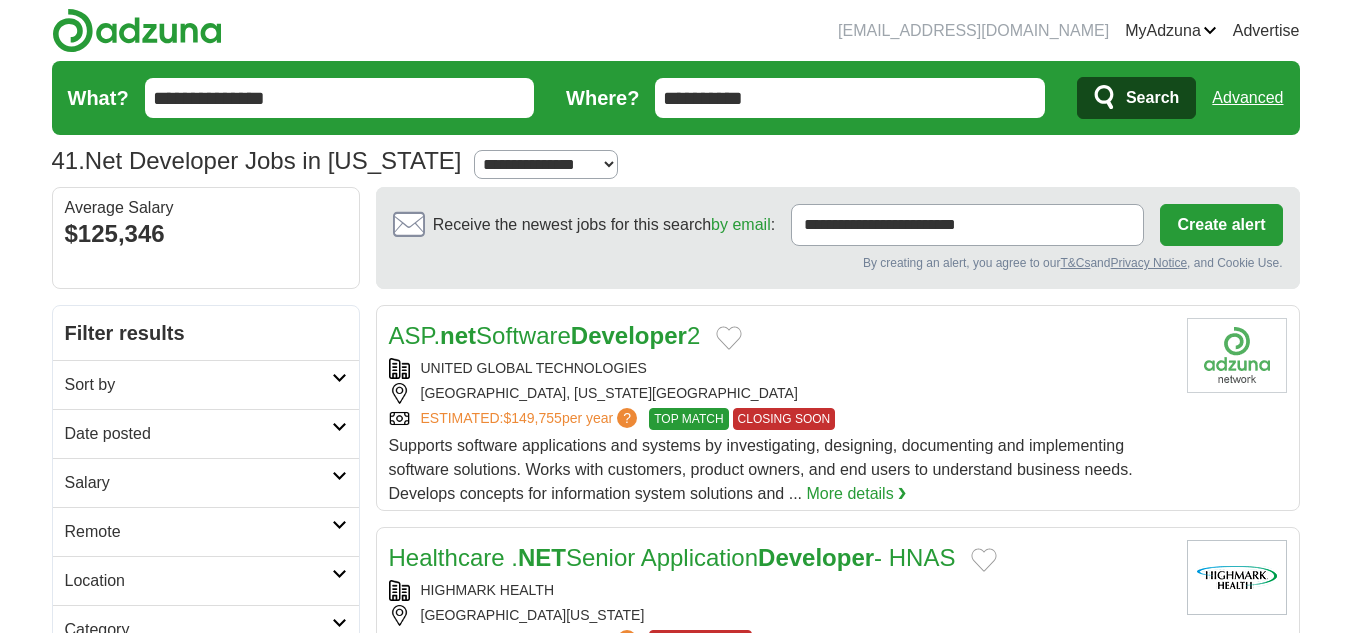 click at bounding box center (729, 338) 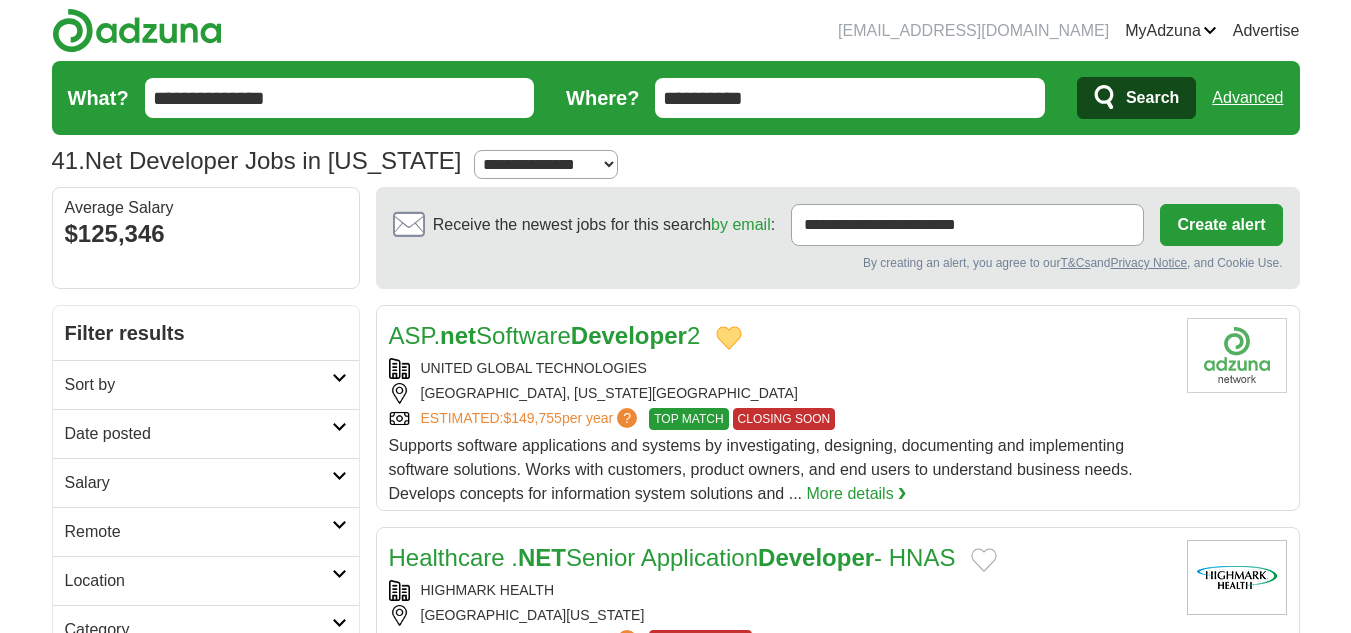 click on "Developer" at bounding box center [629, 335] 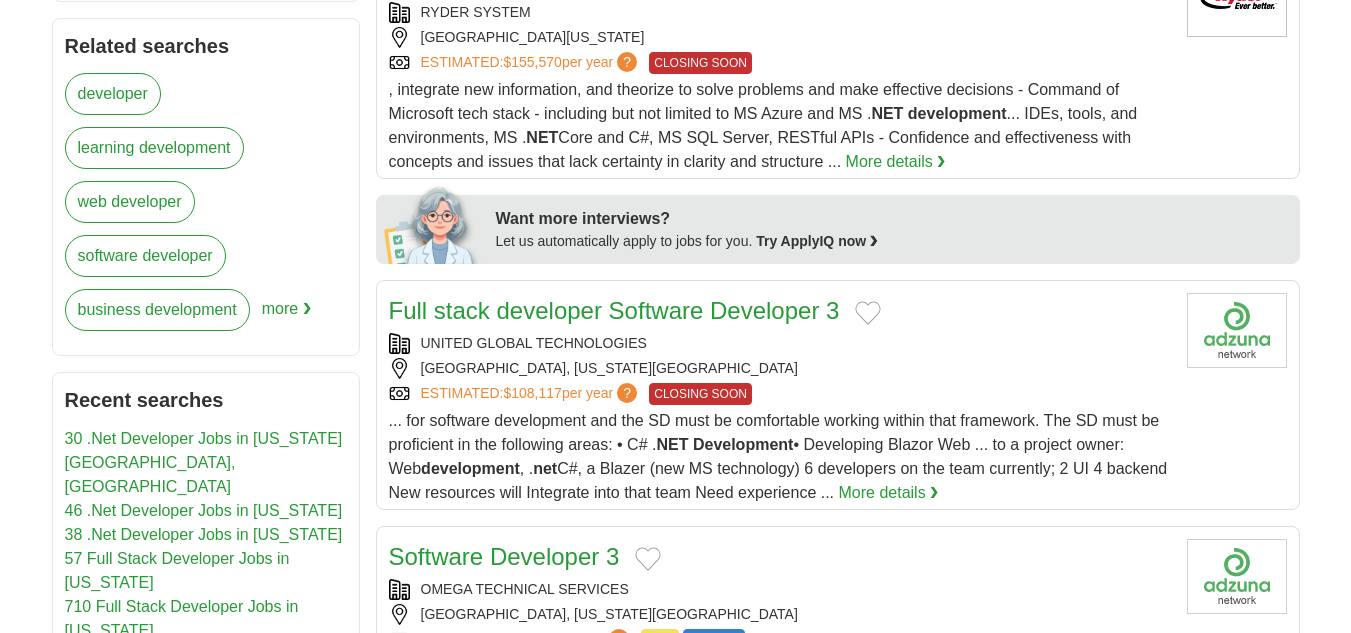 scroll, scrollTop: 900, scrollLeft: 0, axis: vertical 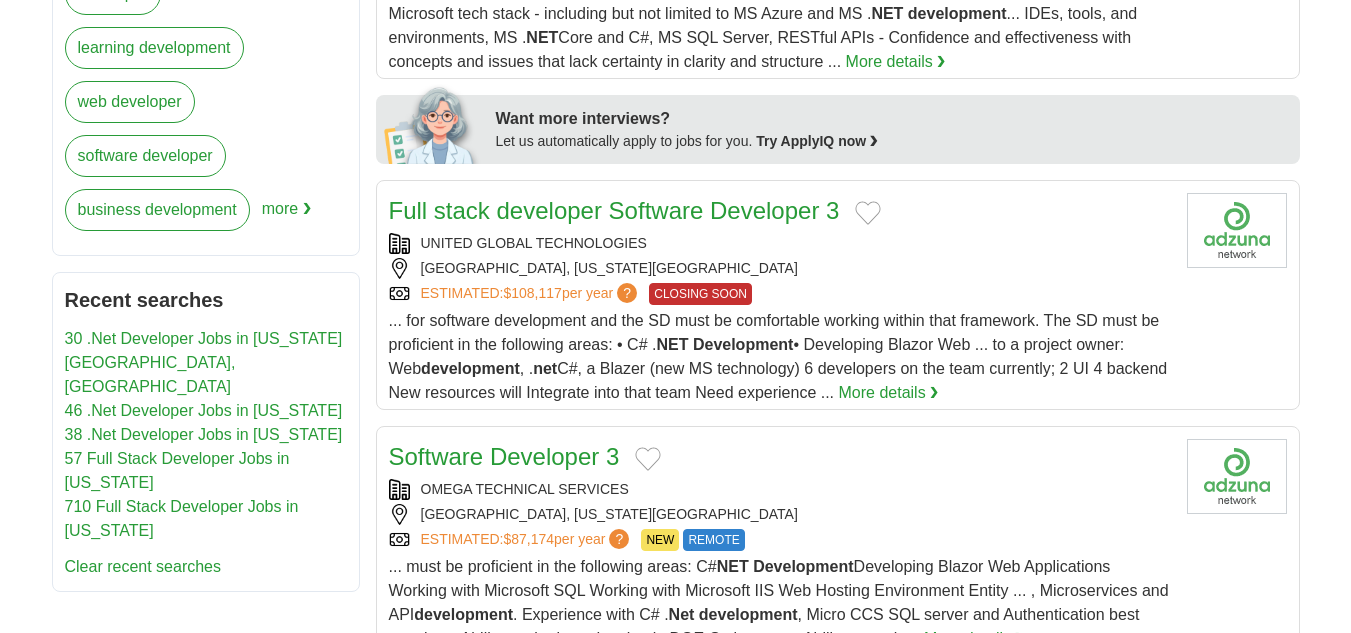 click at bounding box center [868, 213] 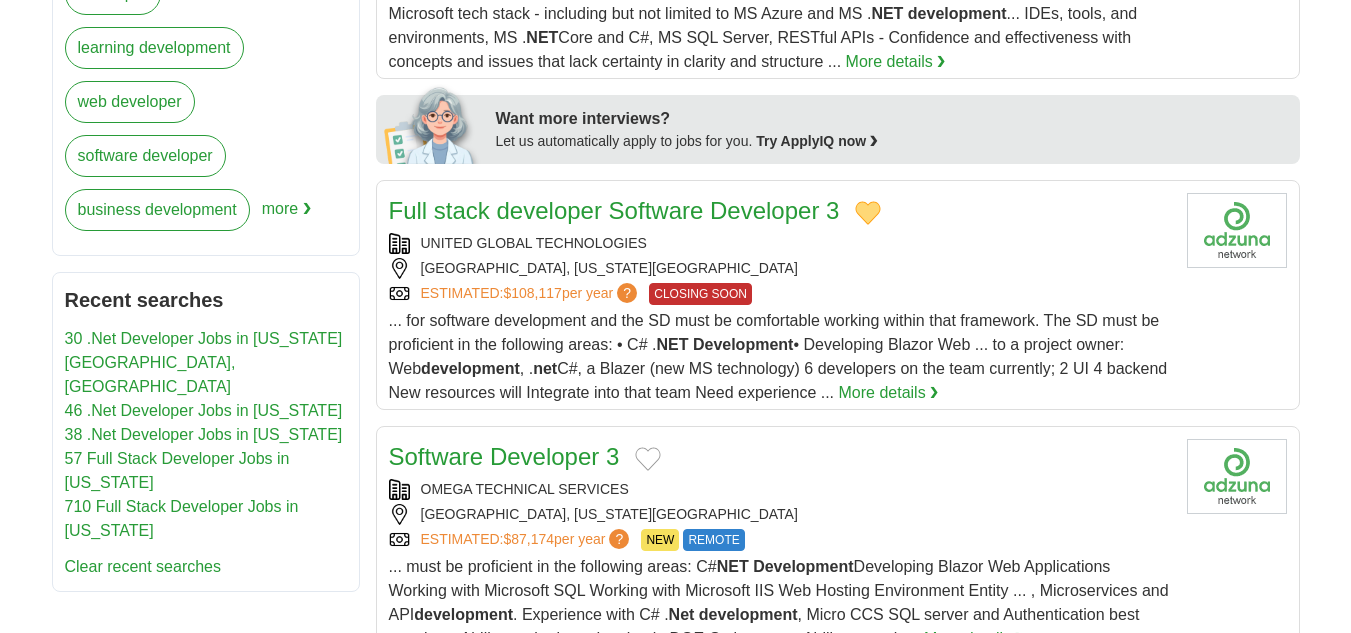 click on "Full stack developer Software Developer 3" at bounding box center (614, 210) 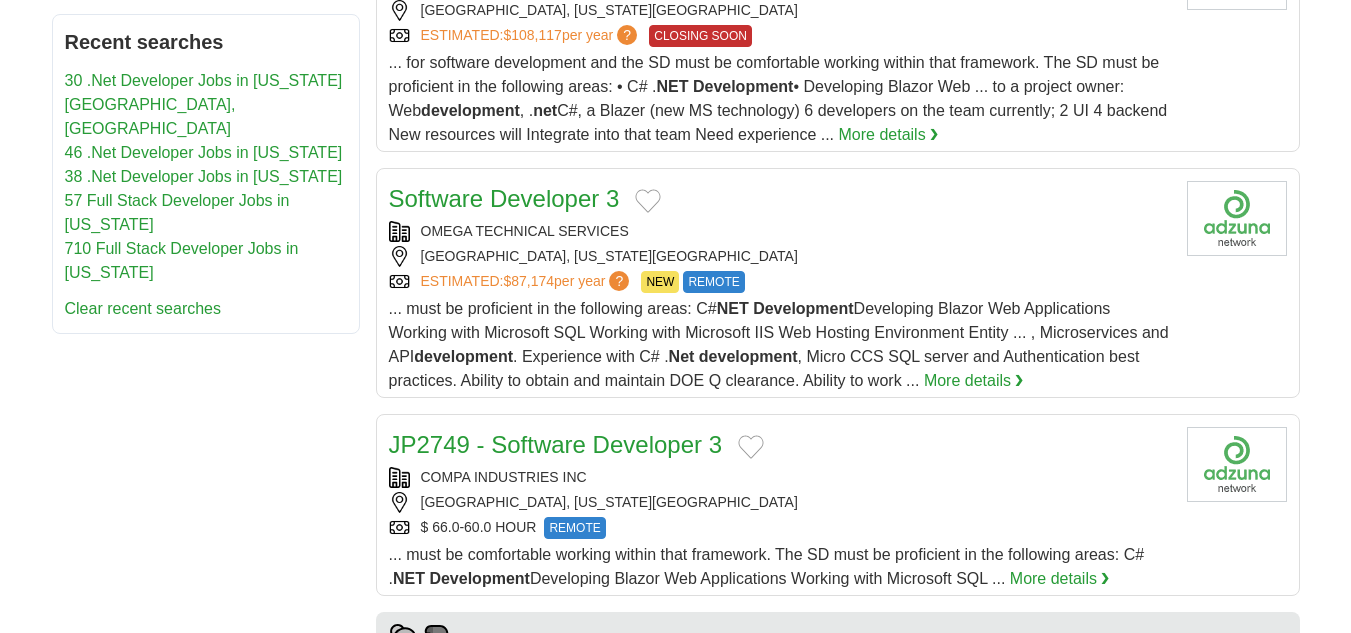 scroll, scrollTop: 1200, scrollLeft: 0, axis: vertical 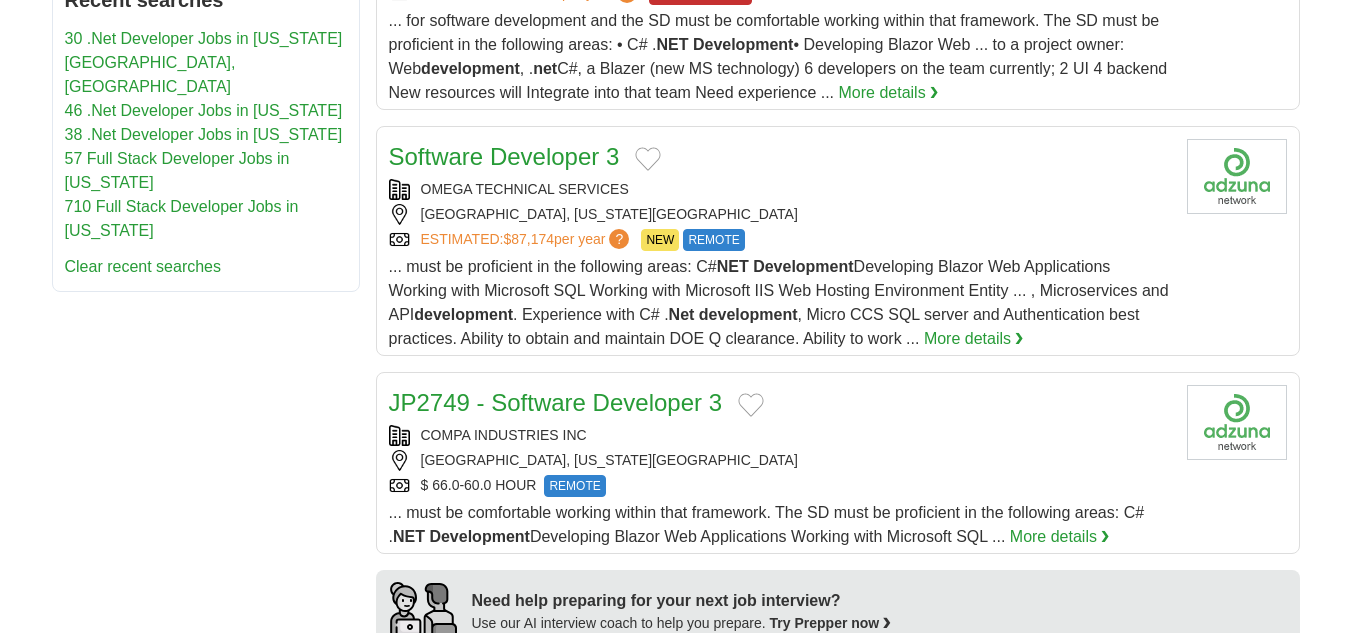 click at bounding box center (648, 159) 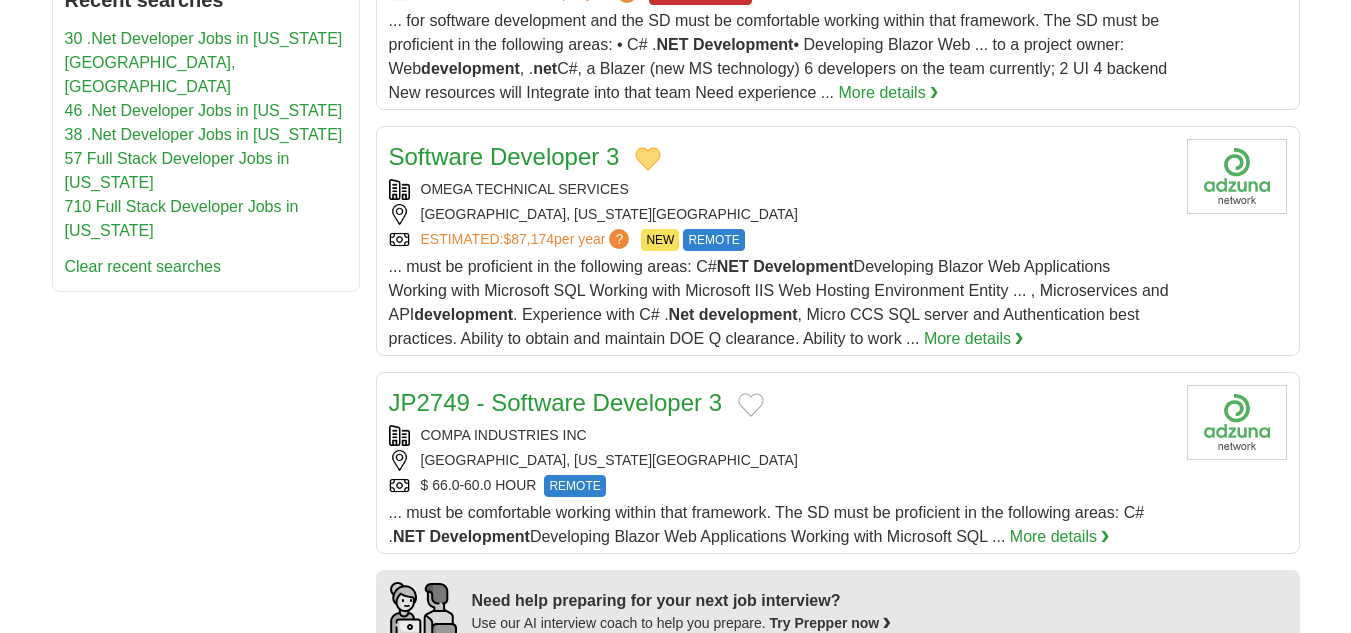 click on "Software Developer 3" at bounding box center (504, 156) 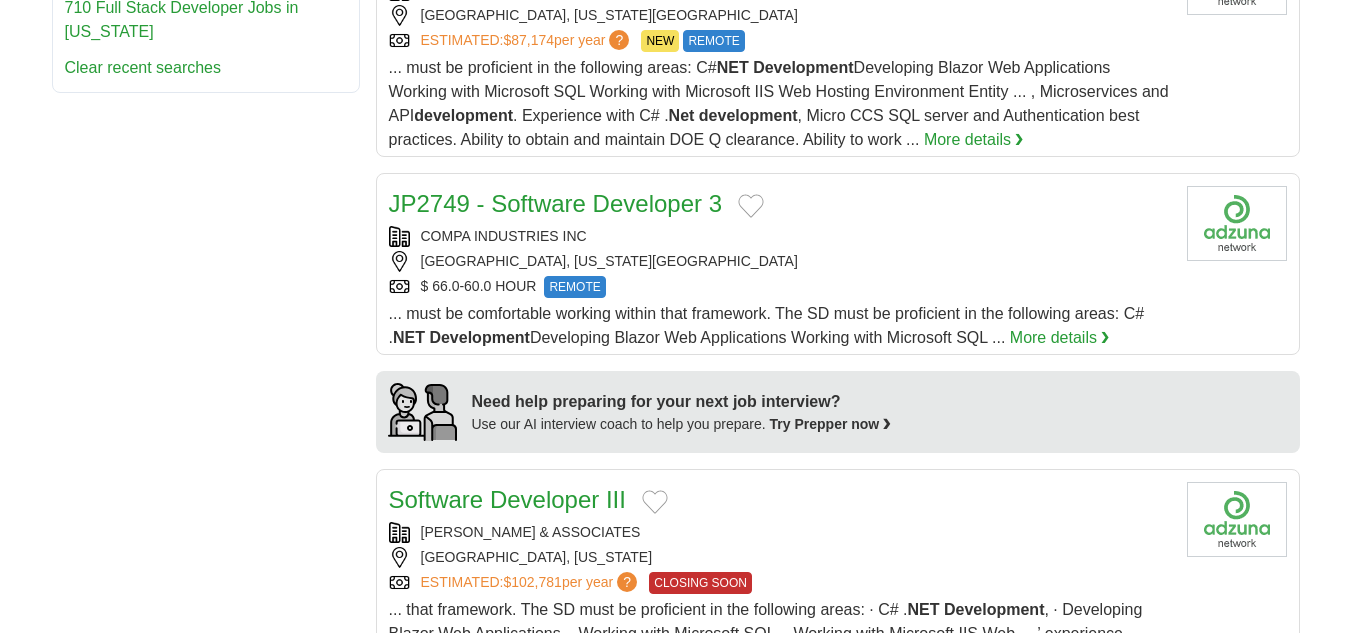 scroll, scrollTop: 1400, scrollLeft: 0, axis: vertical 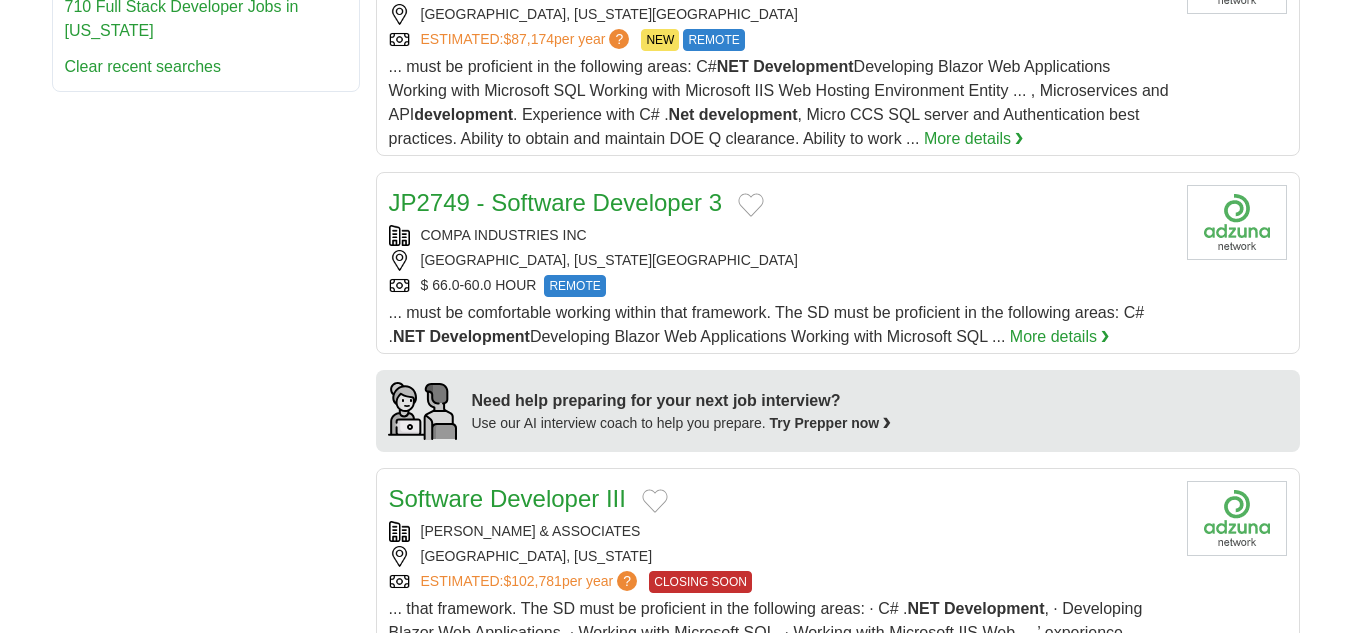 click on "JP2749 - Software Developer 3" at bounding box center [780, 203] 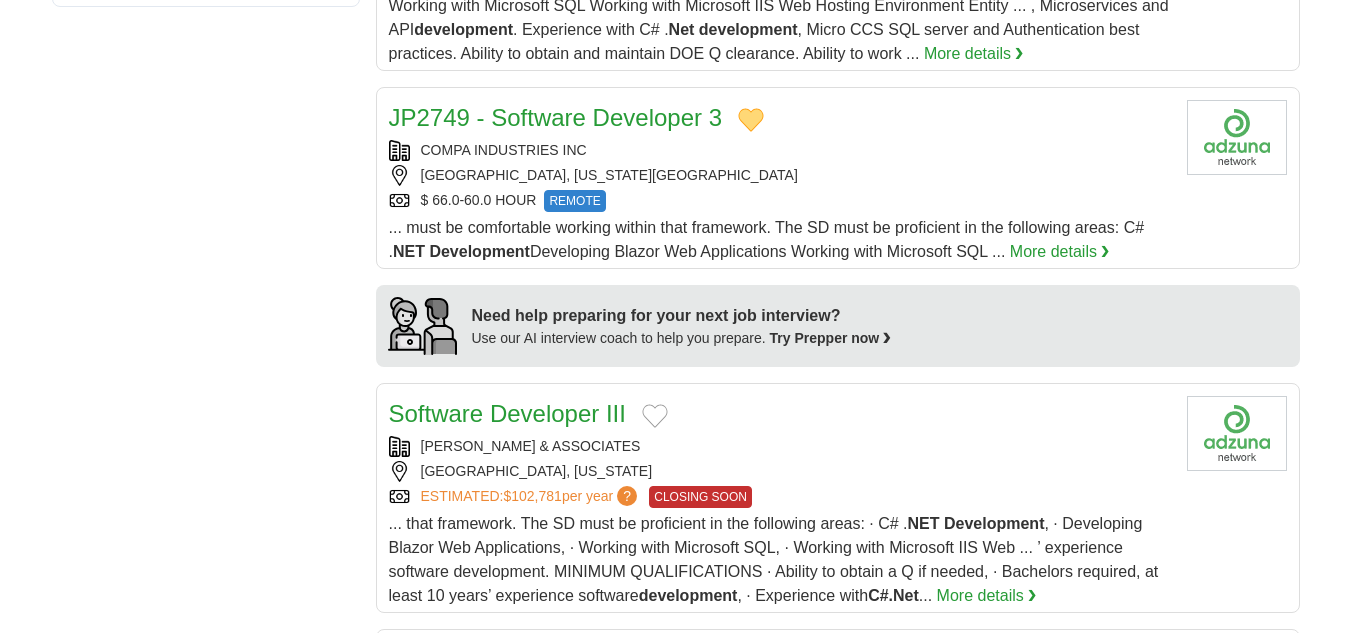 scroll, scrollTop: 1600, scrollLeft: 0, axis: vertical 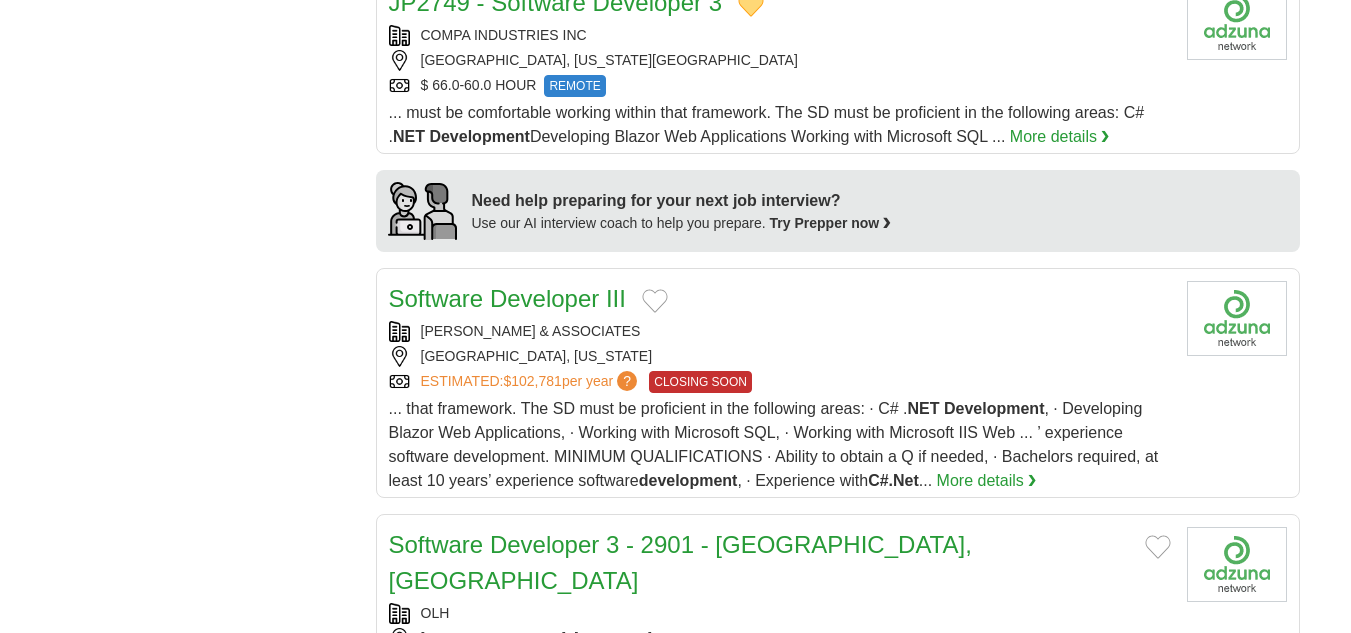 click at bounding box center [655, 301] 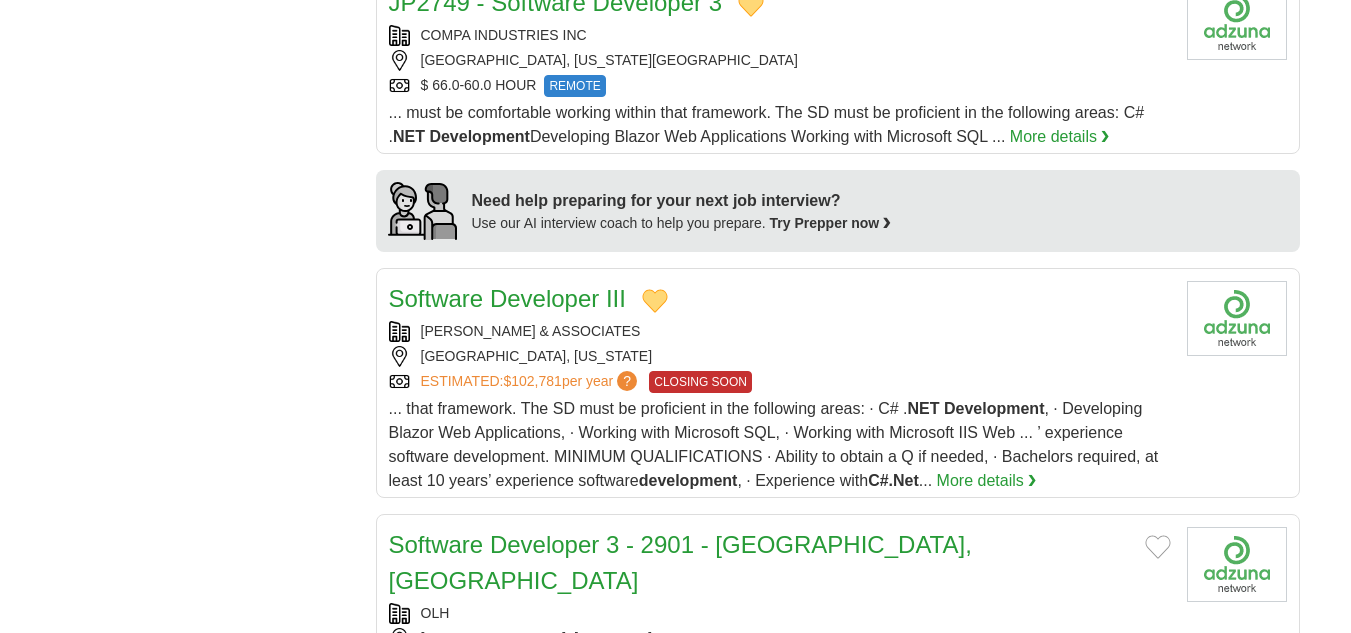 click on "Software Developer III" at bounding box center (507, 298) 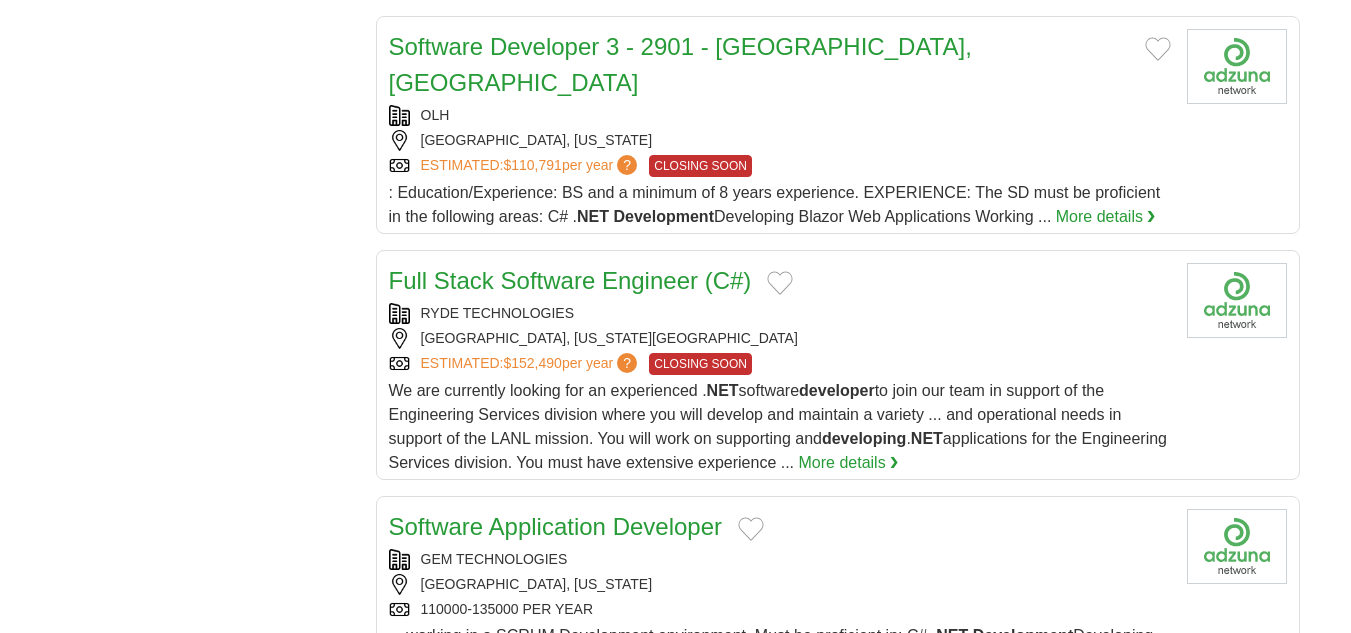 scroll, scrollTop: 2100, scrollLeft: 0, axis: vertical 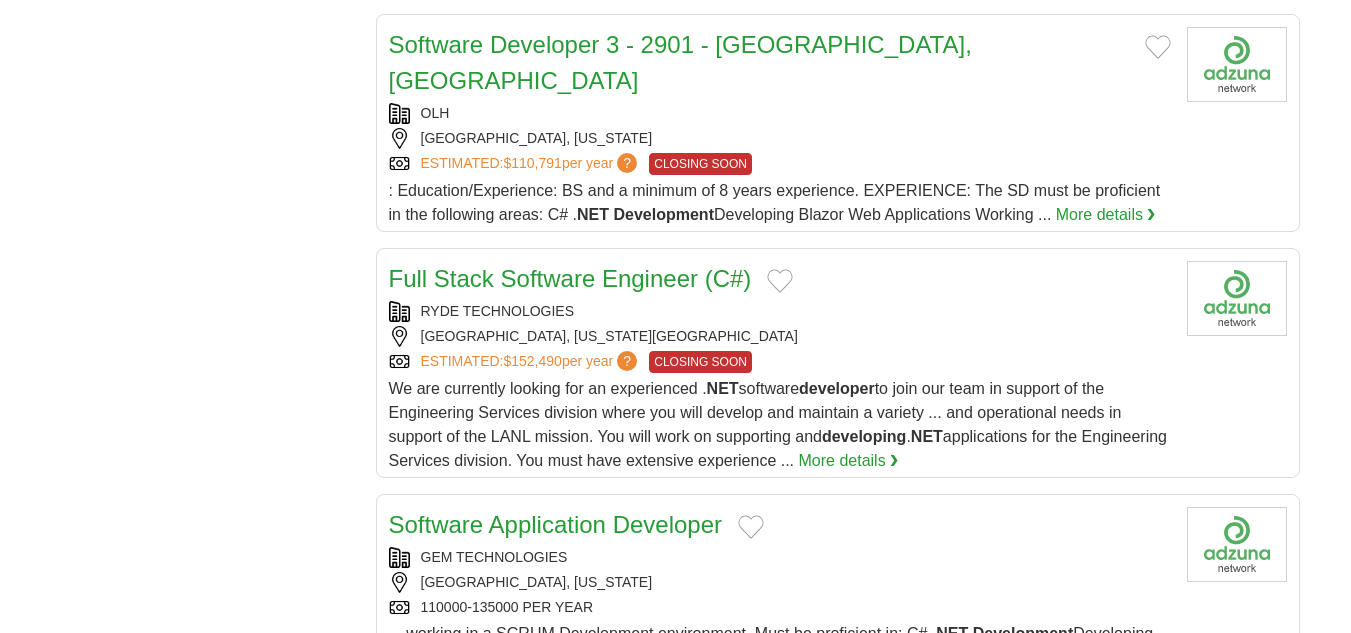 click at bounding box center (780, 281) 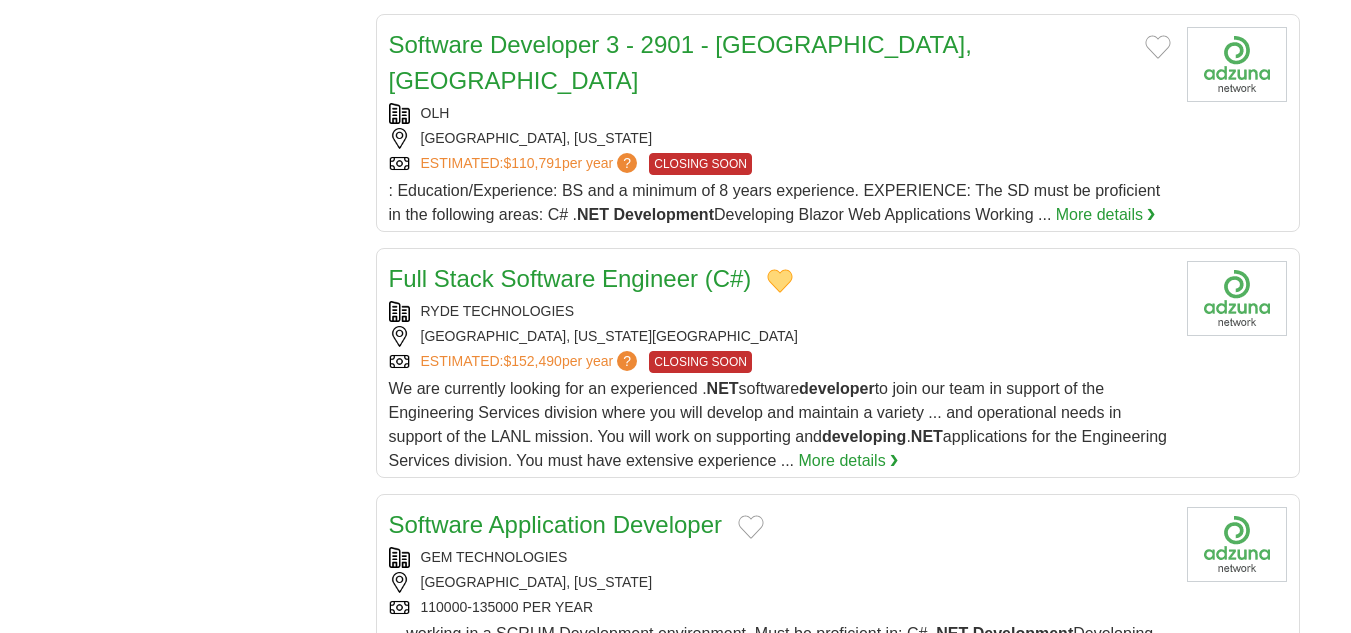 click on "Full Stack Software Engineer (C#)" at bounding box center [570, 278] 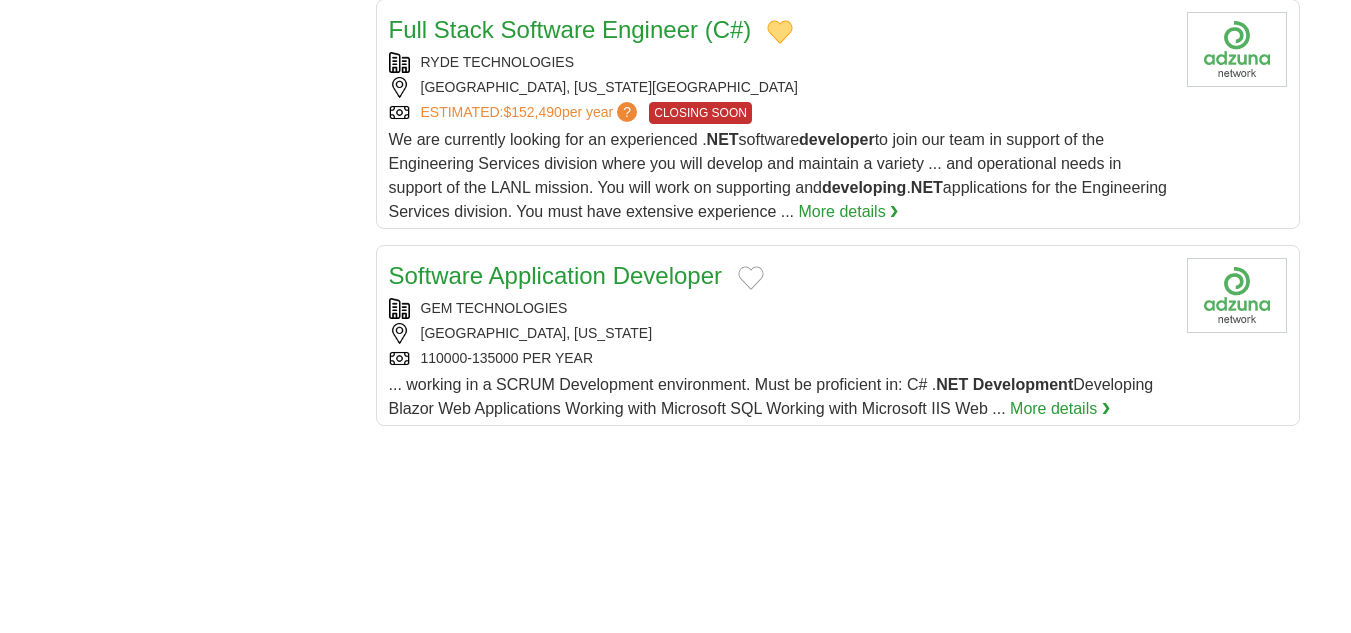 scroll, scrollTop: 2400, scrollLeft: 0, axis: vertical 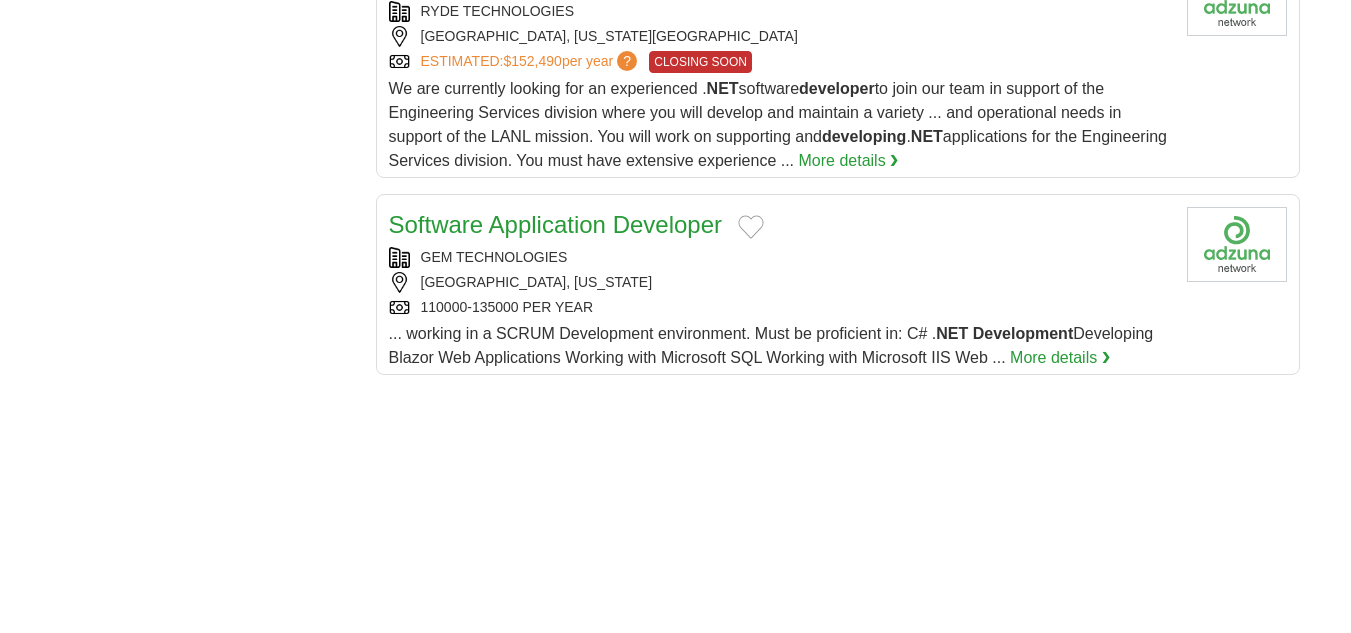 click at bounding box center (751, 227) 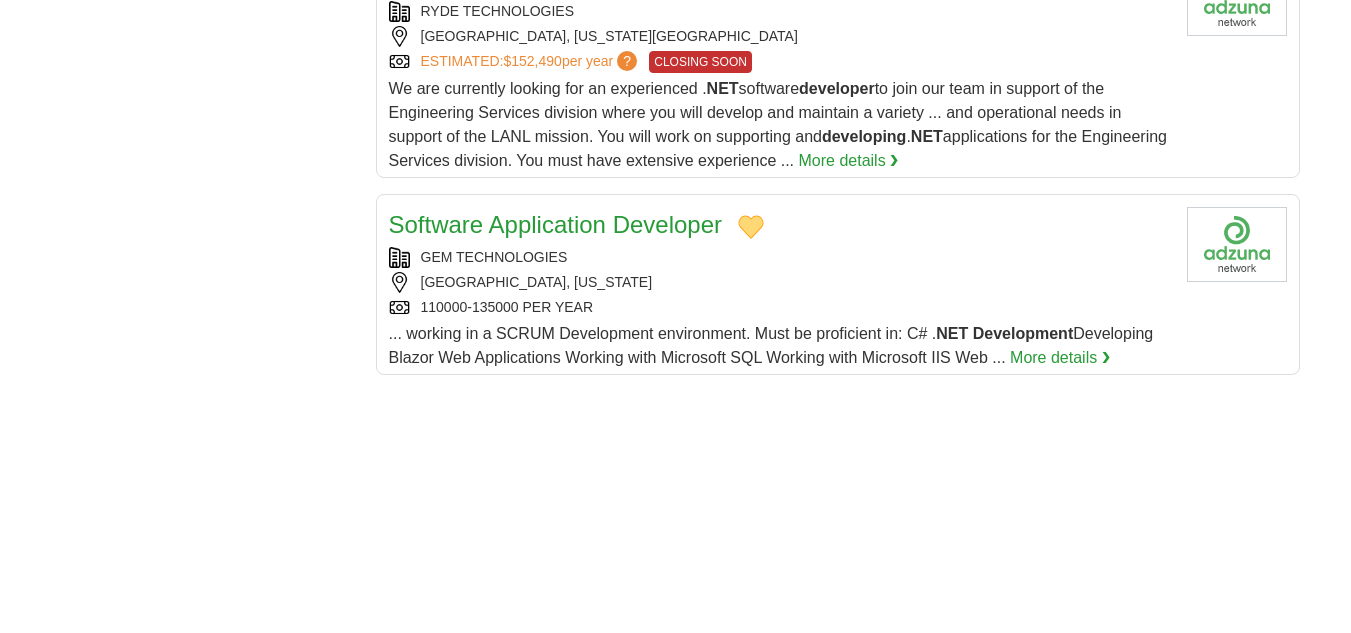 click on "Software Application Developer" at bounding box center [556, 224] 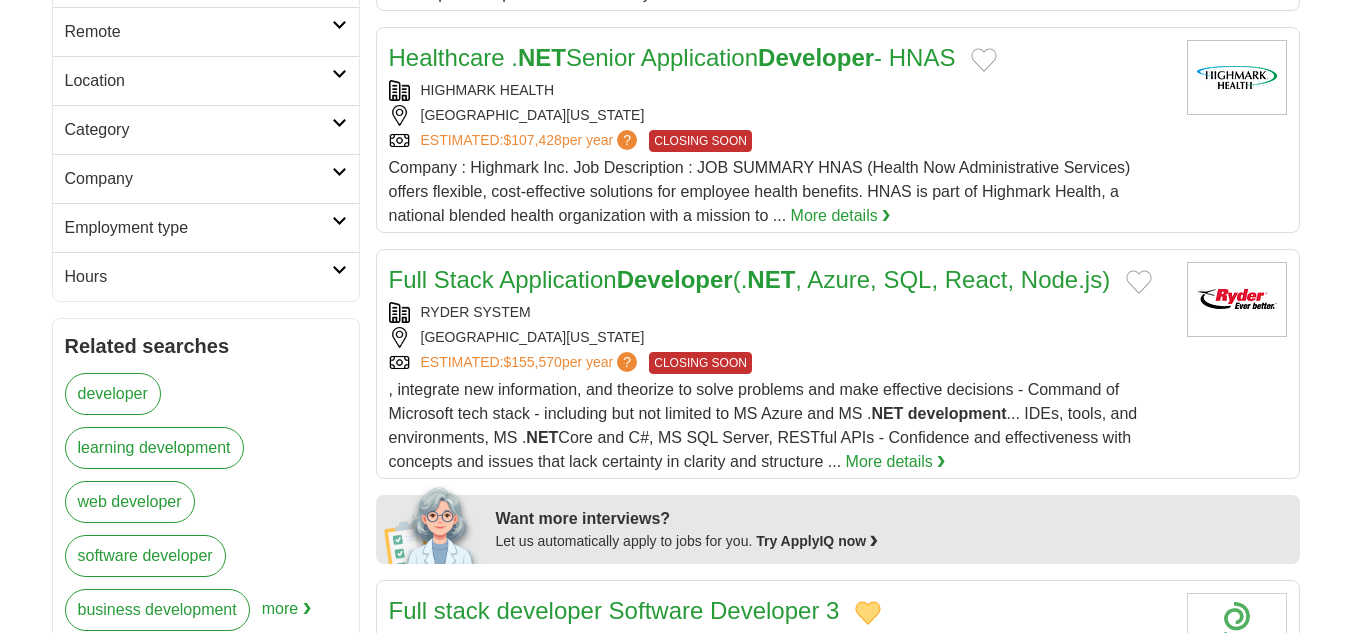 scroll, scrollTop: 0, scrollLeft: 0, axis: both 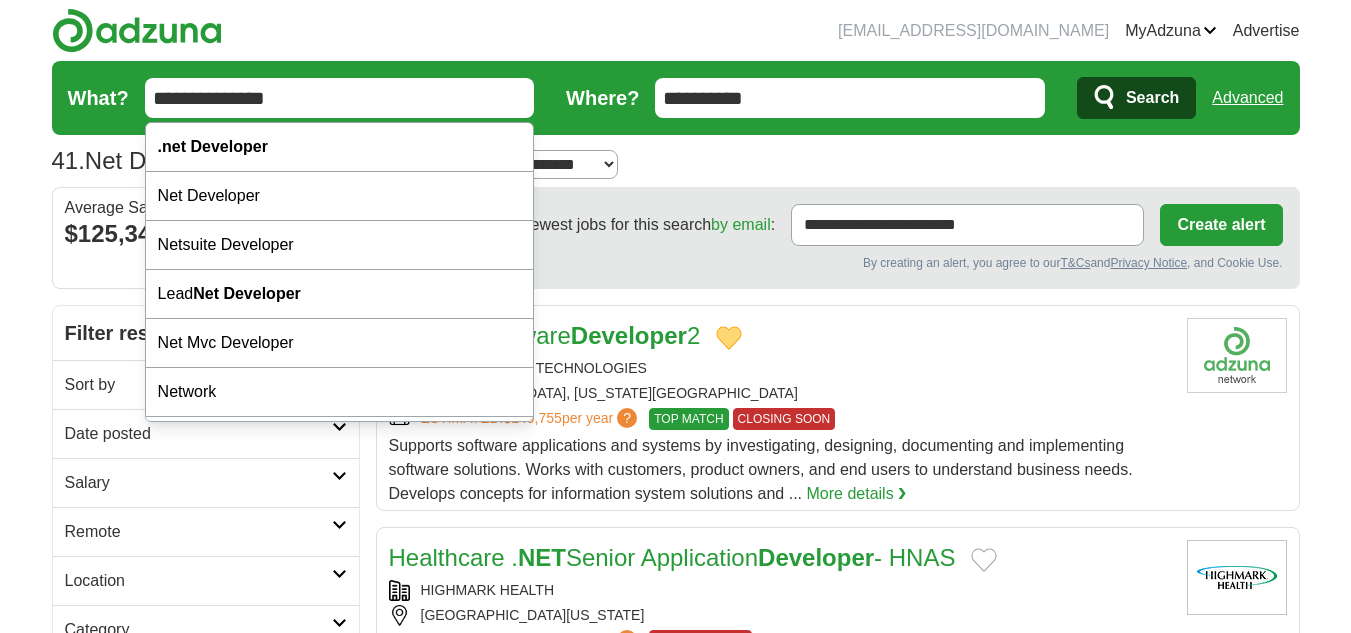 drag, startPoint x: 365, startPoint y: 100, endPoint x: 137, endPoint y: 109, distance: 228.17757 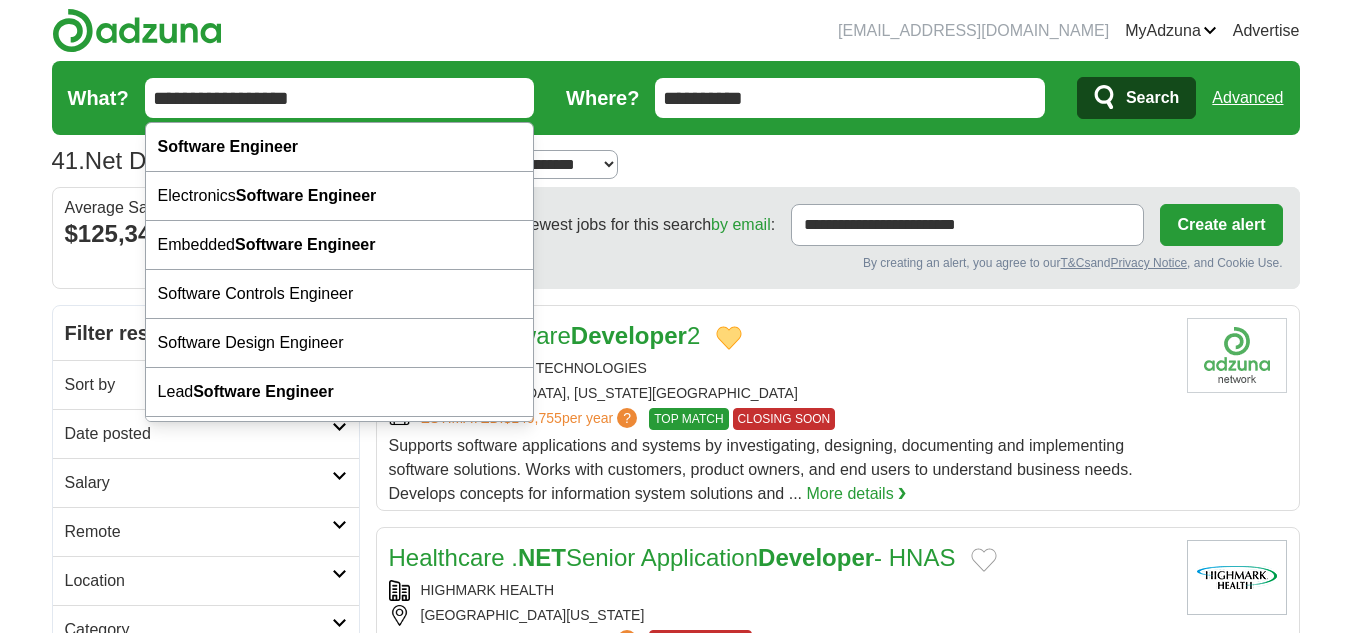 type on "**********" 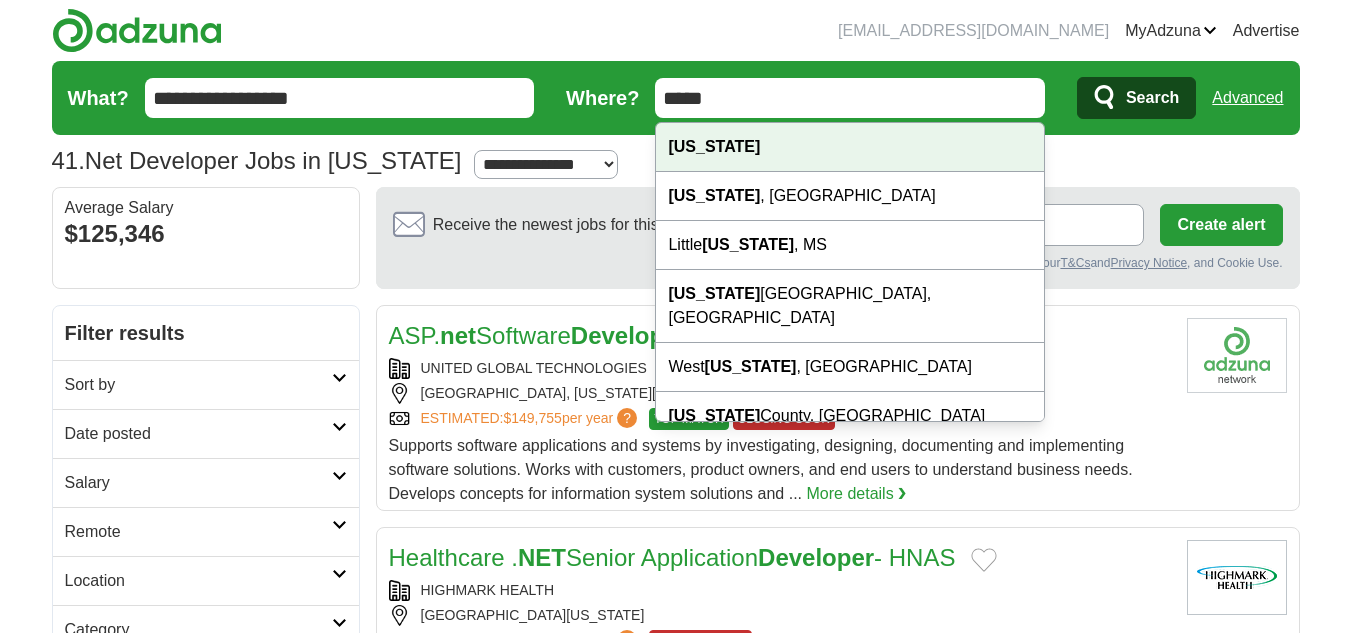 type on "*****" 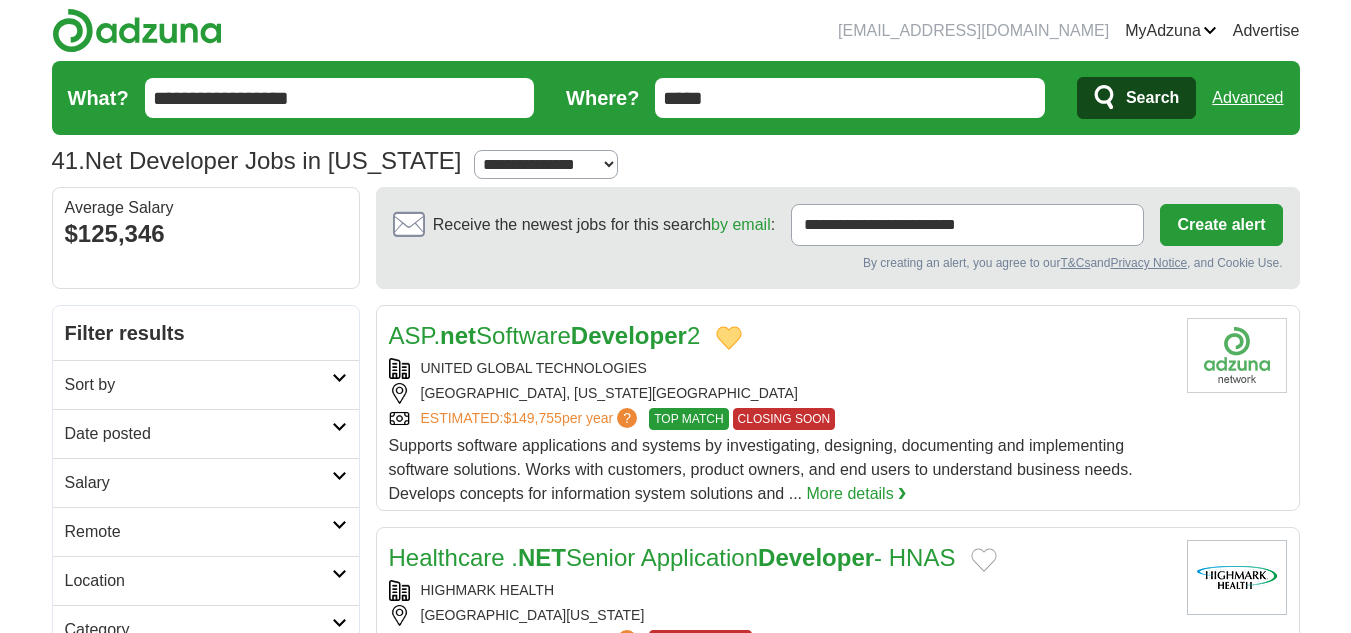 click on "Search" at bounding box center (1136, 98) 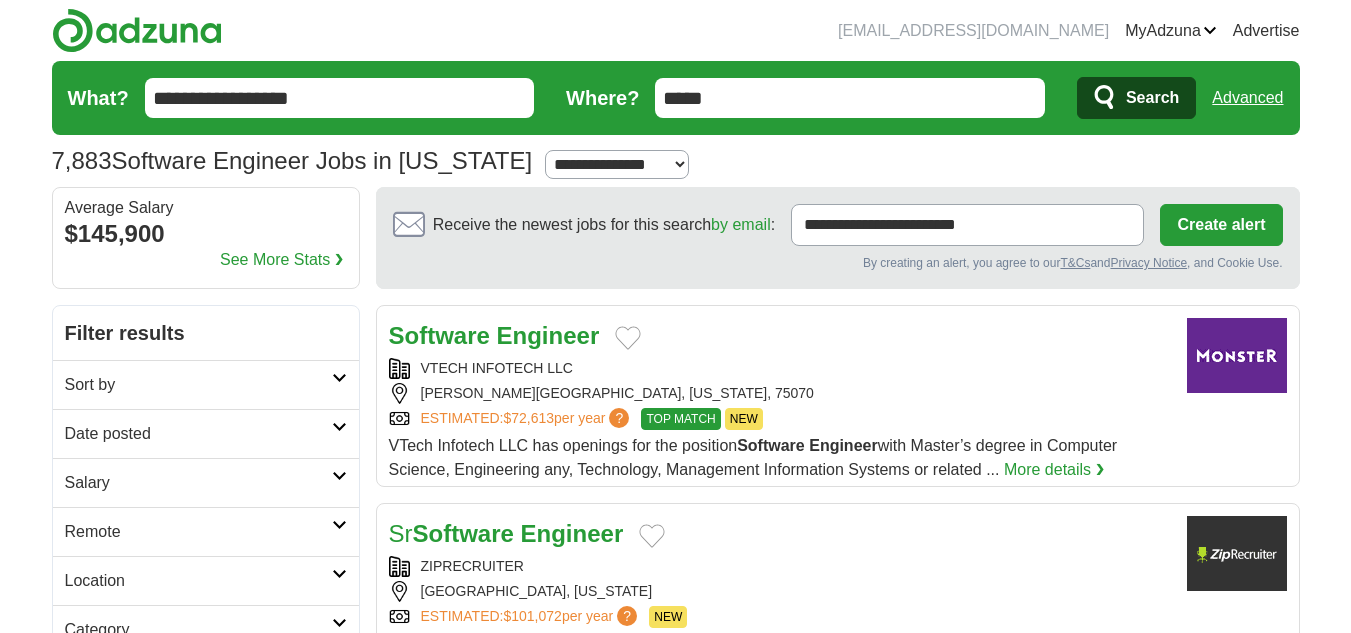 scroll, scrollTop: 0, scrollLeft: 0, axis: both 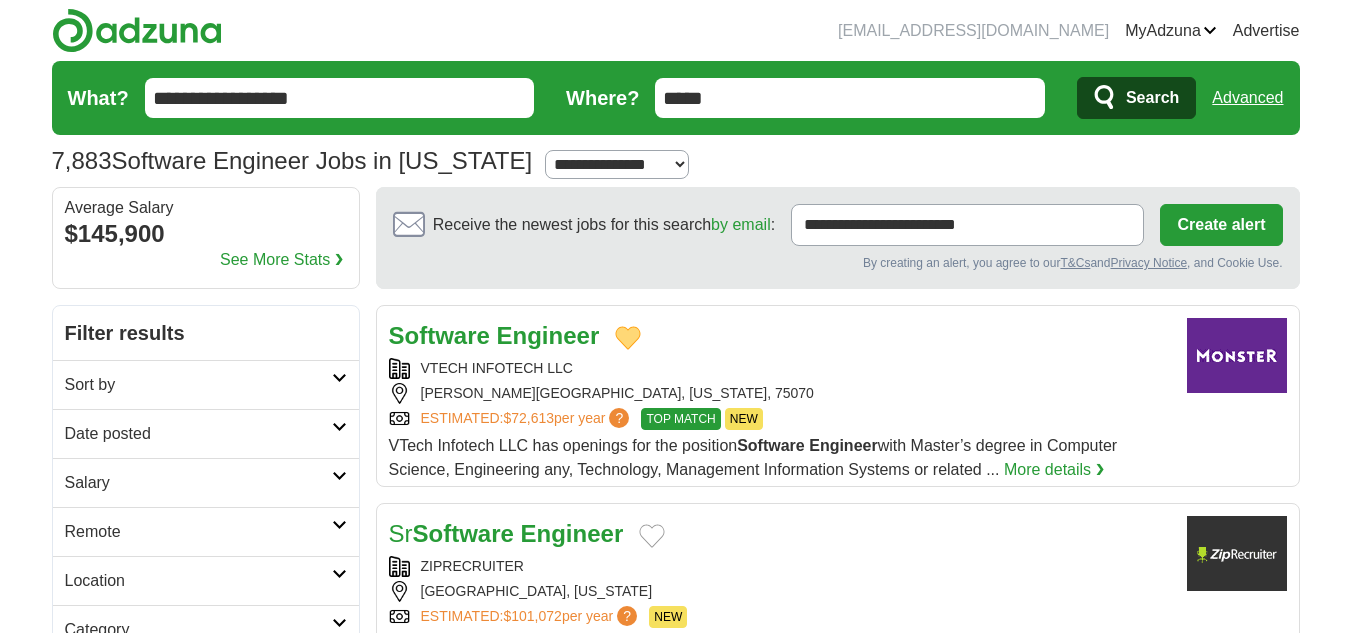 click on "Engineer" at bounding box center (548, 335) 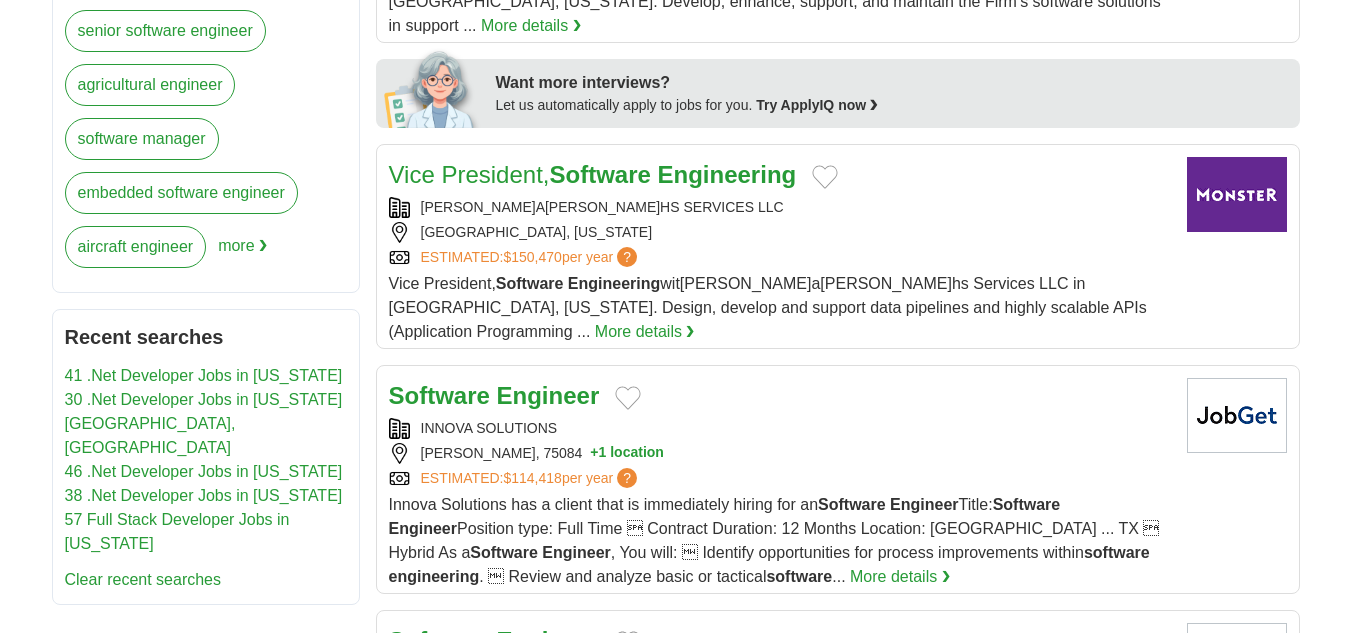 scroll, scrollTop: 900, scrollLeft: 0, axis: vertical 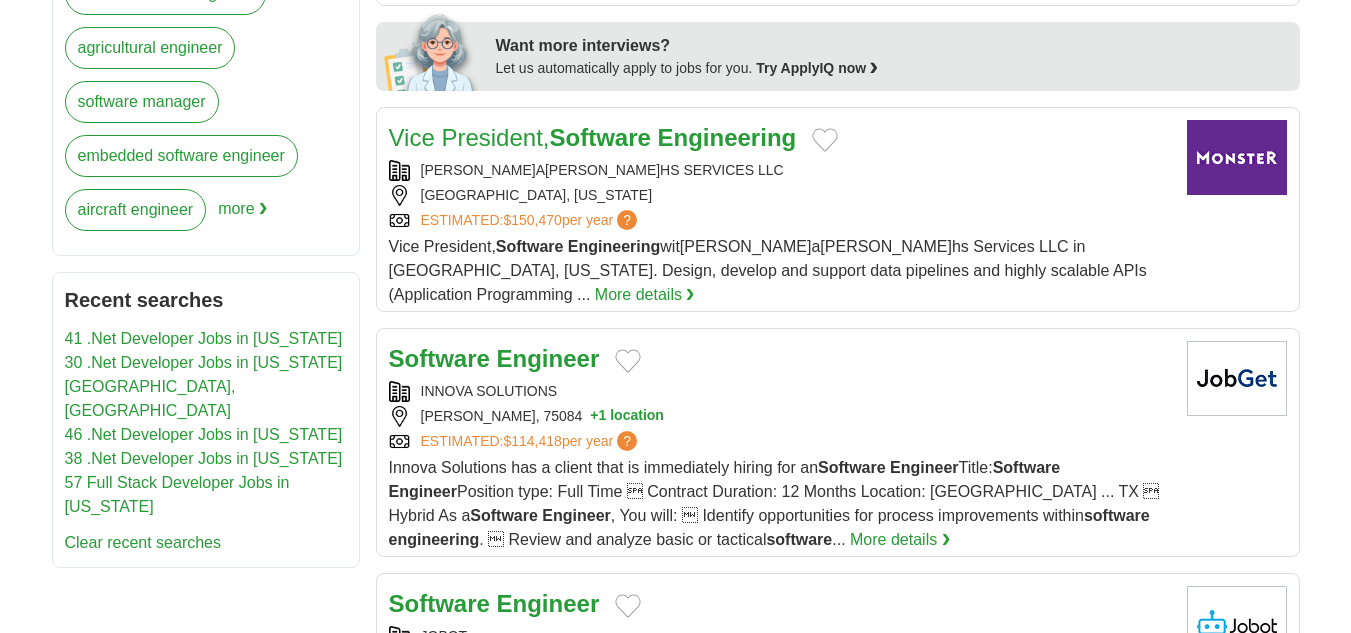 click at bounding box center (628, 361) 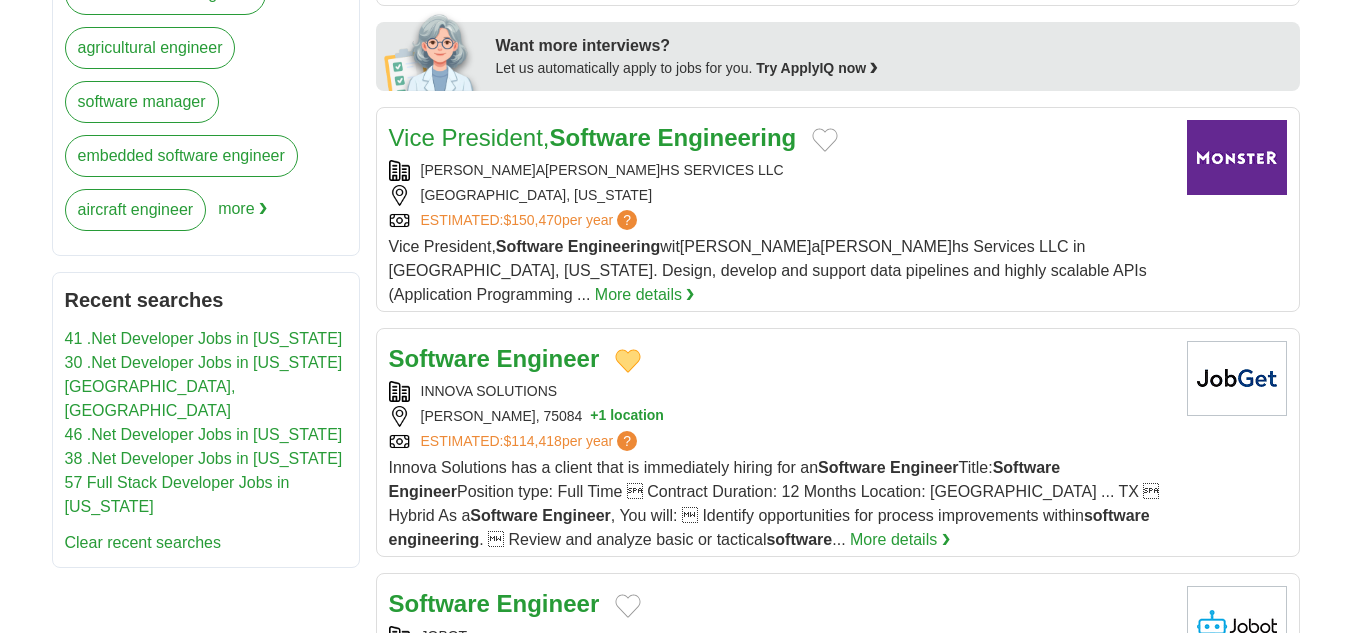 click on "Engineer" at bounding box center [548, 358] 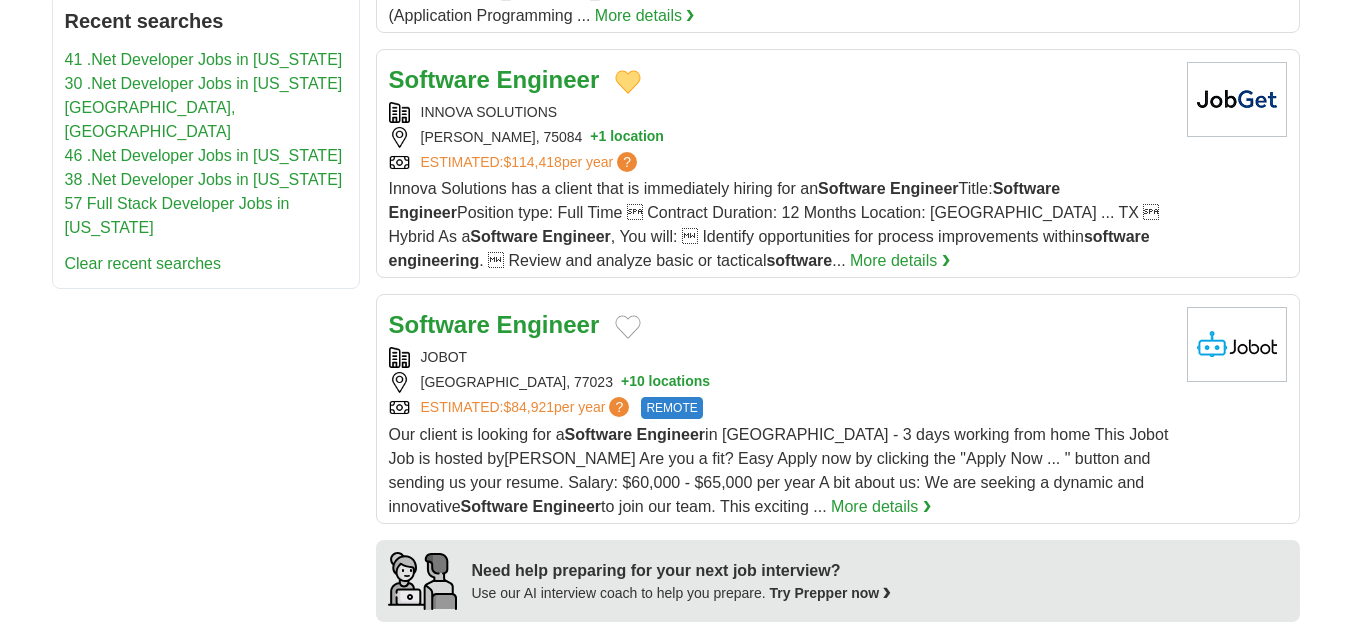 scroll, scrollTop: 1200, scrollLeft: 0, axis: vertical 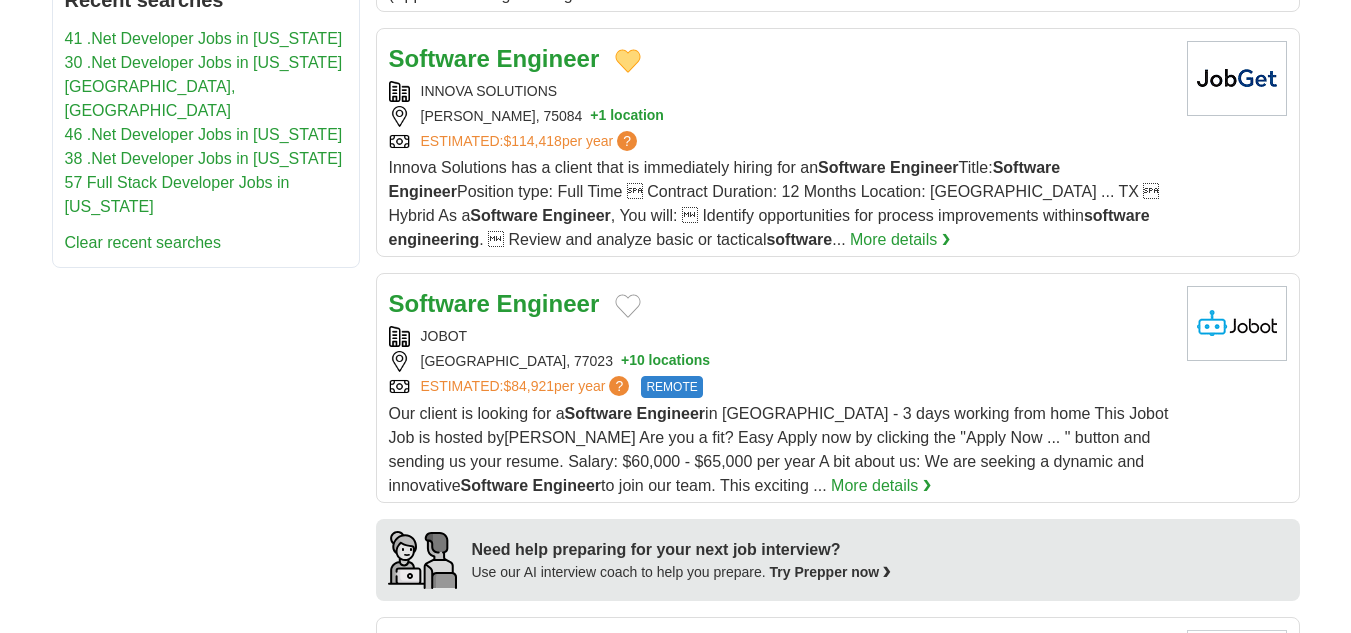 click on "Software   Engineer" at bounding box center [780, 304] 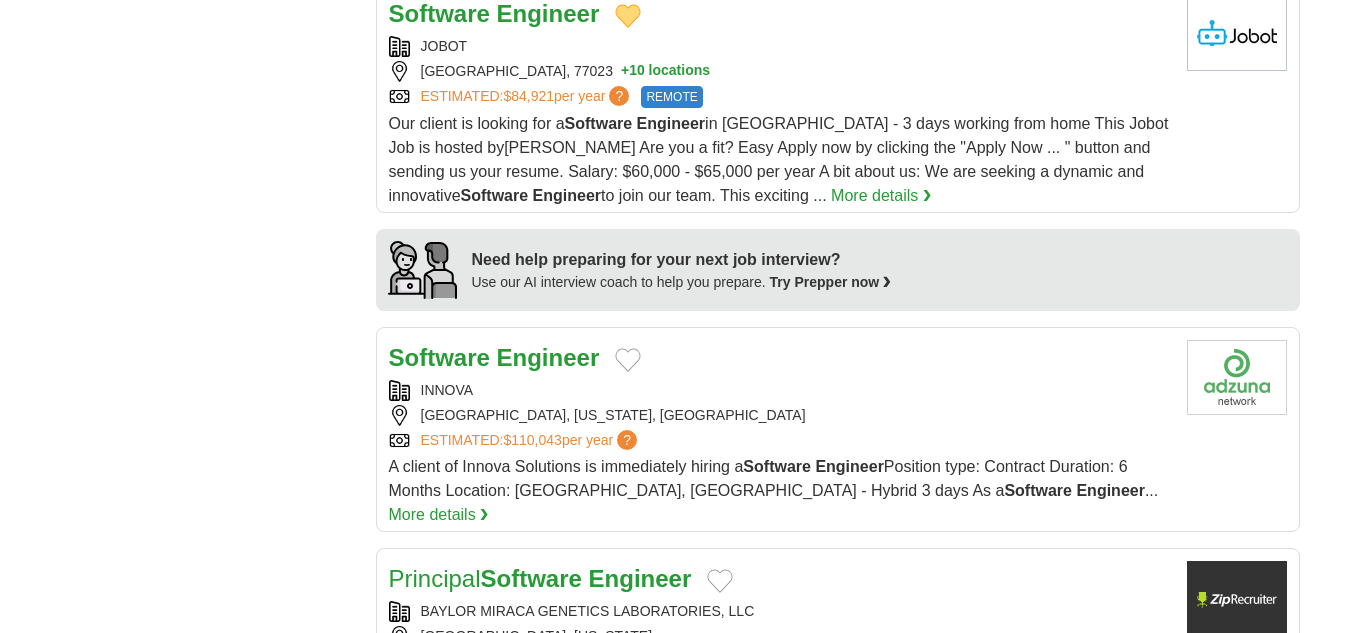 scroll, scrollTop: 1500, scrollLeft: 0, axis: vertical 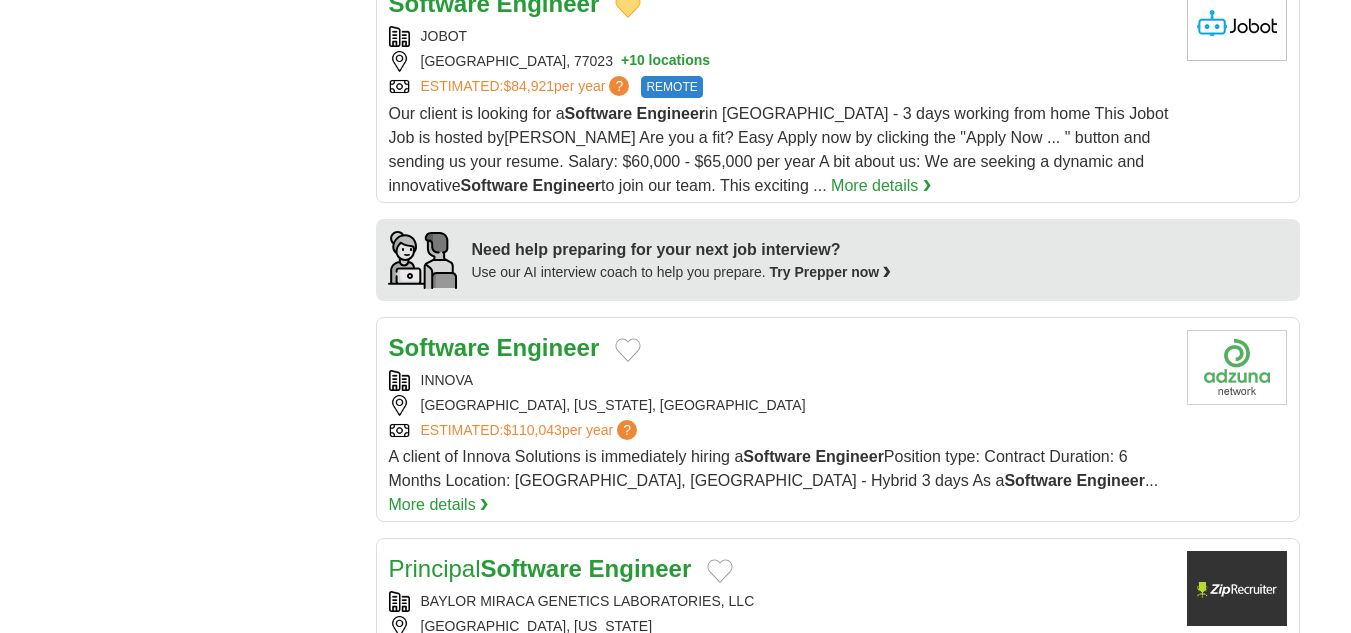 click at bounding box center (628, 350) 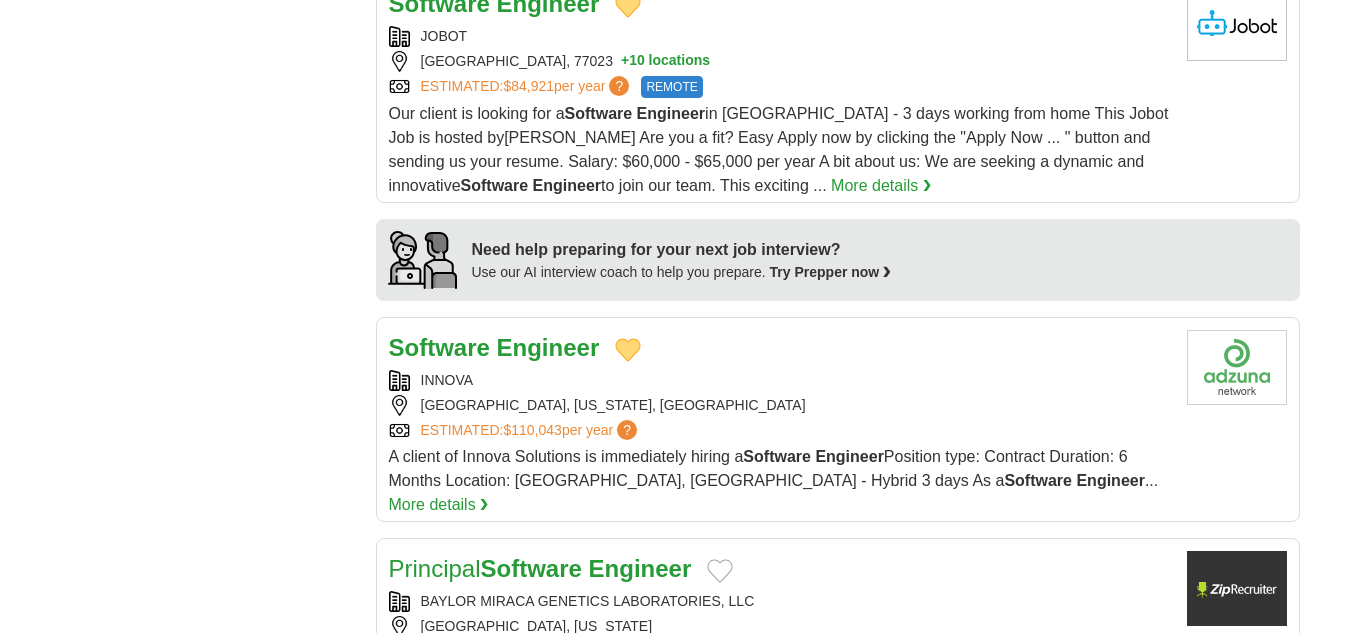 click on "Engineer" at bounding box center [548, 347] 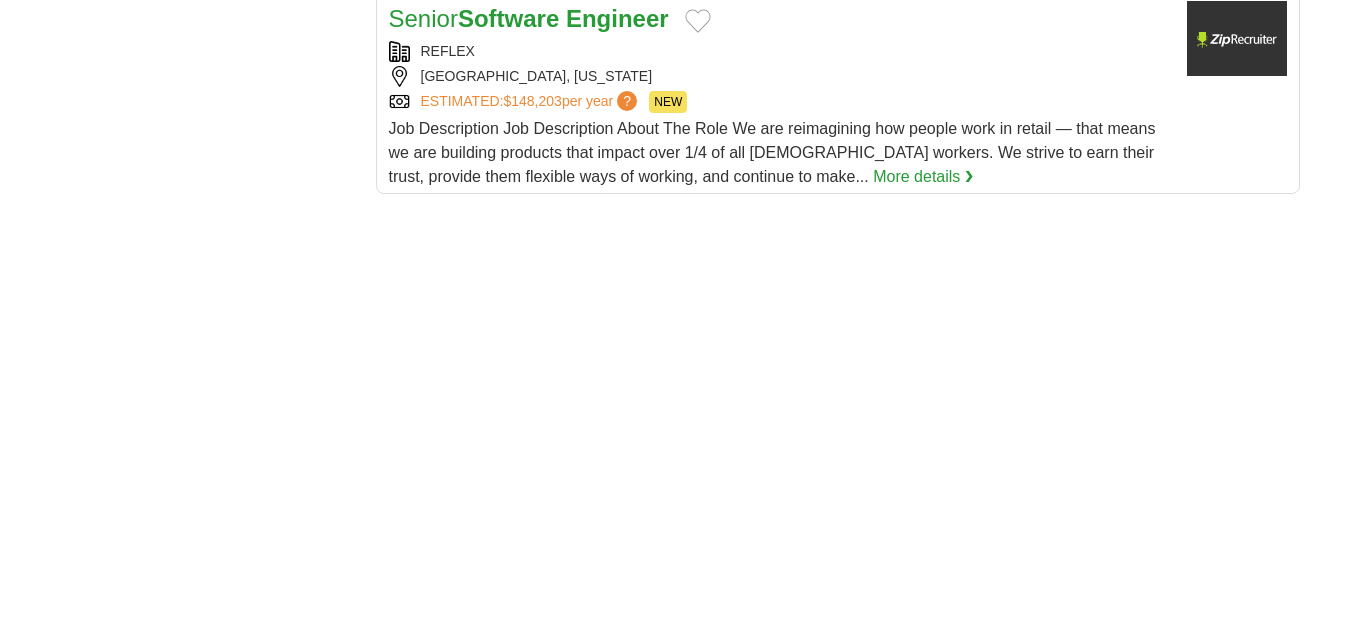 scroll, scrollTop: 2500, scrollLeft: 0, axis: vertical 